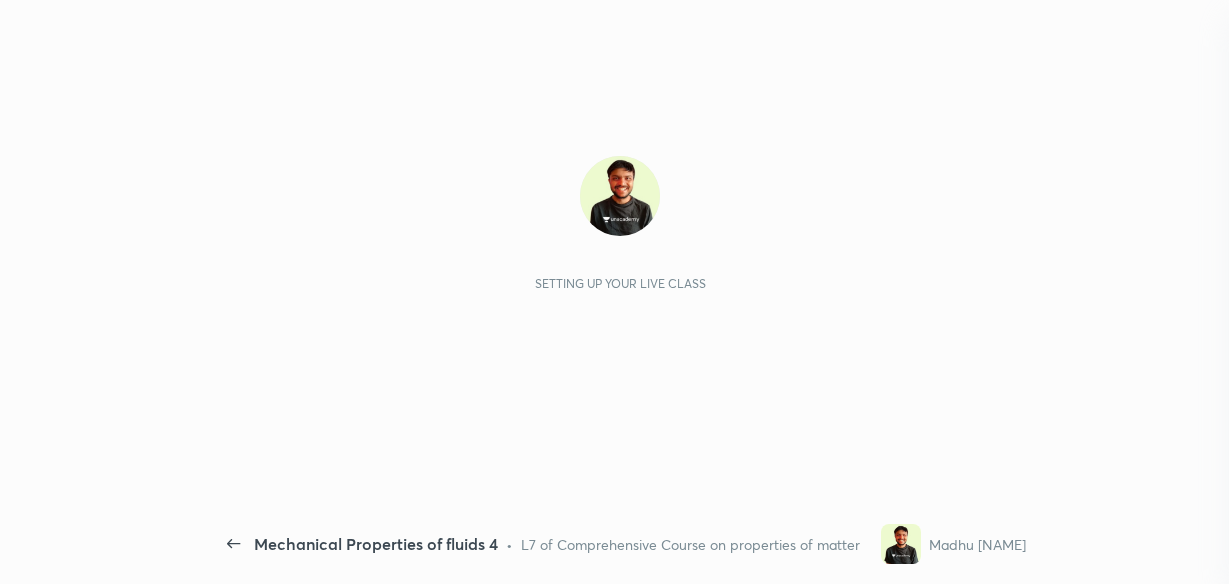 scroll, scrollTop: 0, scrollLeft: 0, axis: both 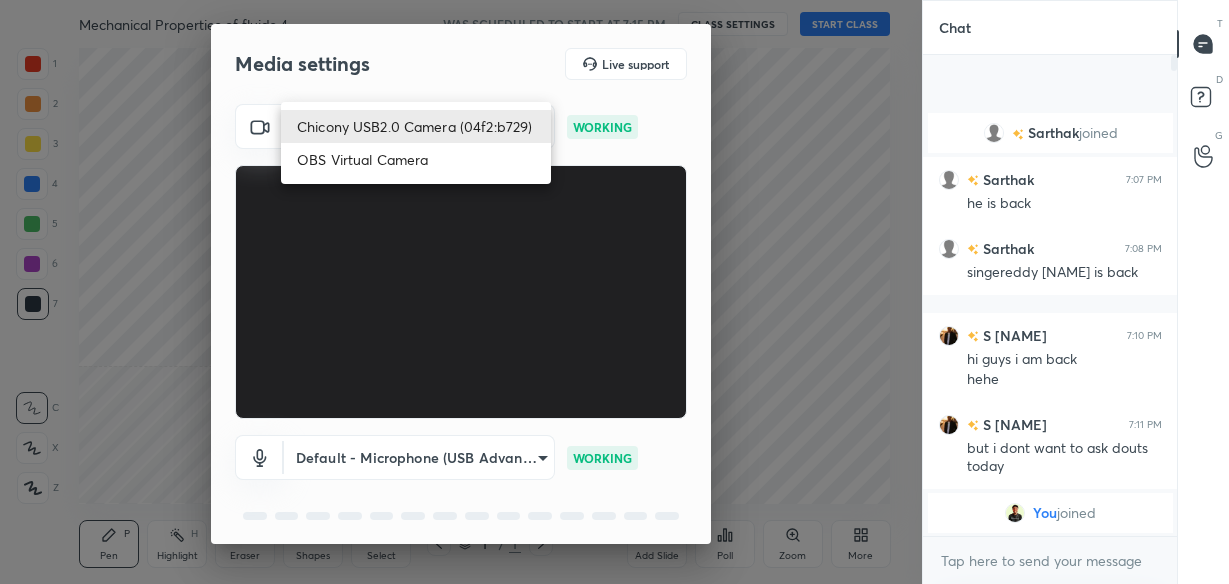 click on "1 2 3 4 5 6 7 C X Z C X Z E E Erase all   H H Mechanical Properties of fluids 4 WAS SCHEDULED TO START AT  7:15 PM CLASS SETTINGS START CLASS Setting up your live class Back Mechanical Properties of fluids 4 • L7 of Comprehensive Course on properties of matter Madhu [NAME] Pen P Highlight H Eraser Shapes L Select S 1 / 1 Add Slide Poll Zoom More Chat Sarthak  joined Sarthak 7:07 PM he is back Sarthak 7:08 PM singereddy [NAME] is back S [NAME] 7:10 PM hi guys i am back hehe S [NAME] 7:11 PM but i dont want to ask douts today You  joined 1 NEW MESSAGE Enable hand raising Enable raise hand to speak to learners. Once enabled, chat will be turned off temporarily. Enable x   Doubts asked by learners will show up here Raise hand disabled You have disabled Raise hand currently. Enable it to invite learners to speak Enable Can't raise hand Looks like educator just invited you to speak. Please wait before you can raise your hand again. Got it T Messages (T) D Doubts (D) G Raise Hand (G) Report an issue ​" at bounding box center (614, 292) 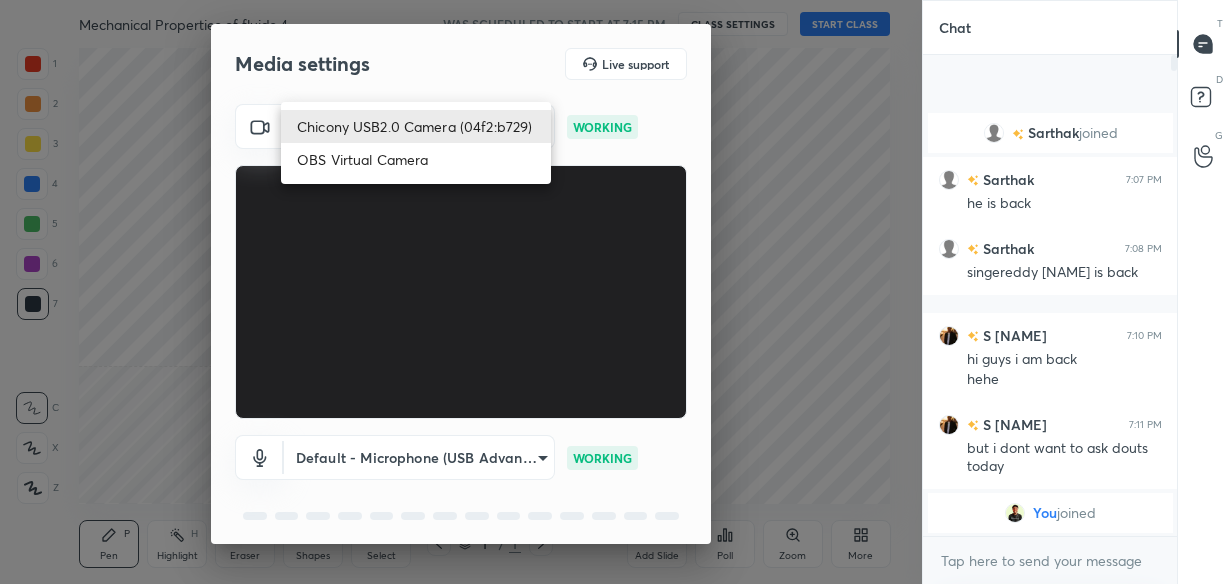 click at bounding box center [614, 292] 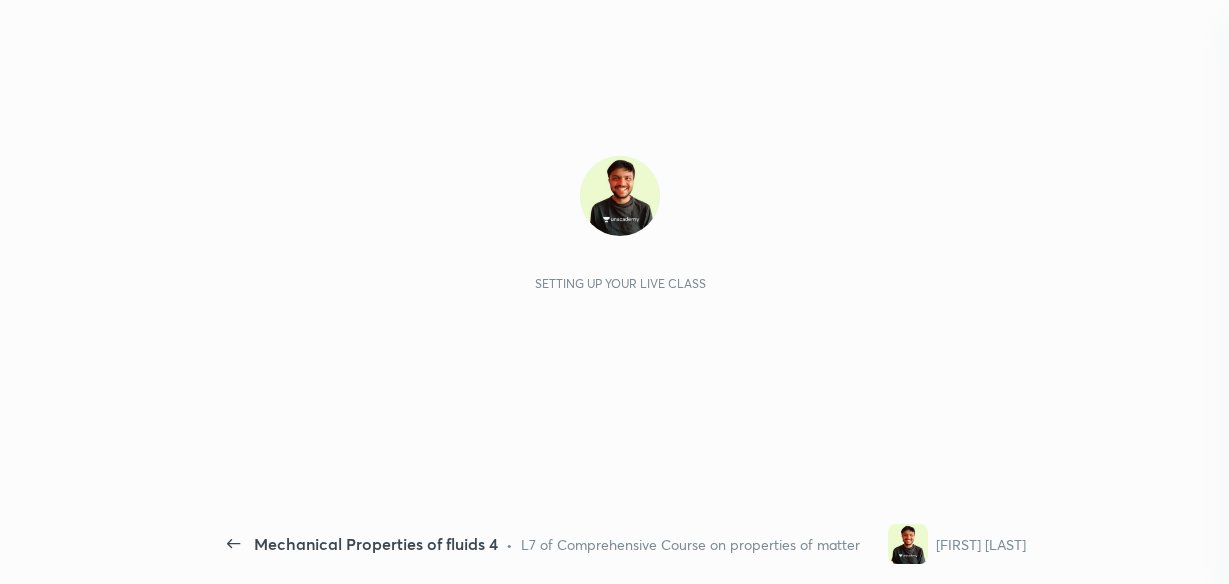 scroll, scrollTop: 0, scrollLeft: 0, axis: both 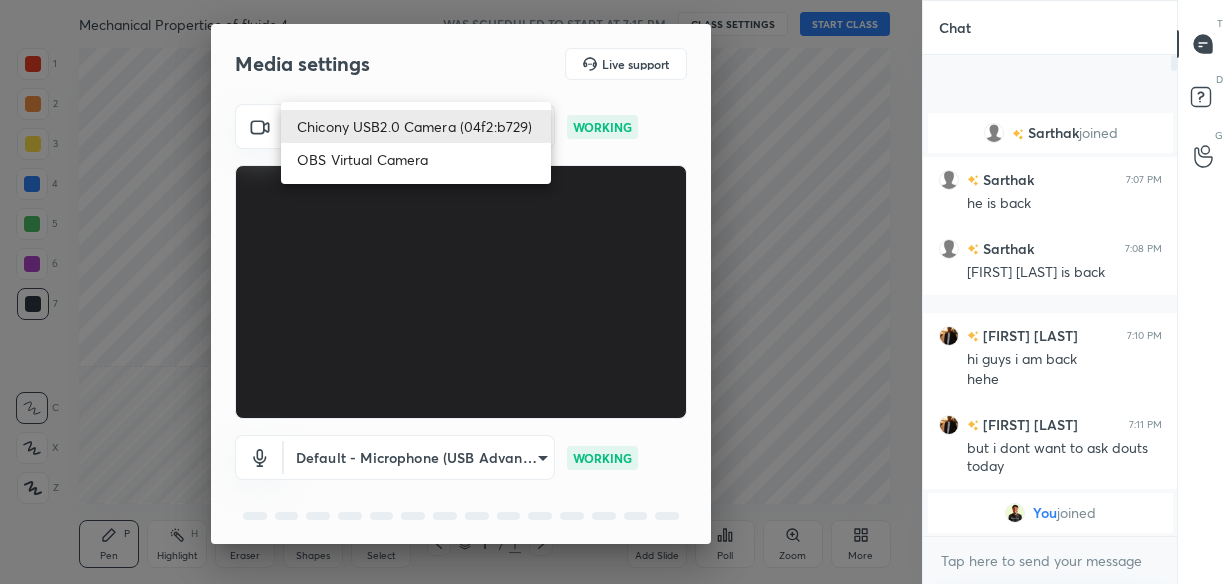 click on "1 2 3 4 5 6 7 C X Z C X Z E E Erase all   H H Mechanical Properties of fluids 4 WAS SCHEDULED TO START AT  7:15 PM CLASS SETTINGS START CLASS Setting up your live class Back Mechanical Properties of fluids 4 • L7 of Comprehensive Course on properties of matter Madhu Kashyap Pen P Highlight H Eraser Shapes L Select S 1 / 1 Add Slide Poll Zoom More Chat Sarthak  joined Sarthak 7:07 PM he is back Sarthak 7:08 PM singereddy harshitreddy is back S Harshith 7:10 PM hi guys i am back hehe S Harshith 7:11 PM but i dont want to ask douts today You  joined JUMP TO LATEST Enable hand raising Enable raise hand to speak to learners. Once enabled, chat will be turned off temporarily. Enable x   Doubts asked by learners will show up here Raise hand disabled You have disabled Raise hand currently. Enable it to invite learners to speak Enable Can't raise hand Looks like educator just invited you to speak. Please wait before you can raise your hand again. Got it T Messages (T) D Doubts (D) G Raise Hand (G) Report an issue 1" at bounding box center [614, 292] 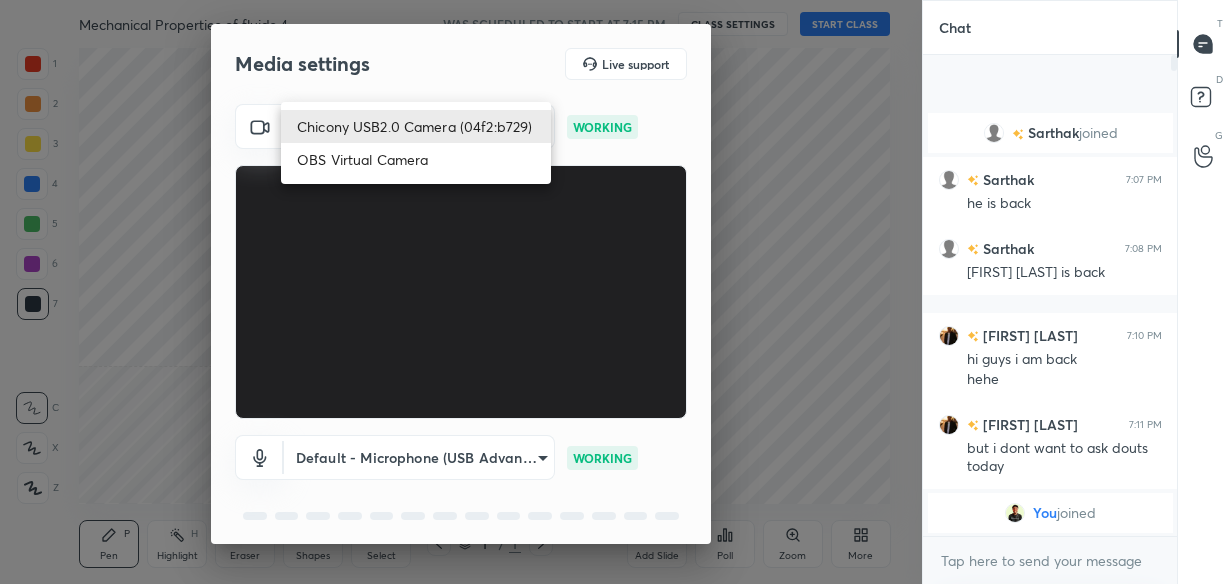 click at bounding box center [614, 292] 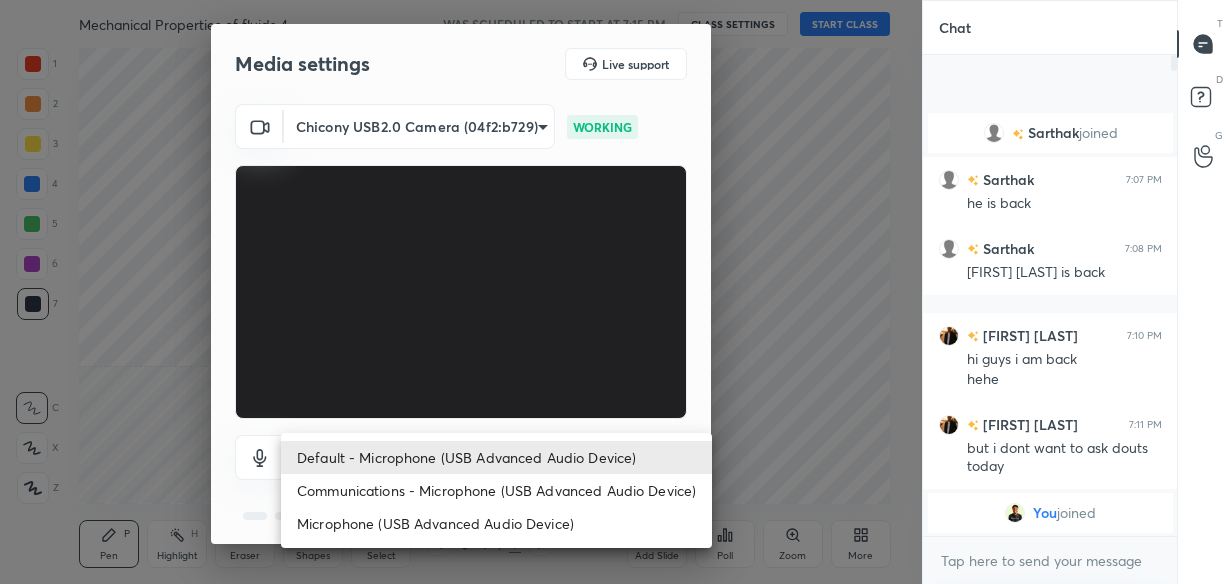 click on "1 2 3 4 5 6 7 C X Z C X Z E E Erase all   H H Mechanical Properties of fluids 4 WAS SCHEDULED TO START AT  7:15 PM CLASS SETTINGS START CLASS Setting up your live class Back Mechanical Properties of fluids 4 • L7 of Comprehensive Course on properties of matter Madhu Kashyap Pen P Highlight H Eraser Shapes L Select S 1 / 1 Add Slide Poll Zoom More Chat Sarthak  joined Sarthak 7:07 PM he is back Sarthak 7:08 PM singereddy harshitreddy is back S Harshith 7:10 PM hi guys i am back hehe S Harshith 7:11 PM but i dont want to ask douts today You  joined JUMP TO LATEST Enable hand raising Enable raise hand to speak to learners. Once enabled, chat will be turned off temporarily. Enable x   Doubts asked by learners will show up here Raise hand disabled You have disabled Raise hand currently. Enable it to invite learners to speak Enable Can't raise hand Looks like educator just invited you to speak. Please wait before you can raise your hand again. Got it T Messages (T) D Doubts (D) G Raise Hand (G) Report an issue 1" at bounding box center [614, 292] 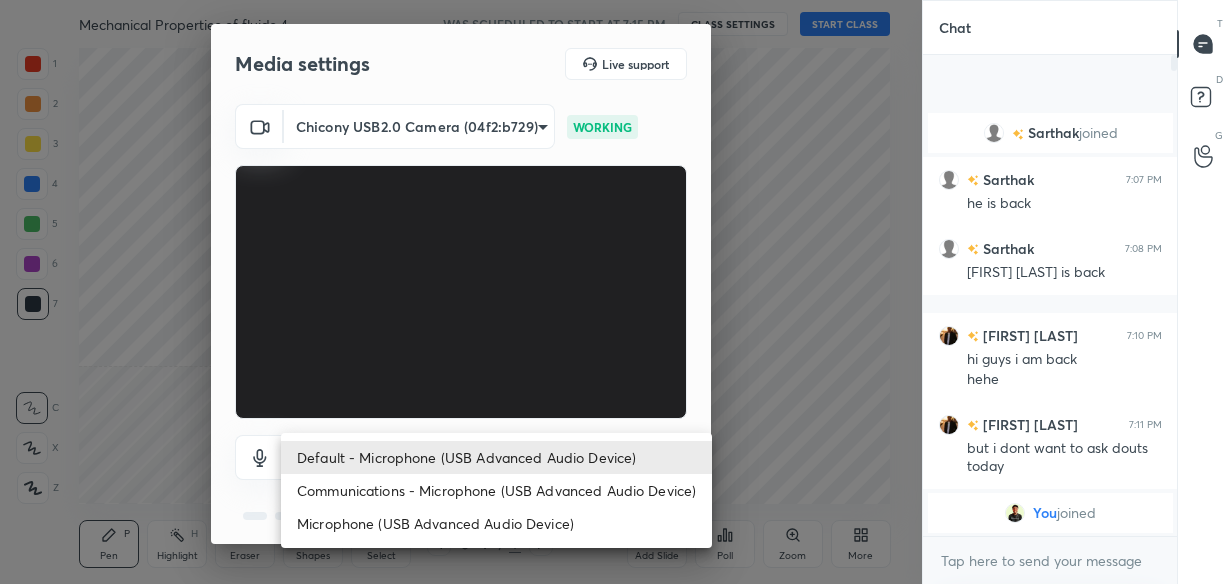 click at bounding box center [614, 292] 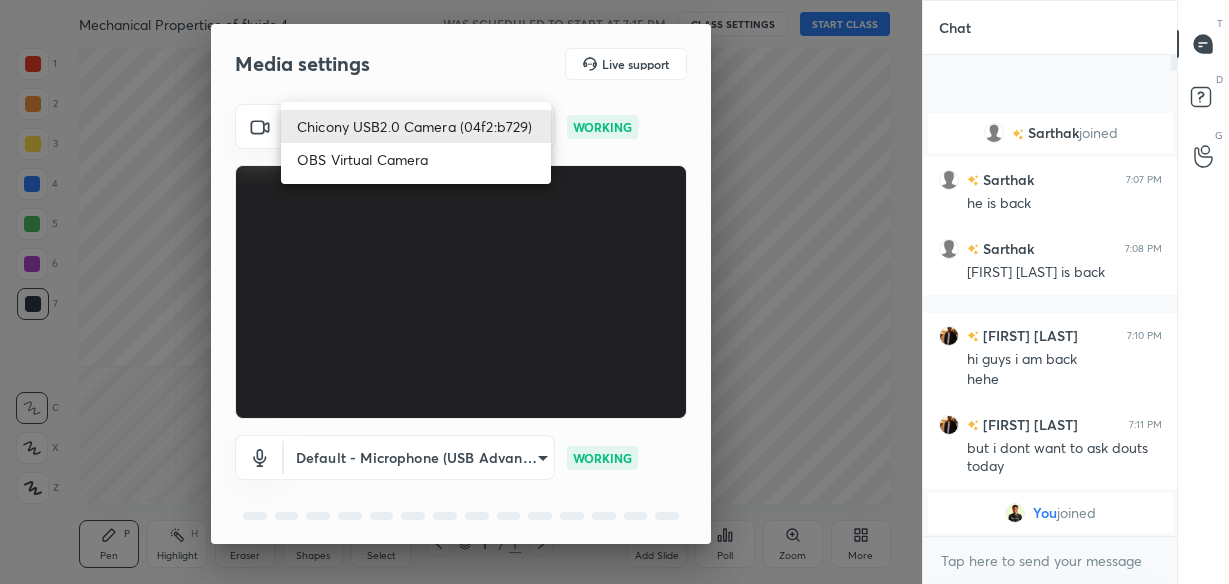 click on "1 2 3 4 5 6 7 C X Z C X Z E E Erase all   H H Mechanical Properties of fluids 4 WAS SCHEDULED TO START AT  7:15 PM CLASS SETTINGS START CLASS Setting up your live class Back Mechanical Properties of fluids 4 • L7 of Comprehensive Course on properties of matter Madhu Kashyap Pen P Highlight H Eraser Shapes L Select S 1 / 1 Add Slide Poll Zoom More Chat Sarthak  joined Sarthak 7:07 PM he is back Sarthak 7:08 PM singereddy harshitreddy is back S Harshith 7:10 PM hi guys i am back hehe S Harshith 7:11 PM but i dont want to ask douts today You  joined JUMP TO LATEST Enable hand raising Enable raise hand to speak to learners. Once enabled, chat will be turned off temporarily. Enable x   Doubts asked by learners will show up here Raise hand disabled You have disabled Raise hand currently. Enable it to invite learners to speak Enable Can't raise hand Looks like educator just invited you to speak. Please wait before you can raise your hand again. Got it T Messages (T) D Doubts (D) G Raise Hand (G) Report an issue 1" at bounding box center (614, 292) 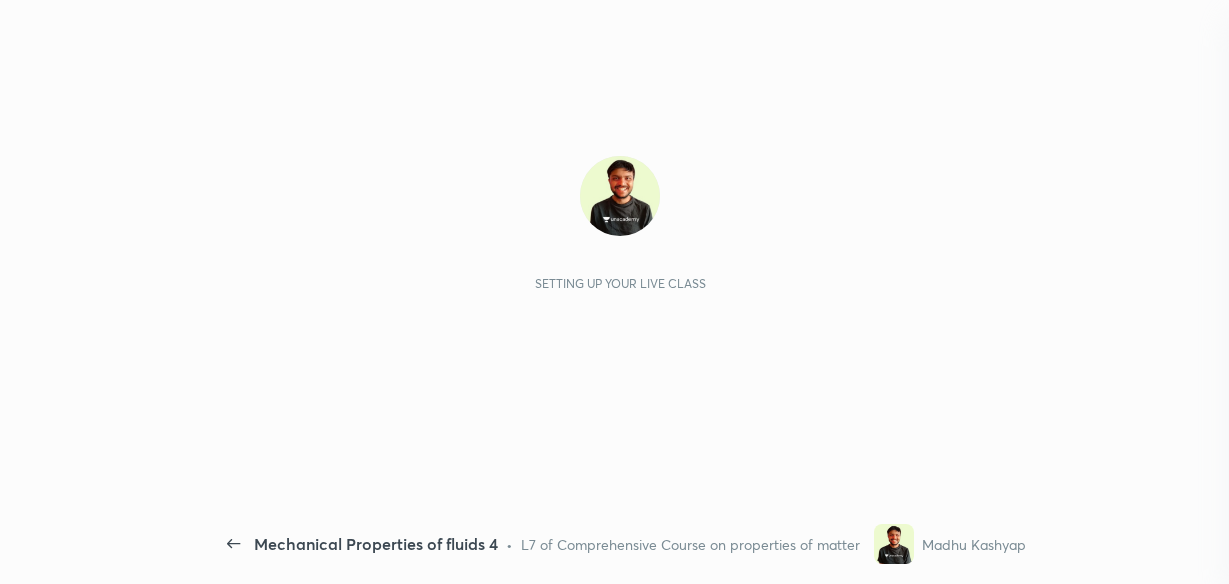 scroll, scrollTop: 0, scrollLeft: 0, axis: both 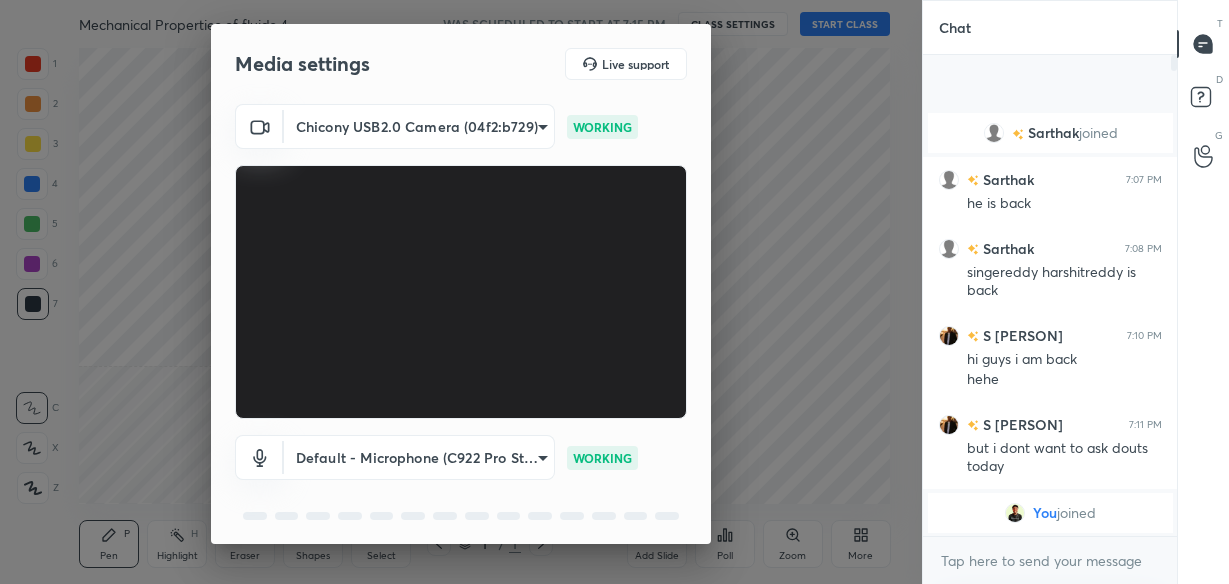click on "1 2 3 4 5 6 7 C X Z C X Z E E Erase all H H Mechanical Properties of fluids 4 WAS SCHEDULED TO START AT 7:15 PM CLASS SETTINGS START CLASS Setting up your live class Back Mechanical Properties of fluids 4 • L7 of Comprehensive Course on properties of matter Madhu Kashyap Pen P Highlight H Eraser Shapes L Select S 1 / 1 Add Slide Poll Zoom More Chat Sarthak joined Sarthak 7:07 PM he is back Sarthak 7:08 PM singereddy harshitreddy is back S Harshith 7:10 PM hi guys i am back hehe S Harshith 7:11 PM but i dont want to ask douts today You joined JUMP TO LATEST Enable hand raising Enable raise hand to speak to learners. Once enabled, chat will be turned off temporarily. Enable x Doubts asked by learners will show up here Raise hand disabled You have disabled Raise hand currently. Enable it to invite learners to speak Enable Can't raise hand Looks like educator just invited you to speak. Please wait before you can raise your hand again. Got it T Messages (T) D Doubts (D) G Raise Hand (G) Report an issue 1" at bounding box center [614, 292] 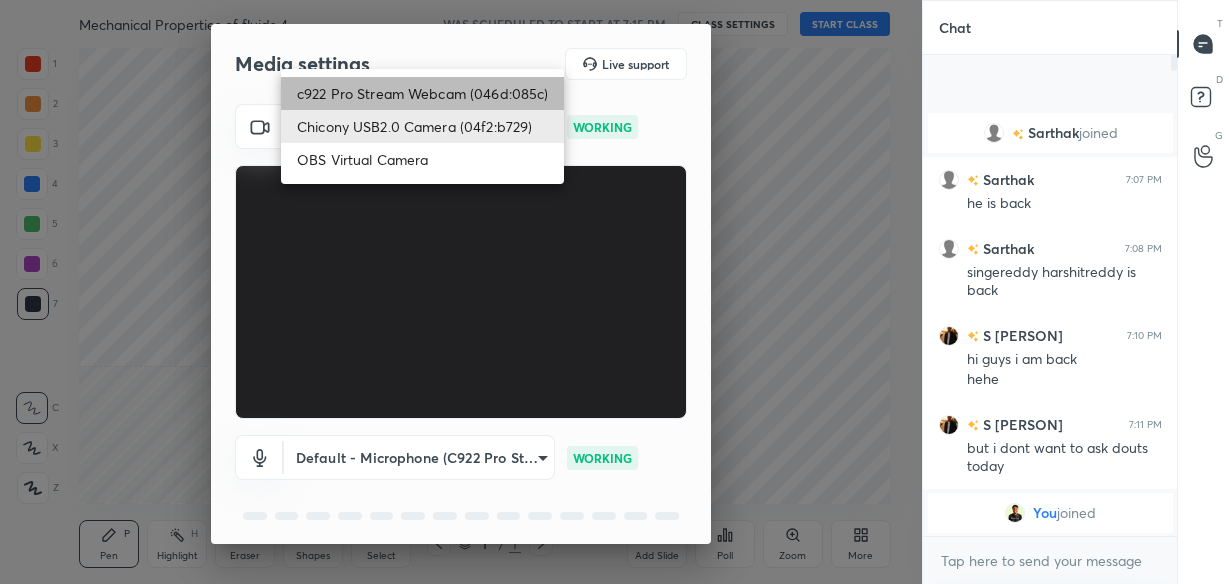 click on "c922 Pro Stream Webcam (046d:085c)" at bounding box center [422, 93] 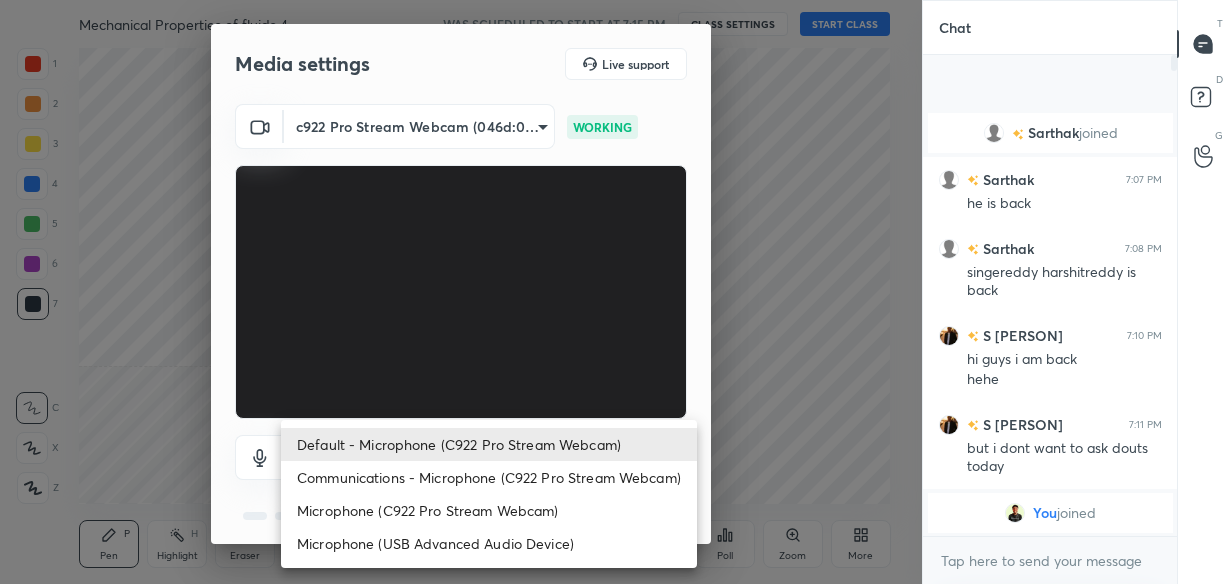 click on "1 2 3 4 5 6 7 C X Z C X Z E E Erase all H H Mechanical Properties of fluids 4 WAS SCHEDULED TO START AT 7:15 PM CLASS SETTINGS START CLASS Setting up your live class Back Mechanical Properties of fluids 4 • L7 of Comprehensive Course on properties of matter Madhu Kashyap Pen P Highlight H Eraser Shapes L Select S 1 / 1 Add Slide Poll Zoom More Chat Sarthak joined Sarthak 7:07 PM he is back Sarthak 7:08 PM singereddy harshitreddy is back S Harshith 7:10 PM hi guys i am back hehe S Harshith 7:11 PM but i dont want to ask douts today You joined JUMP TO LATEST Enable hand raising Enable raise hand to speak to learners. Once enabled, chat will be turned off temporarily. Enable x Doubts asked by learners will show up here Raise hand disabled You have disabled Raise hand currently. Enable it to invite learners to speak Enable Can't raise hand Looks like educator just invited you to speak. Please wait before you can raise your hand again. Got it T Messages (T) D Doubts (D) G Raise Hand (G) Report an issue 1" at bounding box center [614, 292] 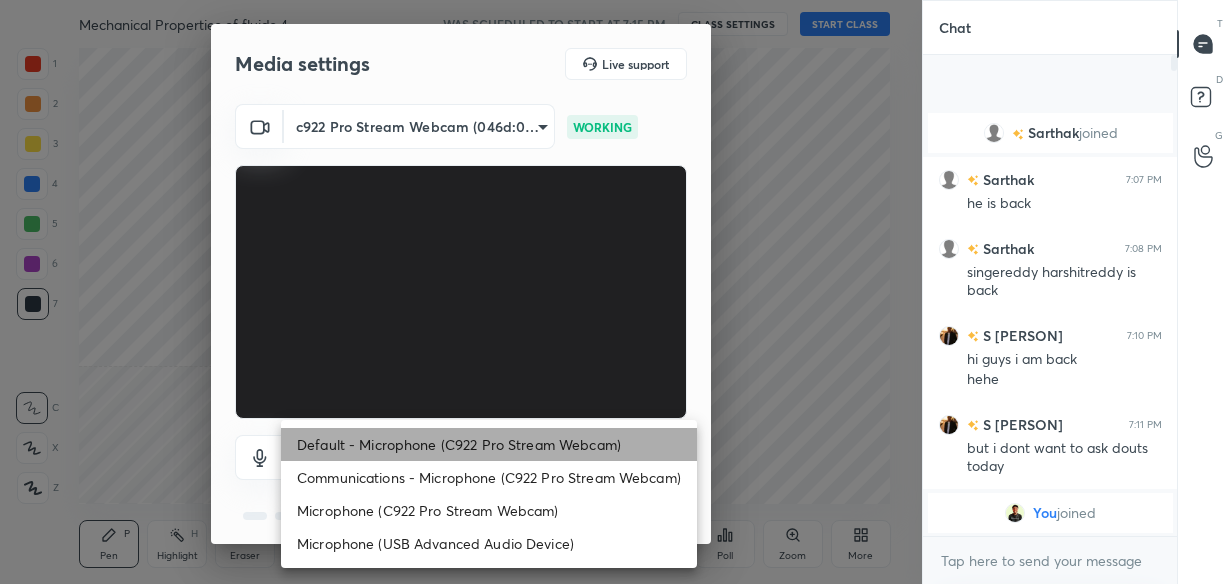 click on "Default - Microphone (C922 Pro Stream Webcam)" at bounding box center (489, 444) 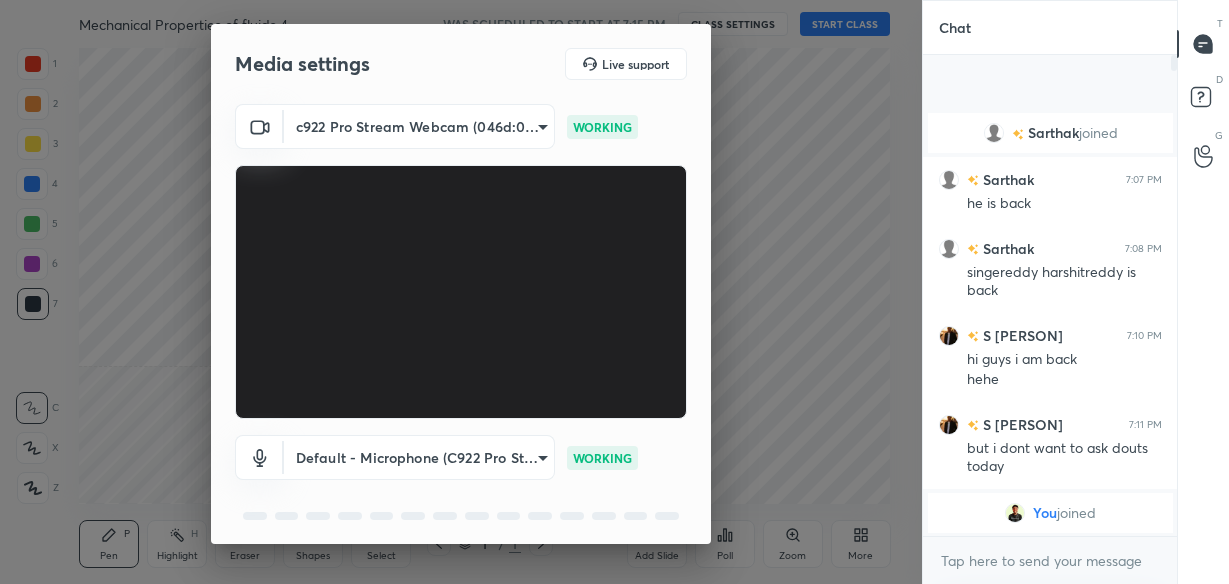 scroll, scrollTop: 71, scrollLeft: 0, axis: vertical 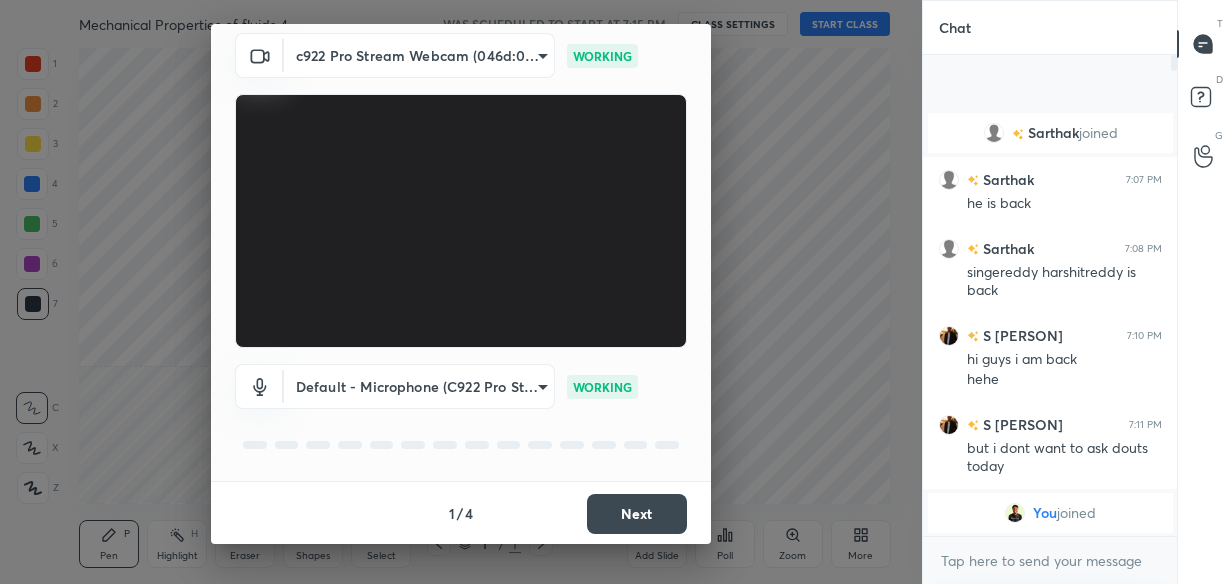 click on "Next" at bounding box center (637, 514) 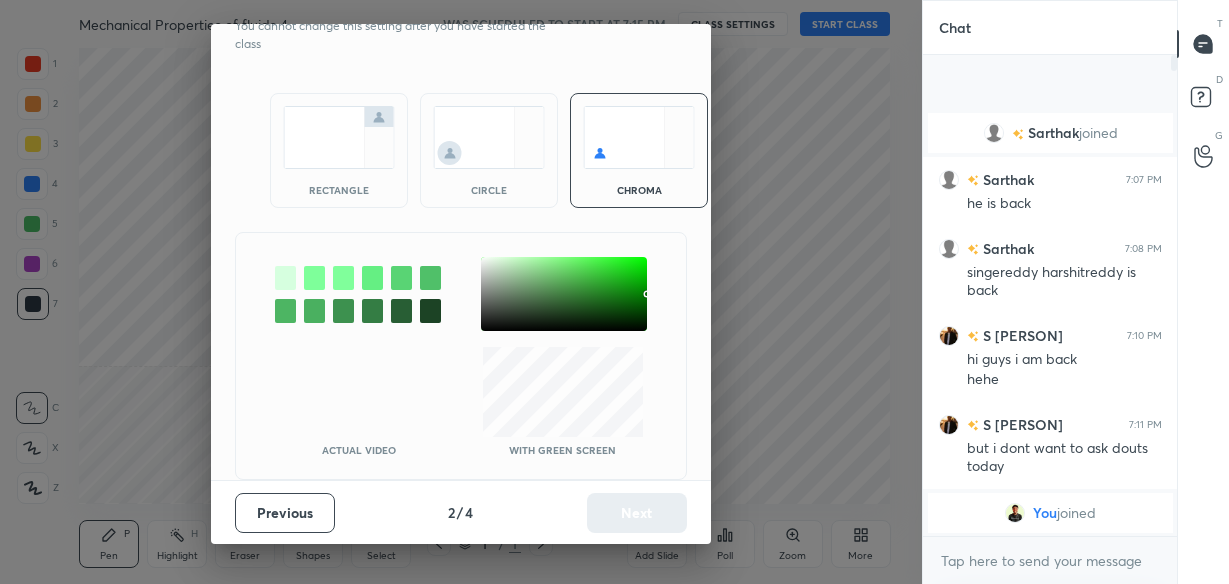 scroll, scrollTop: 0, scrollLeft: 0, axis: both 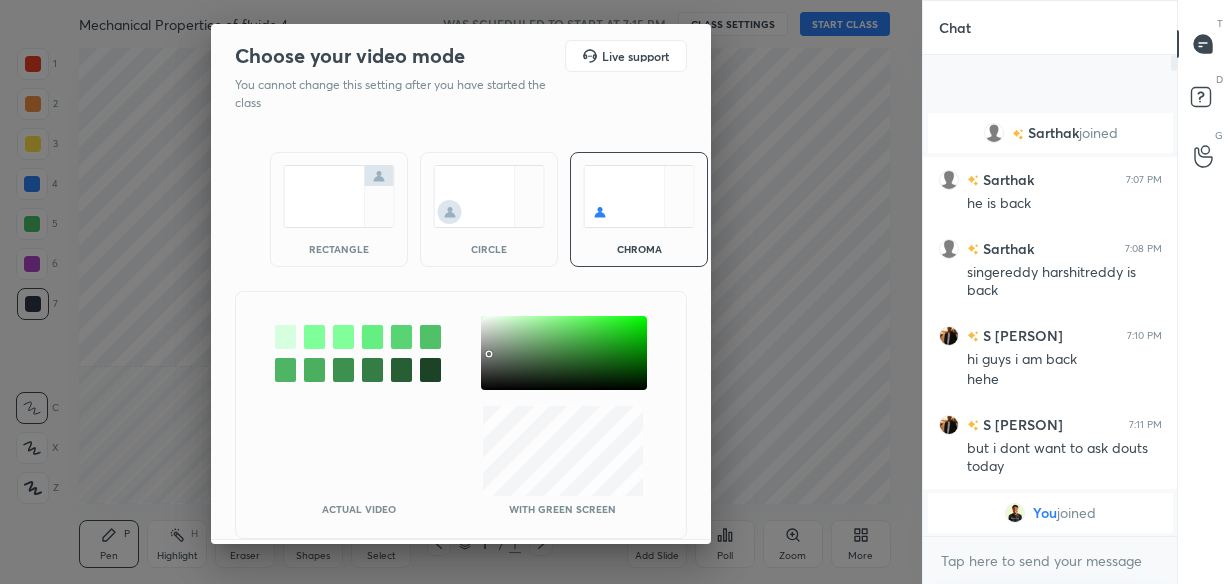 click at bounding box center [564, 353] 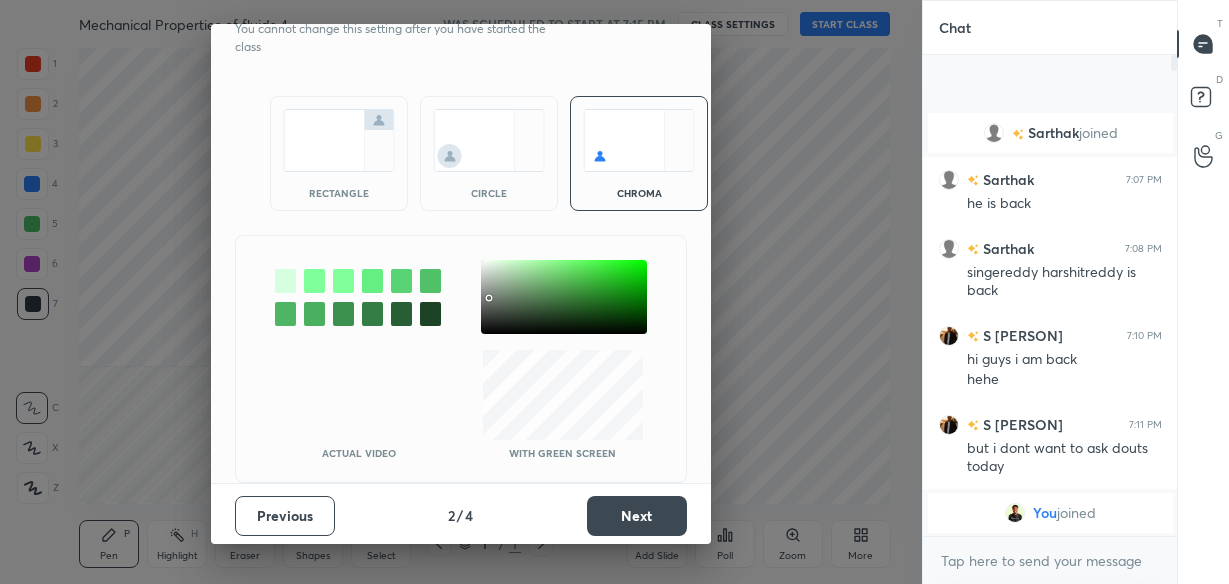 click on "Next" at bounding box center (637, 516) 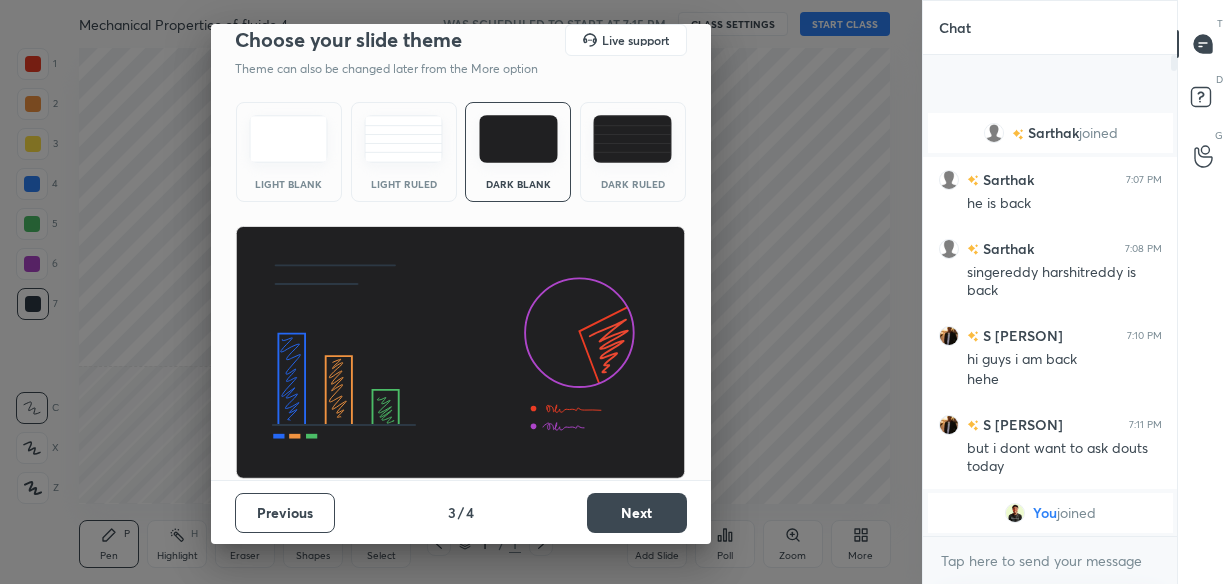 scroll, scrollTop: 14, scrollLeft: 0, axis: vertical 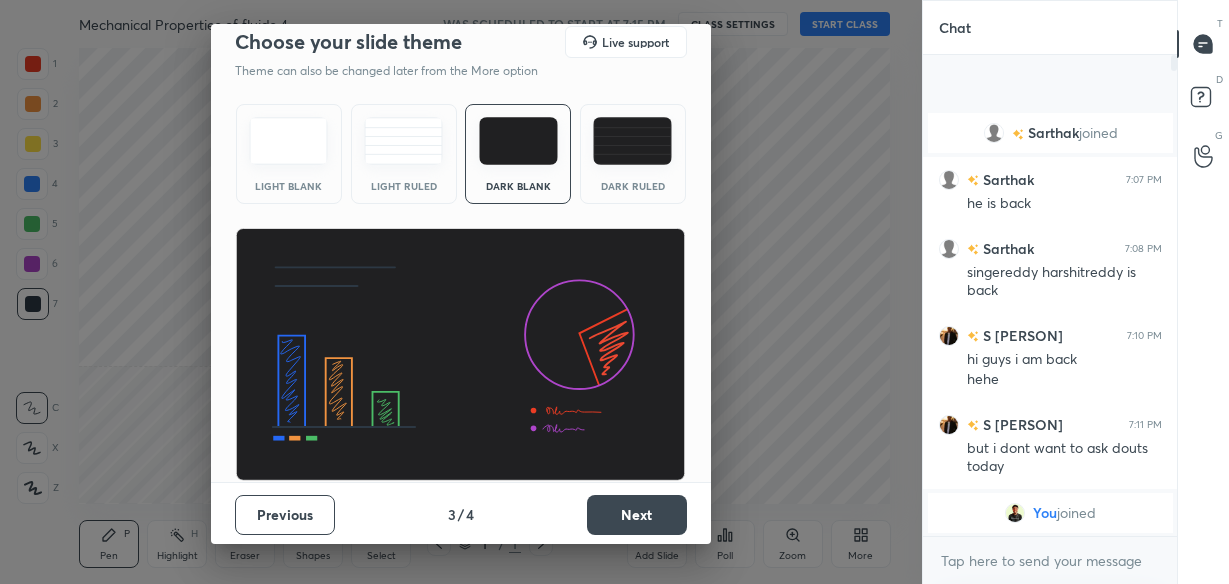 click on "Next" at bounding box center (637, 515) 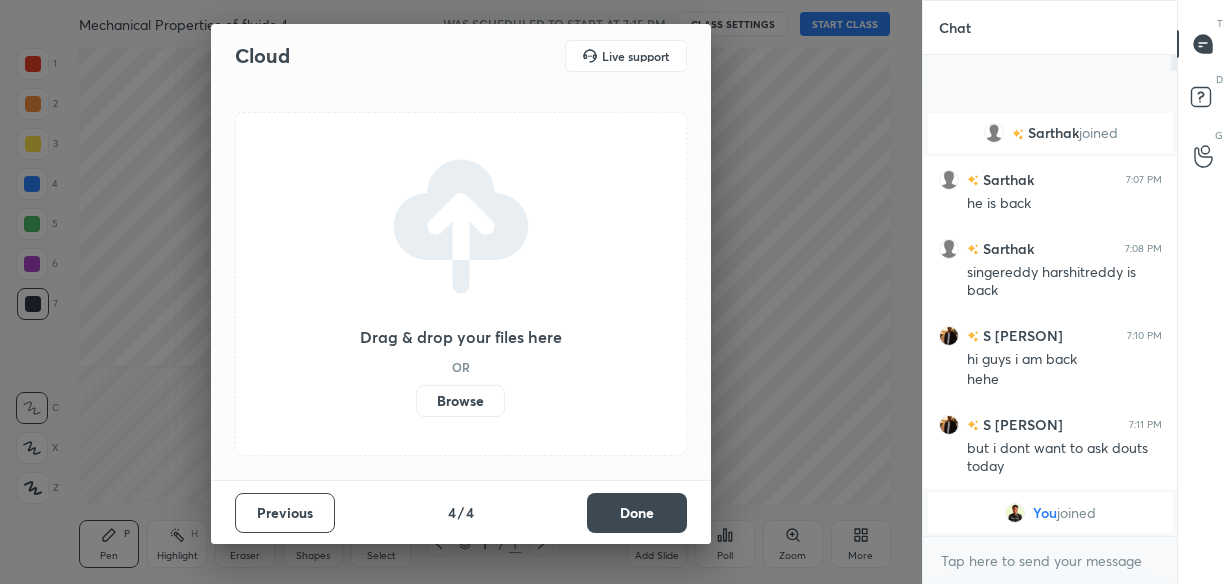 scroll, scrollTop: 0, scrollLeft: 0, axis: both 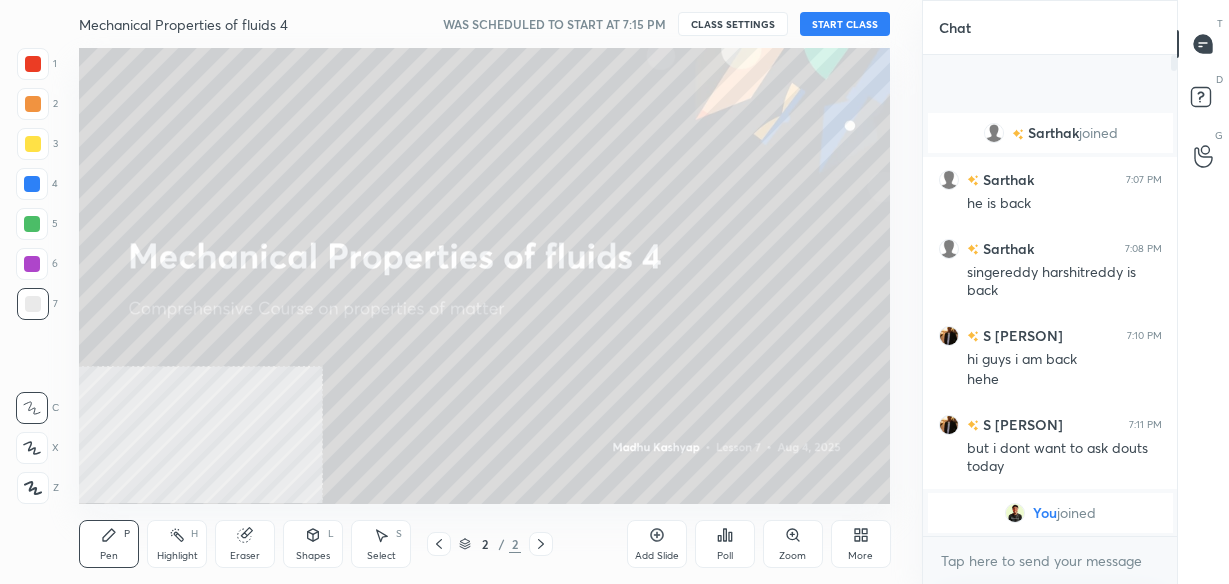 click on "More" at bounding box center (861, 544) 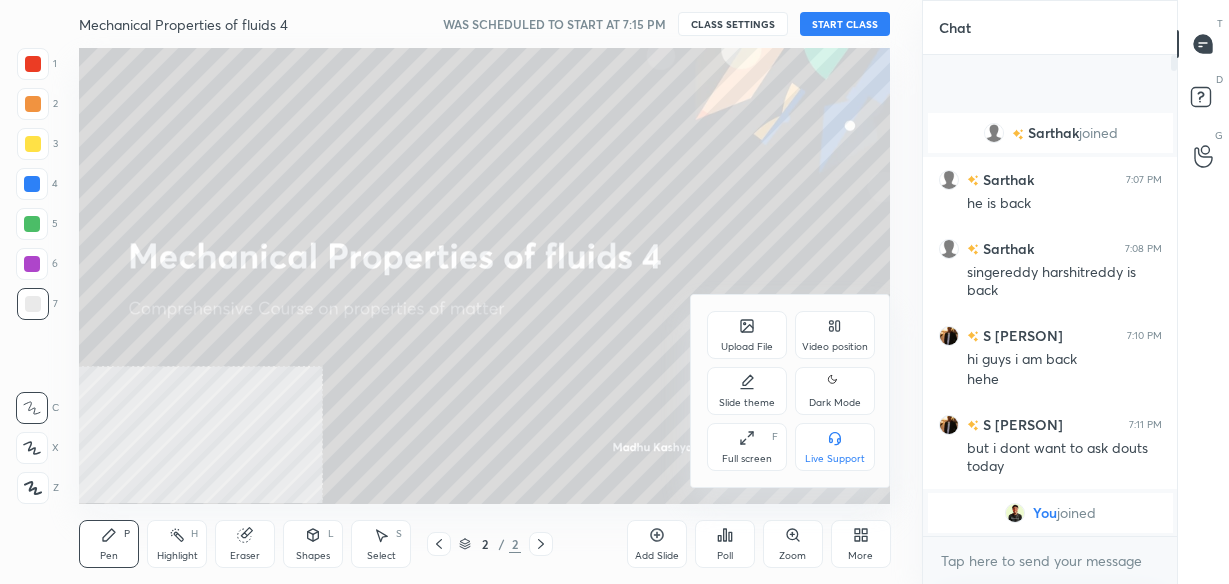 click on "Dark Mode" at bounding box center (835, 403) 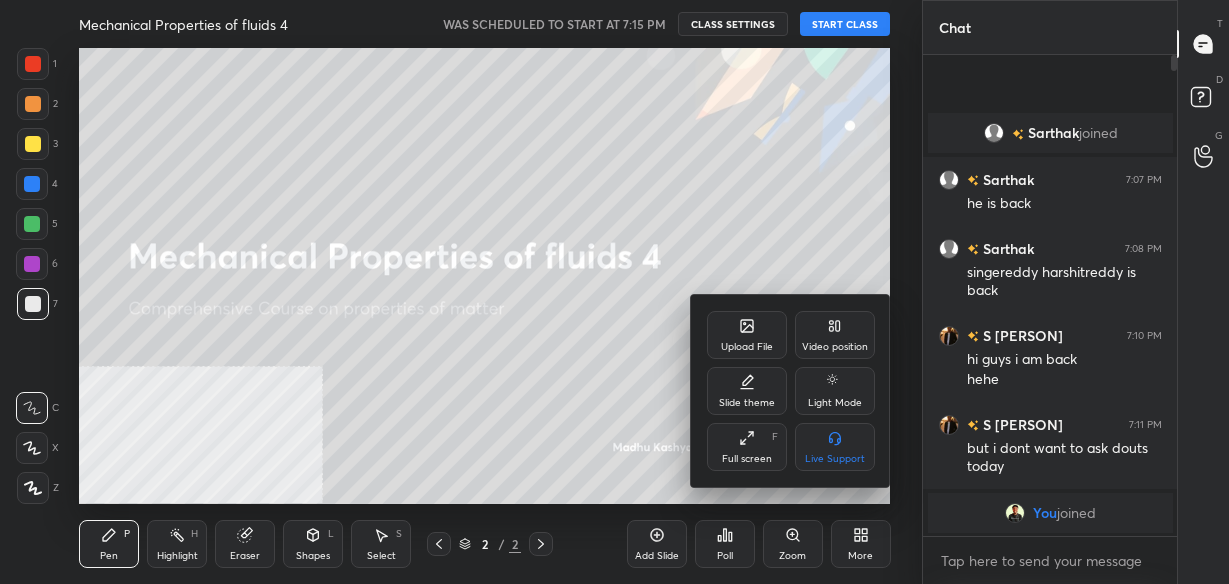 click at bounding box center [614, 292] 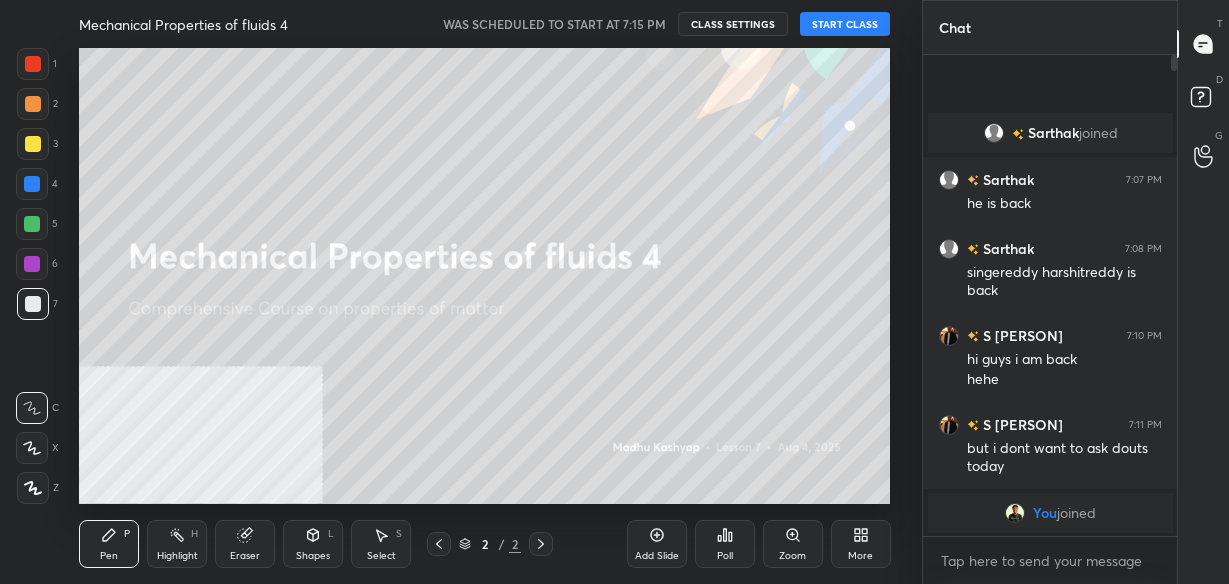 click on "More" at bounding box center [861, 544] 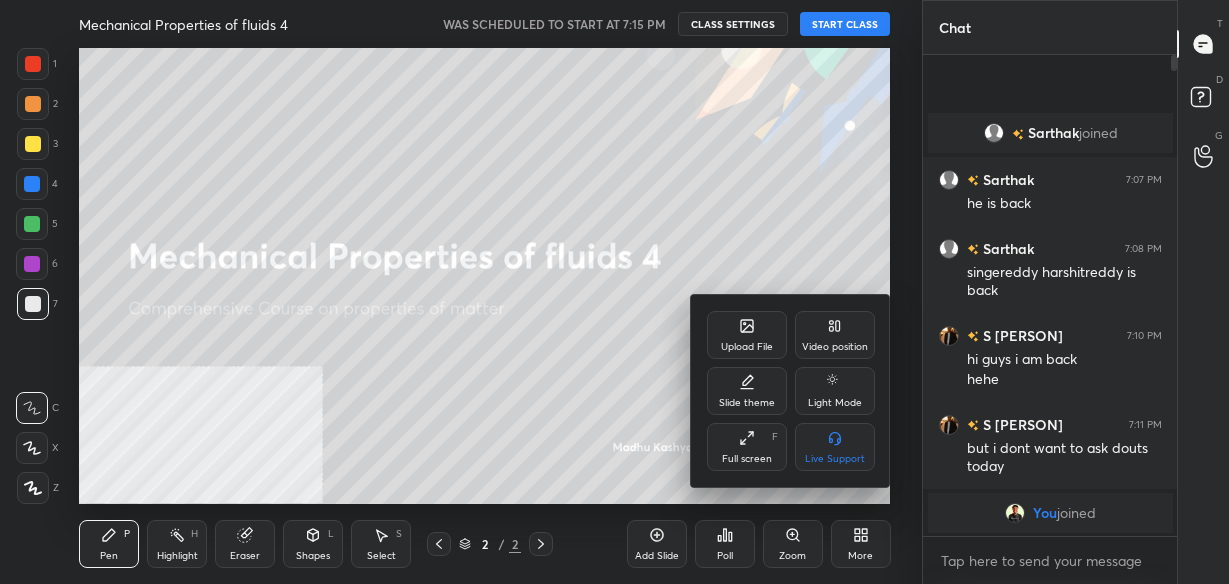 click on "Upload File" at bounding box center (747, 335) 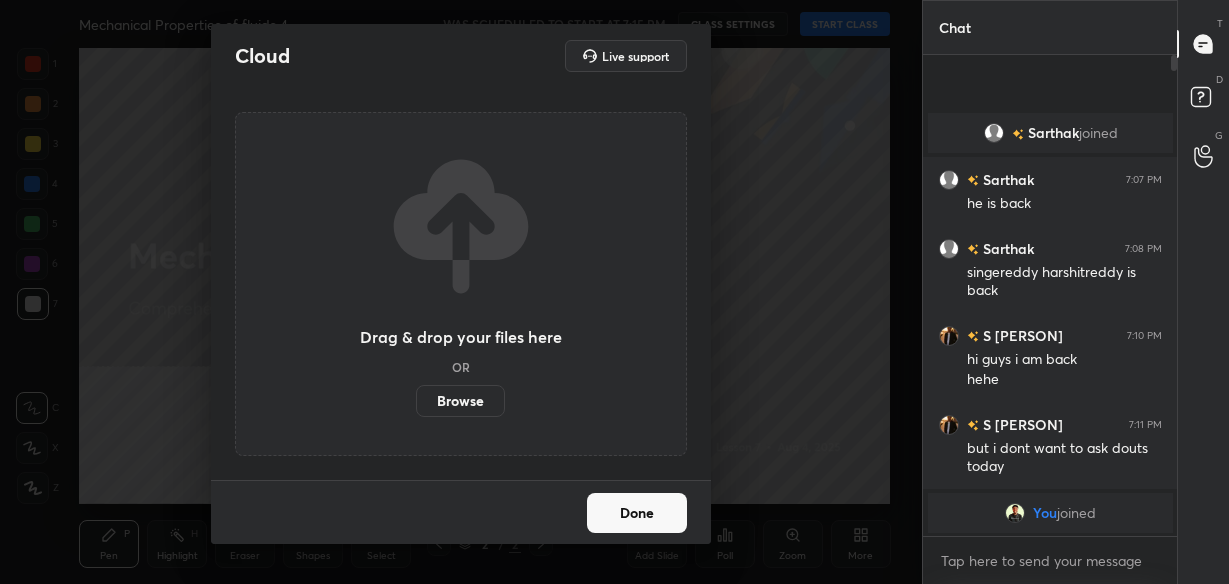 click on "Browse" at bounding box center [460, 401] 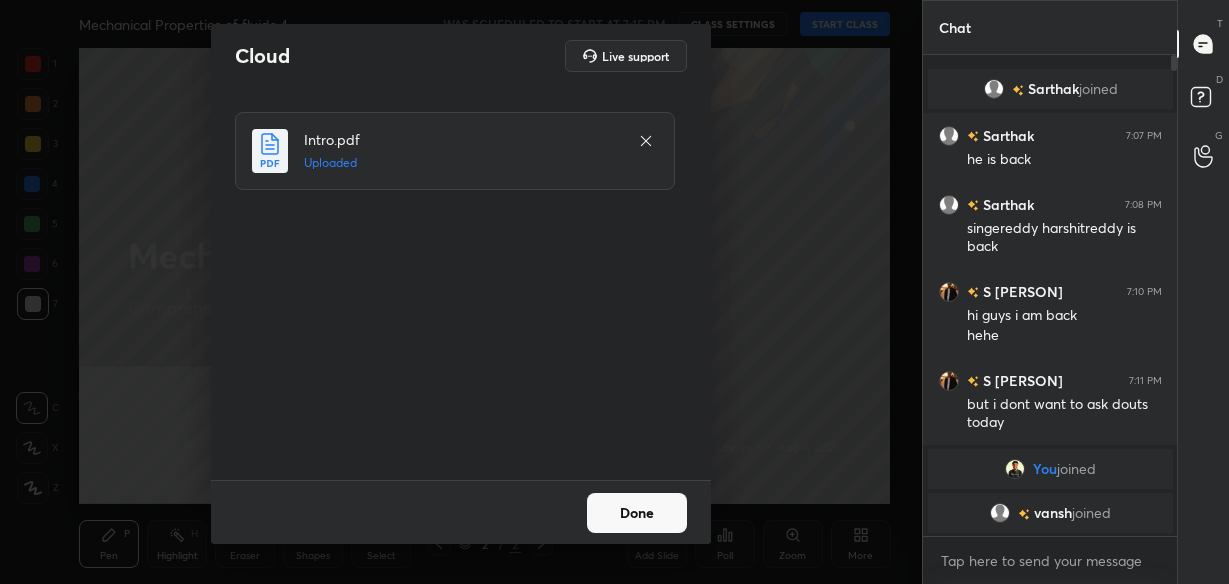 click on "Done" at bounding box center [637, 513] 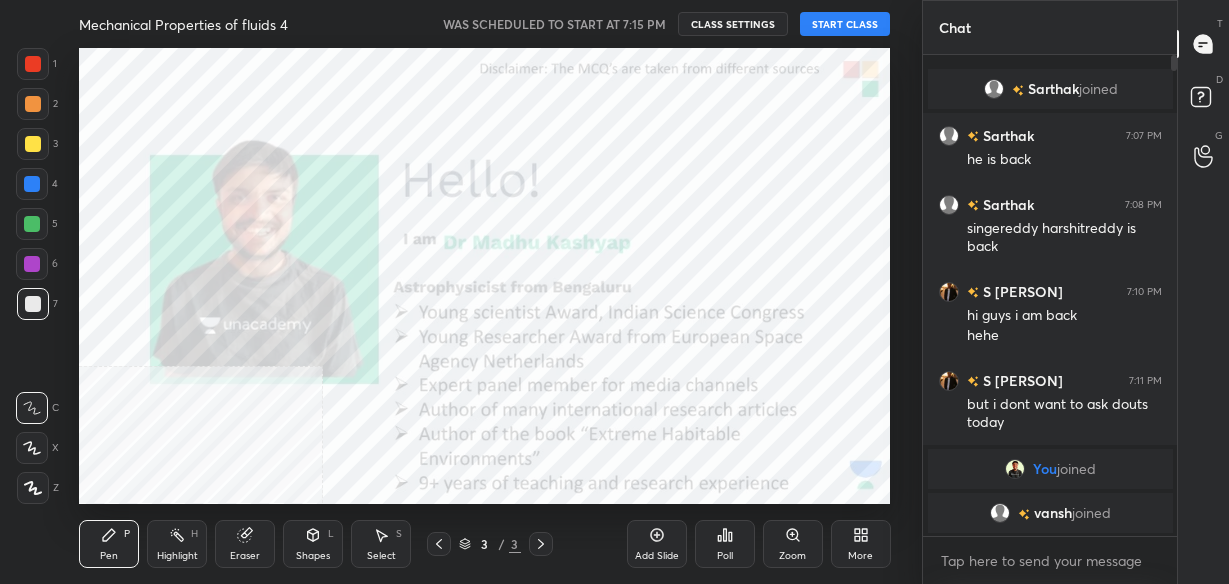 click on "Mechanical Properties of fluids 4 WAS SCHEDULED TO START AT 7:15 PM CLASS SETTINGS START CLASS Setting up your live class Back Mechanical Properties of fluids 4 • L7 of Comprehensive Course on properties of matter Madhu Kashyap Pen P Highlight H Eraser Shapes L Select S 3 / 3 Add Slide Poll Zoom More" at bounding box center (485, 292) 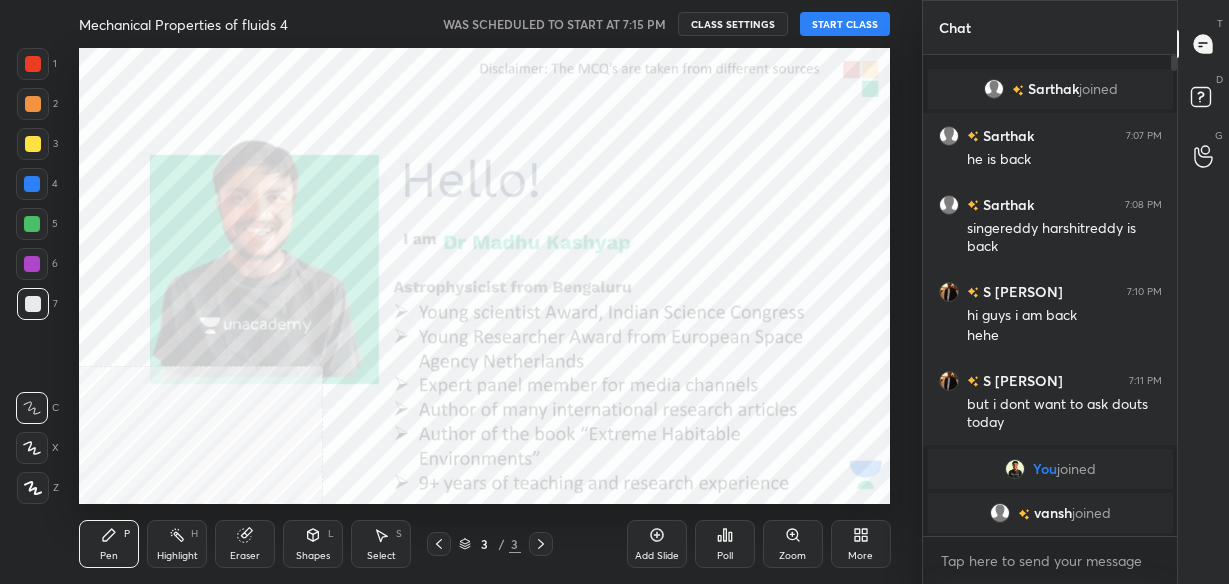 click on "START CLASS" at bounding box center [845, 24] 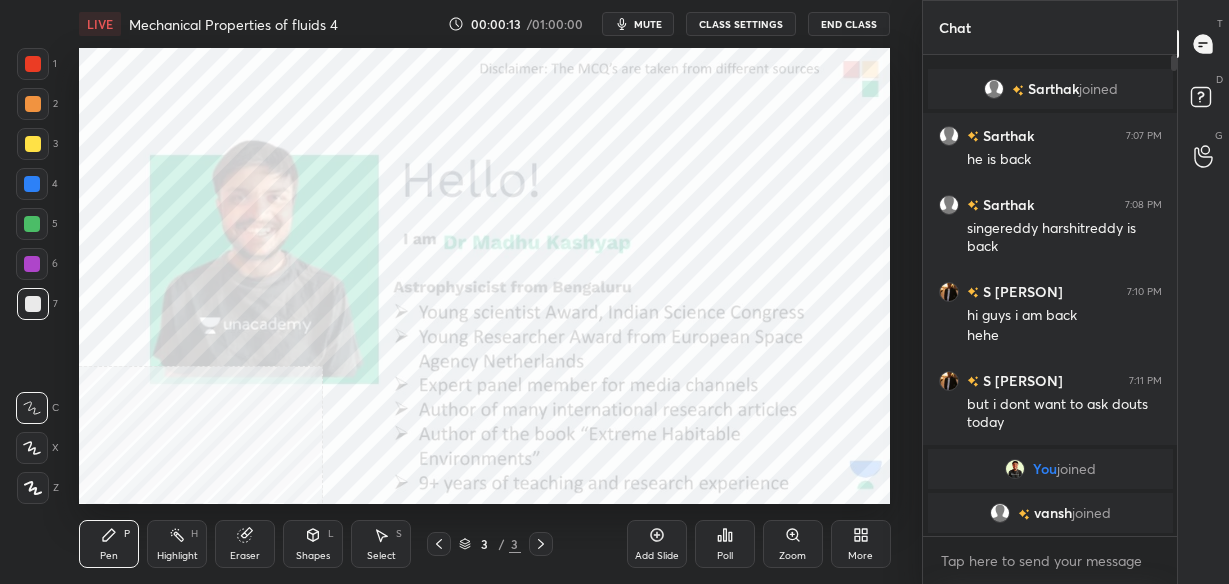 drag, startPoint x: 1173, startPoint y: 61, endPoint x: 1176, endPoint y: 170, distance: 109.041275 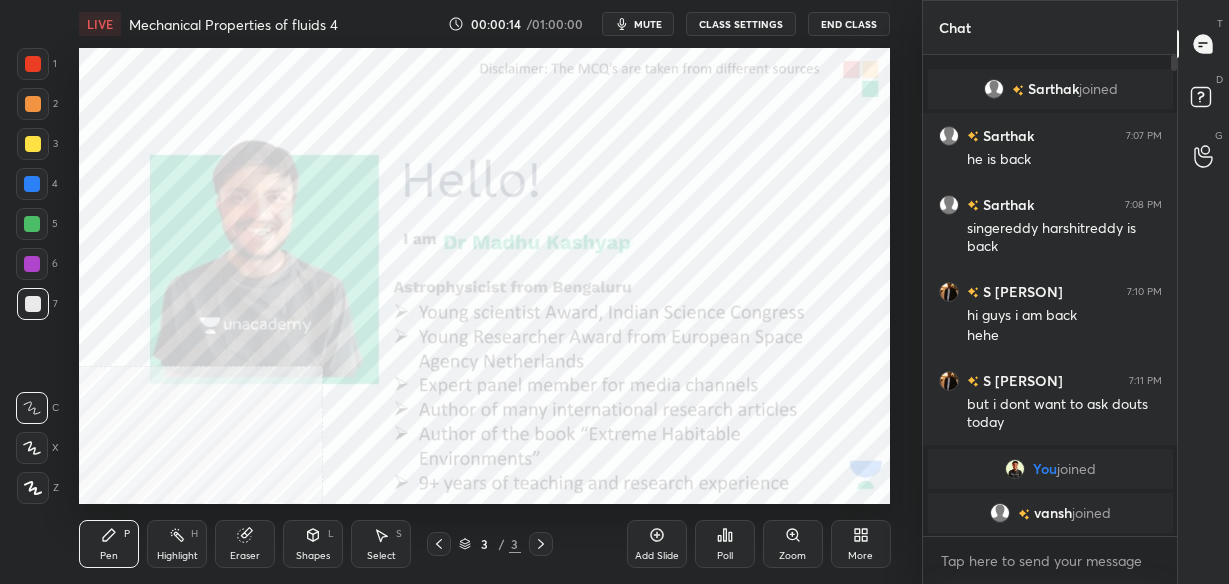 click 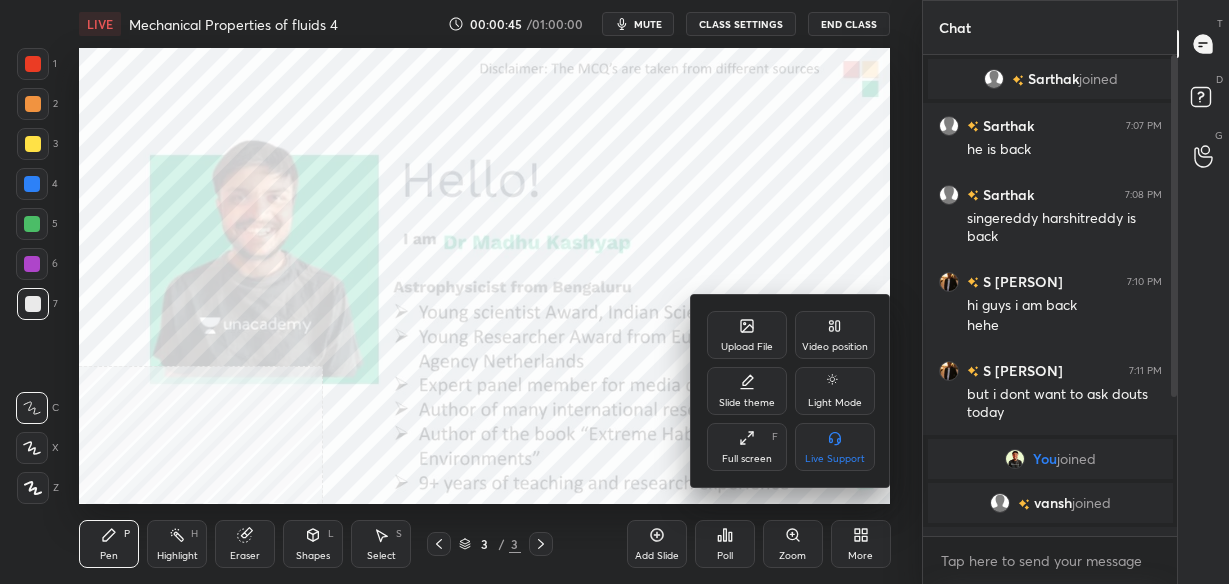 click at bounding box center [614, 292] 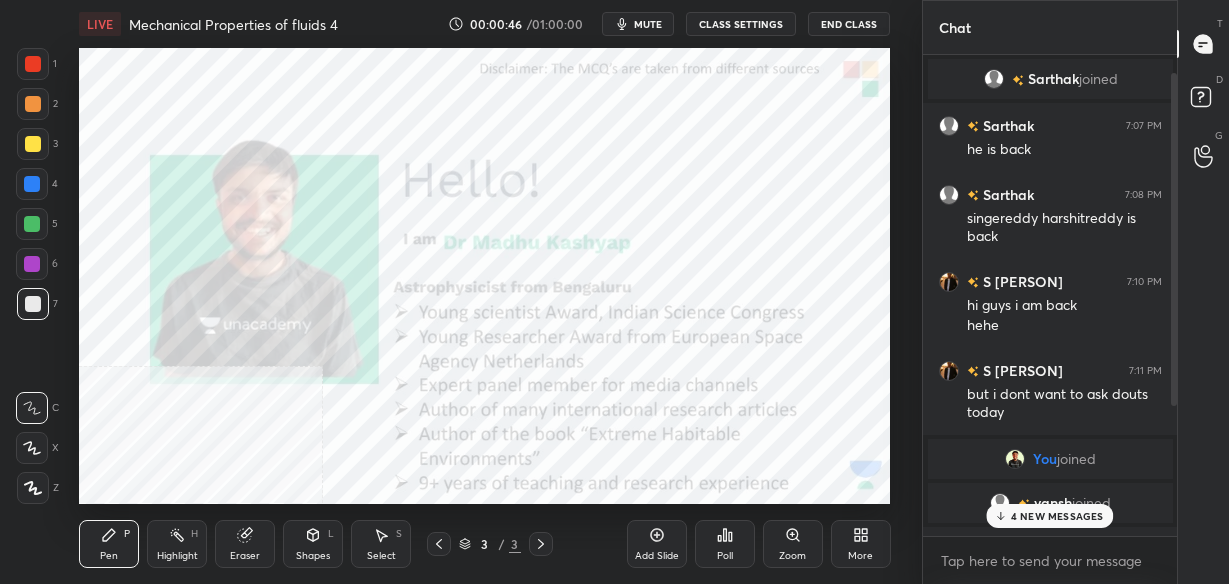 scroll, scrollTop: 215, scrollLeft: 0, axis: vertical 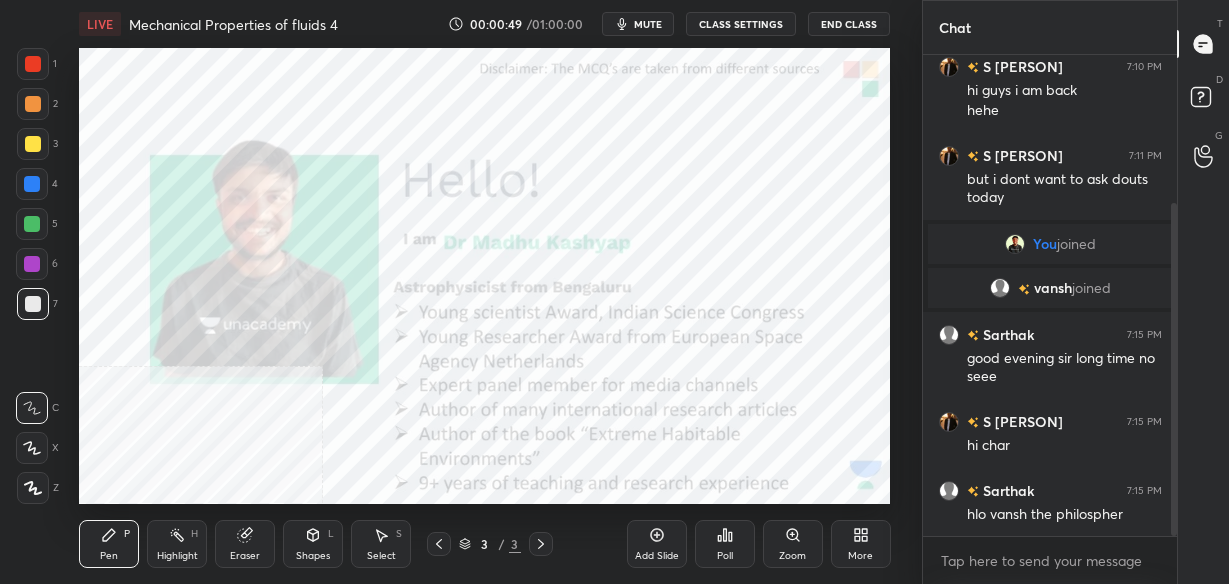 click 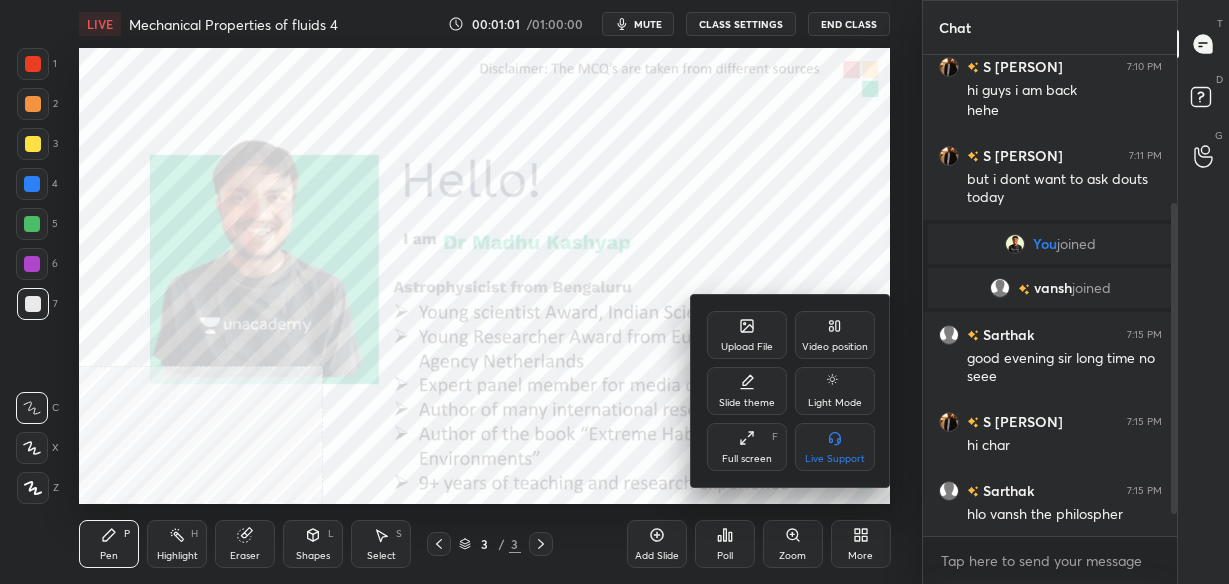 scroll, scrollTop: 284, scrollLeft: 0, axis: vertical 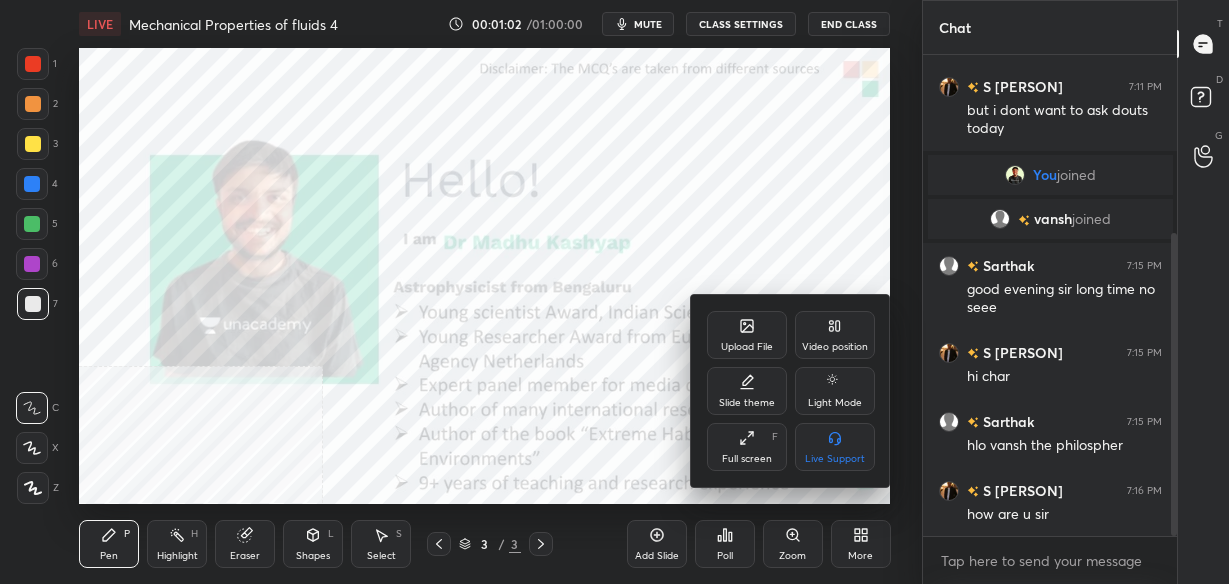 click on "Upload File" at bounding box center (747, 347) 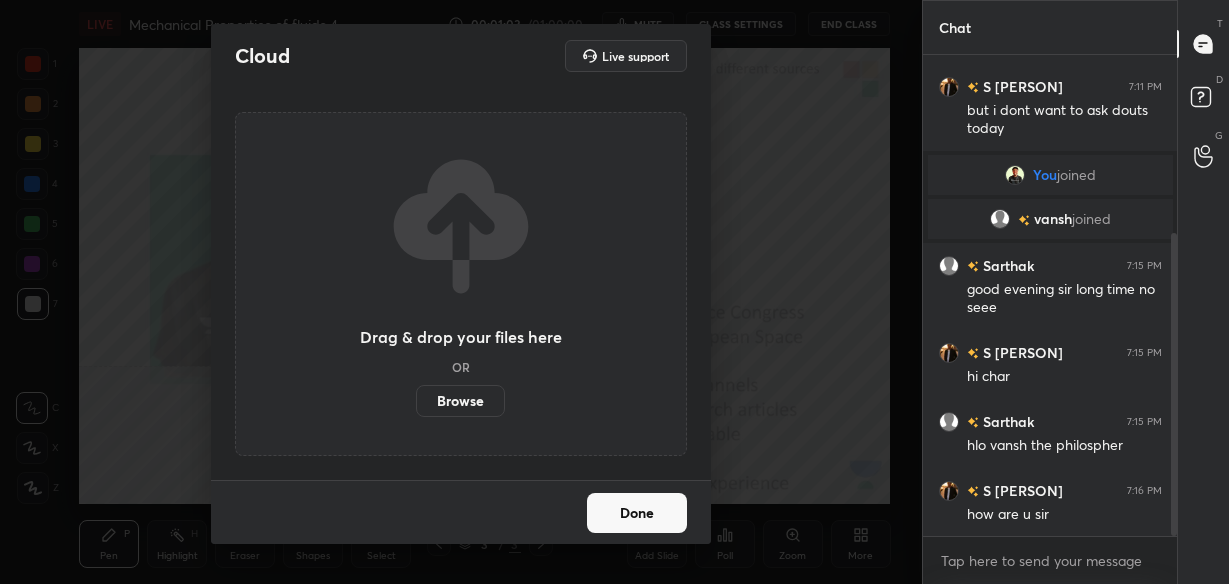 click on "Browse" at bounding box center (460, 401) 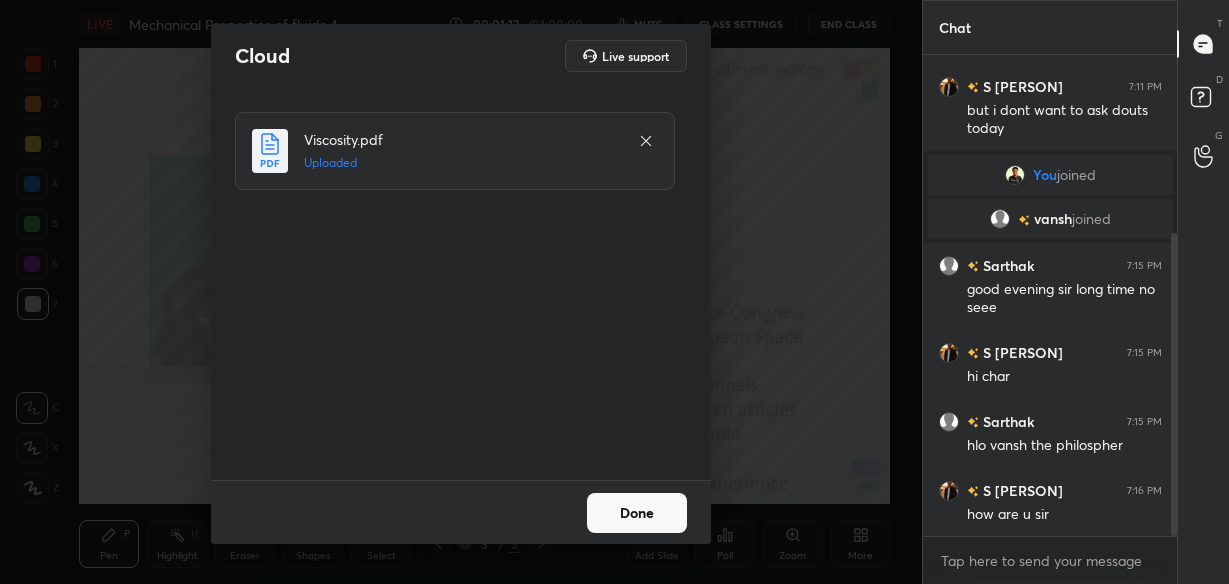 click on "Done" at bounding box center [637, 513] 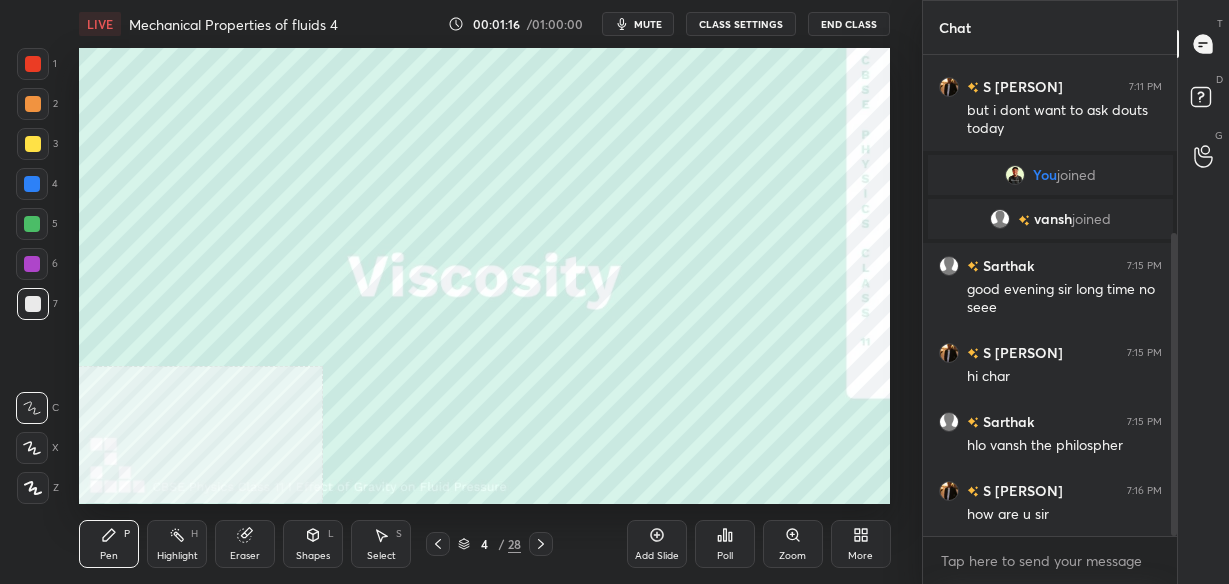 click 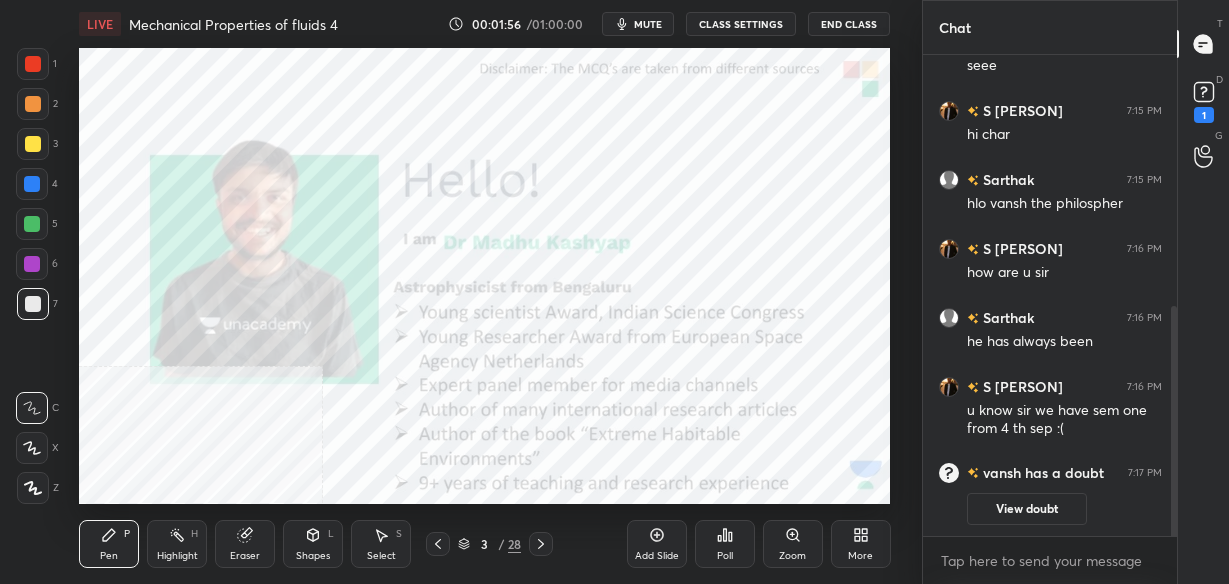 scroll, scrollTop: 631, scrollLeft: 0, axis: vertical 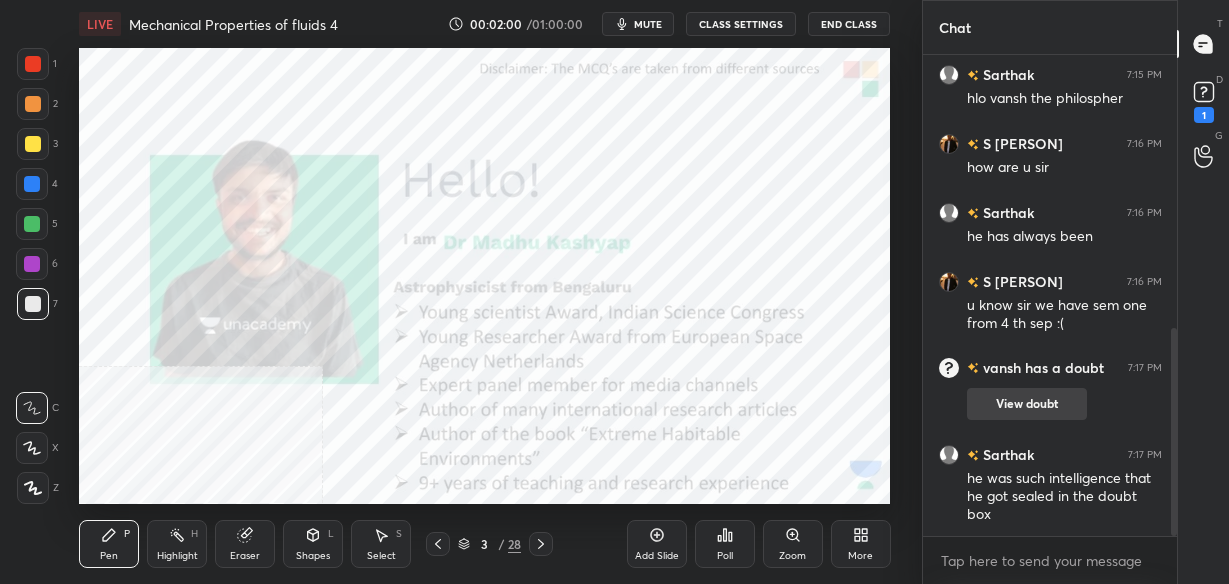 click on "View doubt" at bounding box center (1027, 404) 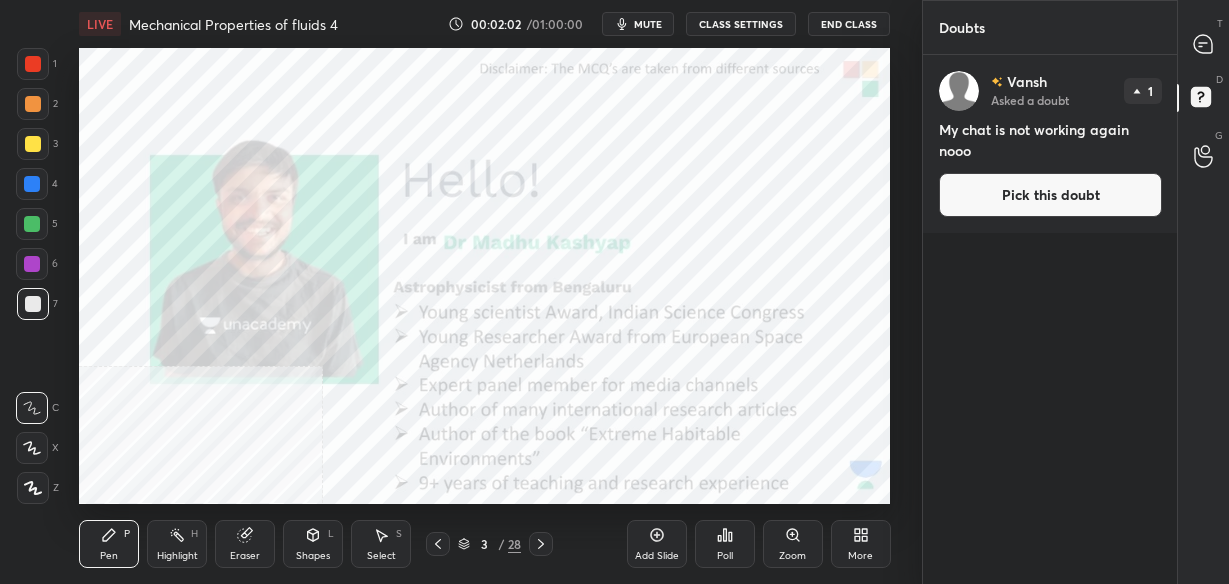 click on "Pick this doubt" at bounding box center (1050, 195) 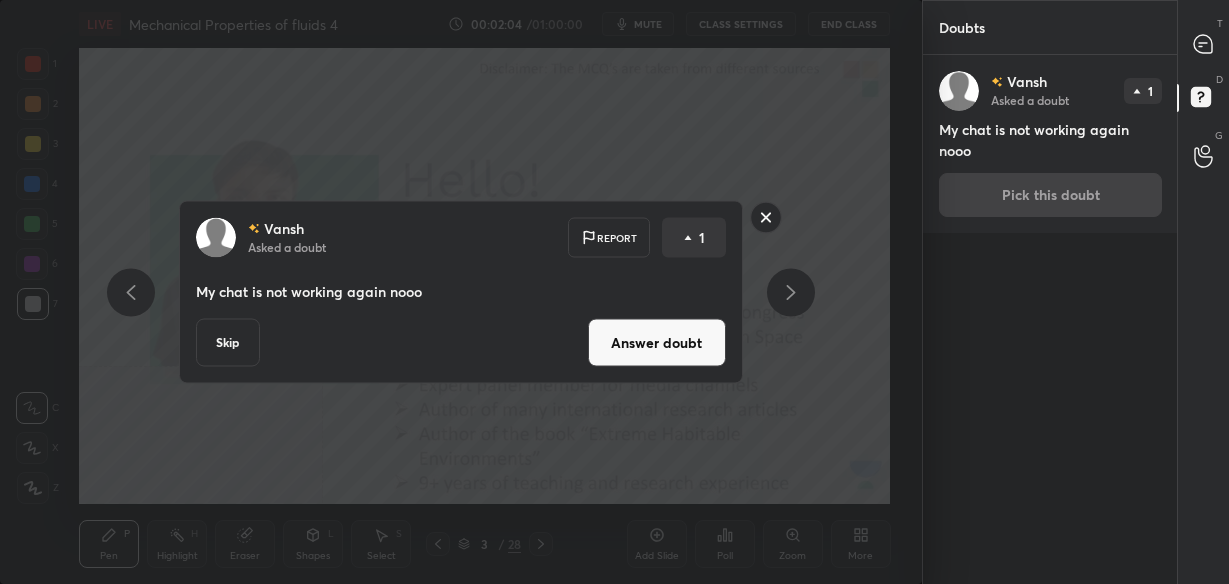 click 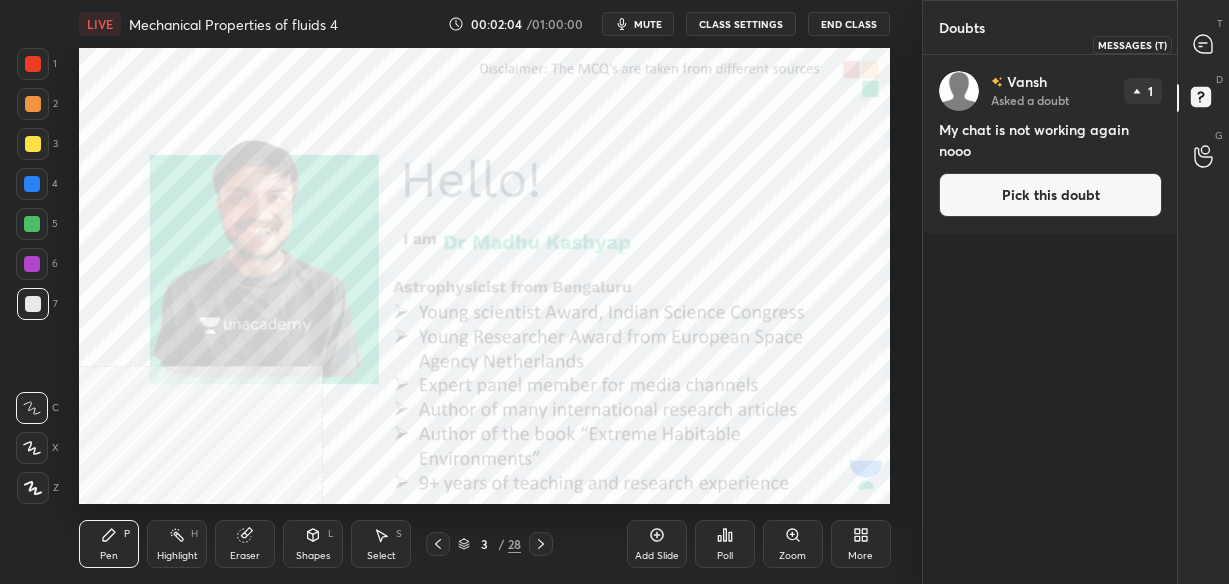 click at bounding box center [1204, 44] 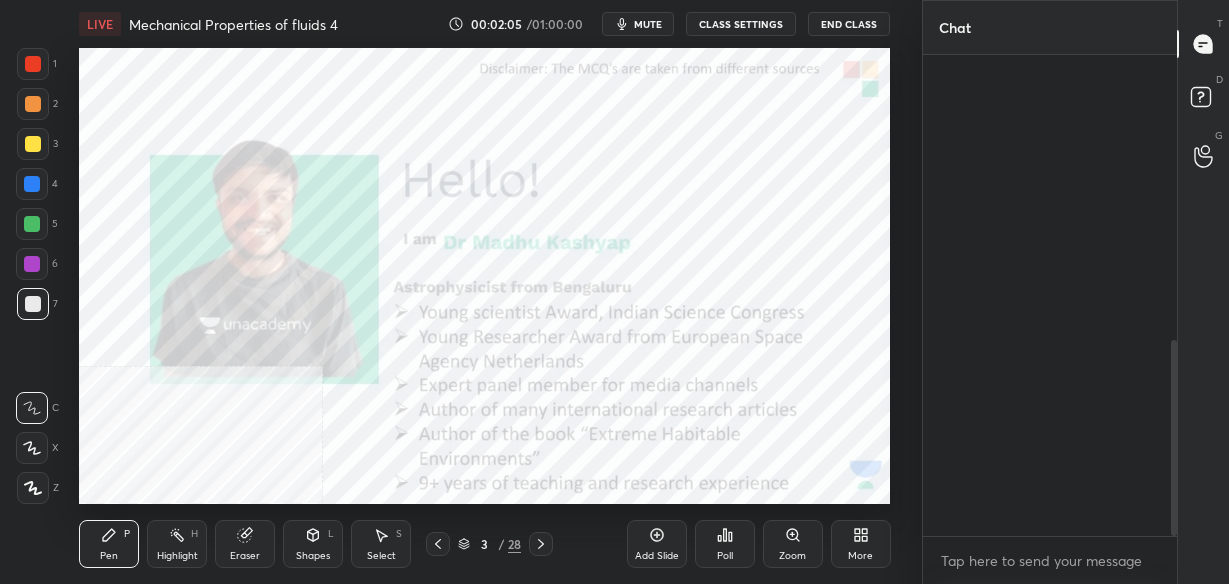 scroll, scrollTop: 700, scrollLeft: 0, axis: vertical 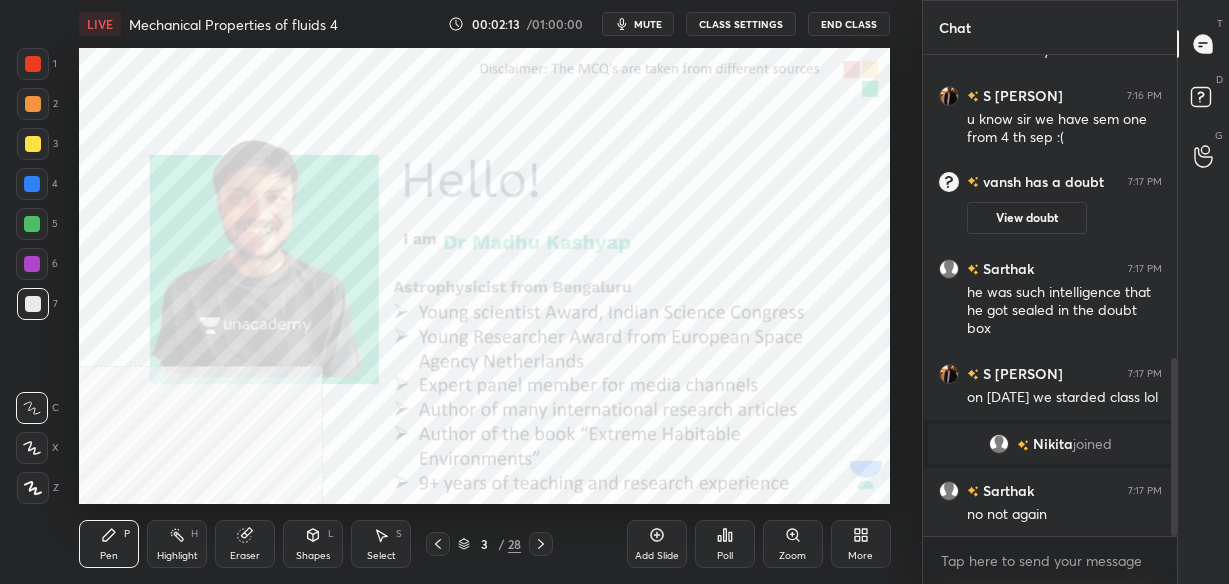 click 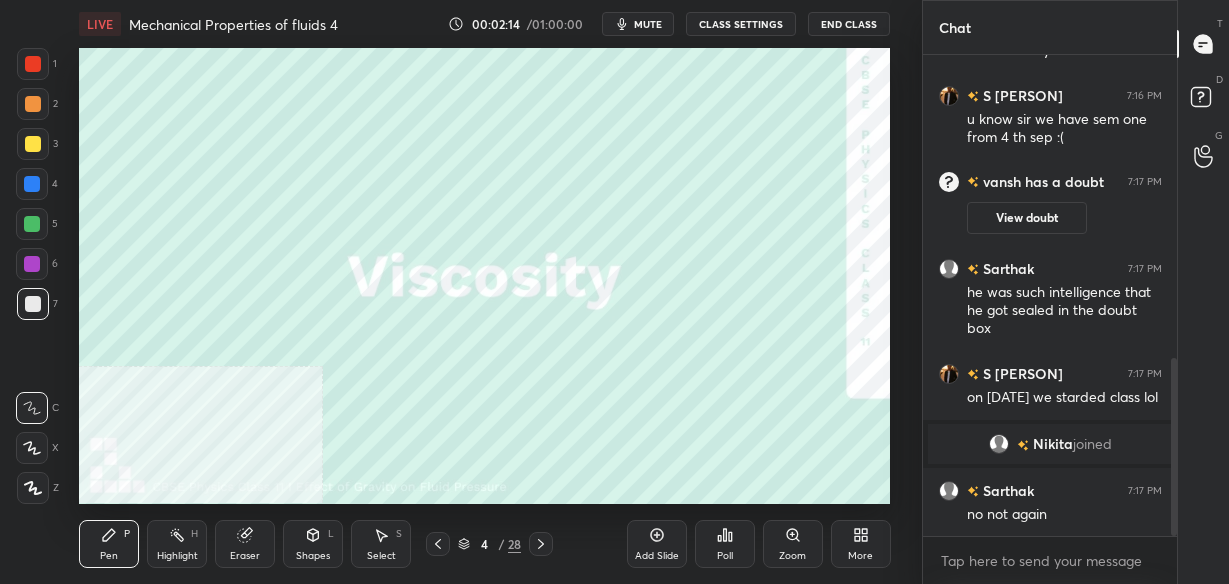 click 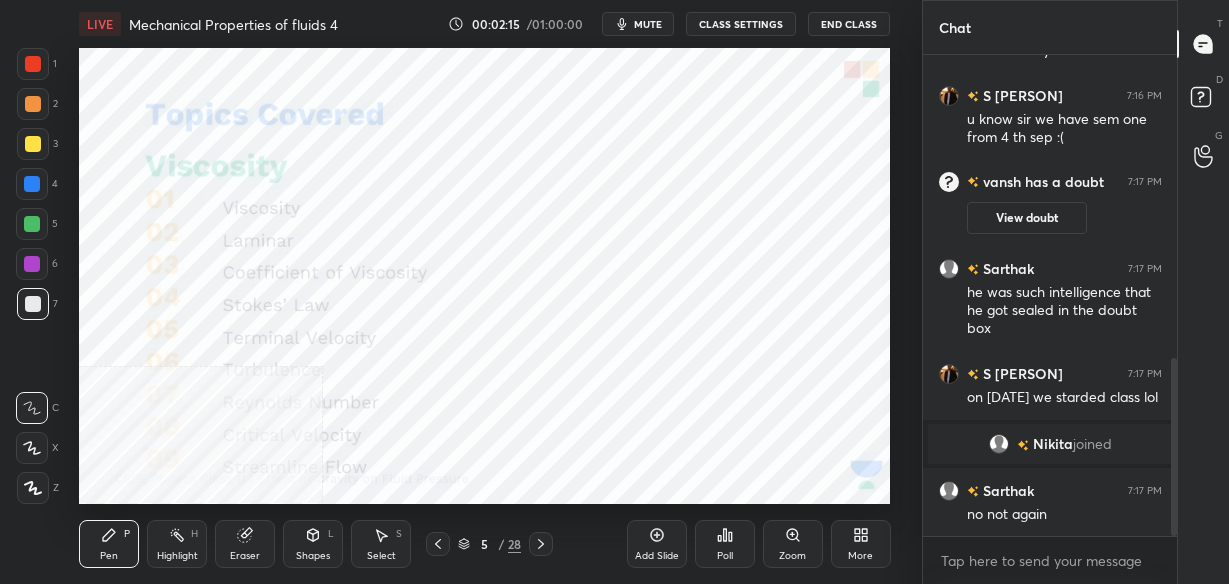 click on "More" at bounding box center [860, 556] 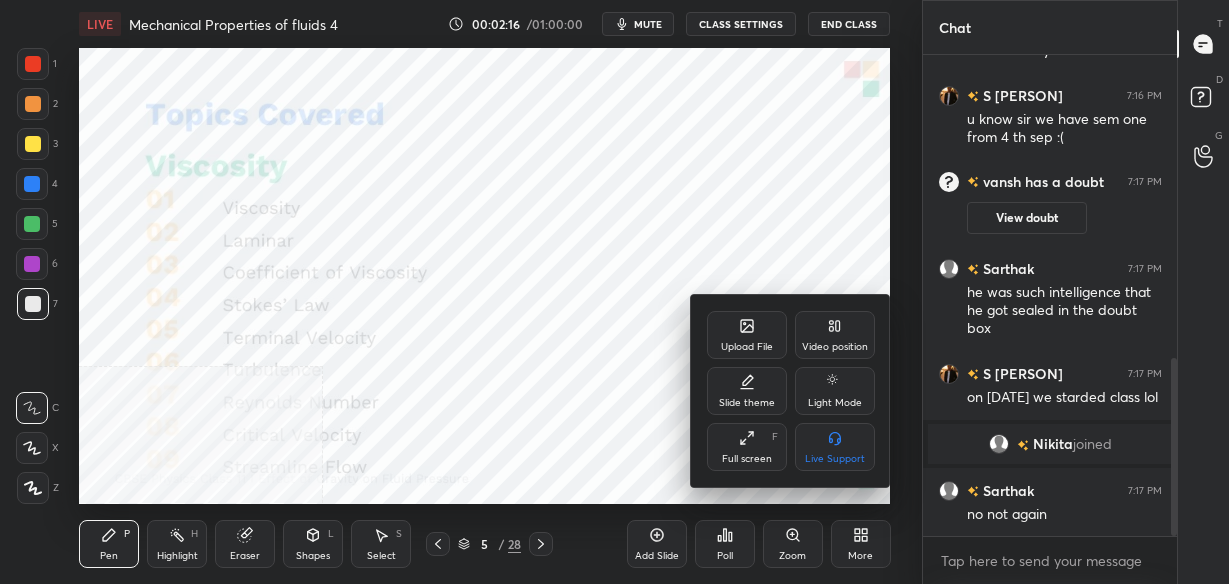 click on "Video position" at bounding box center (835, 335) 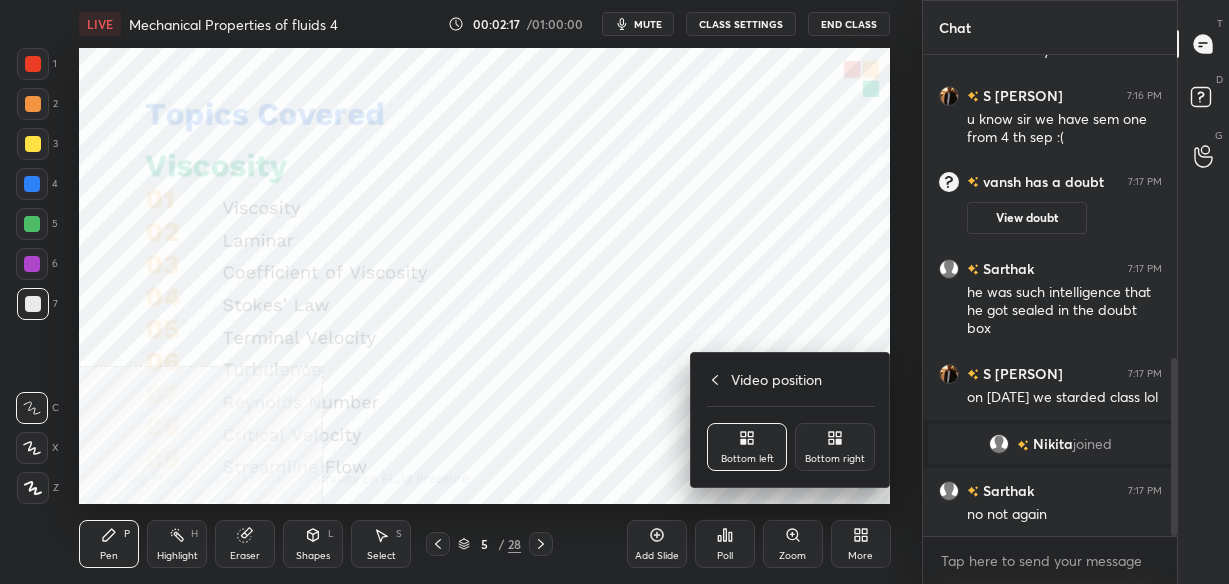 click on "Bottom right" at bounding box center (835, 459) 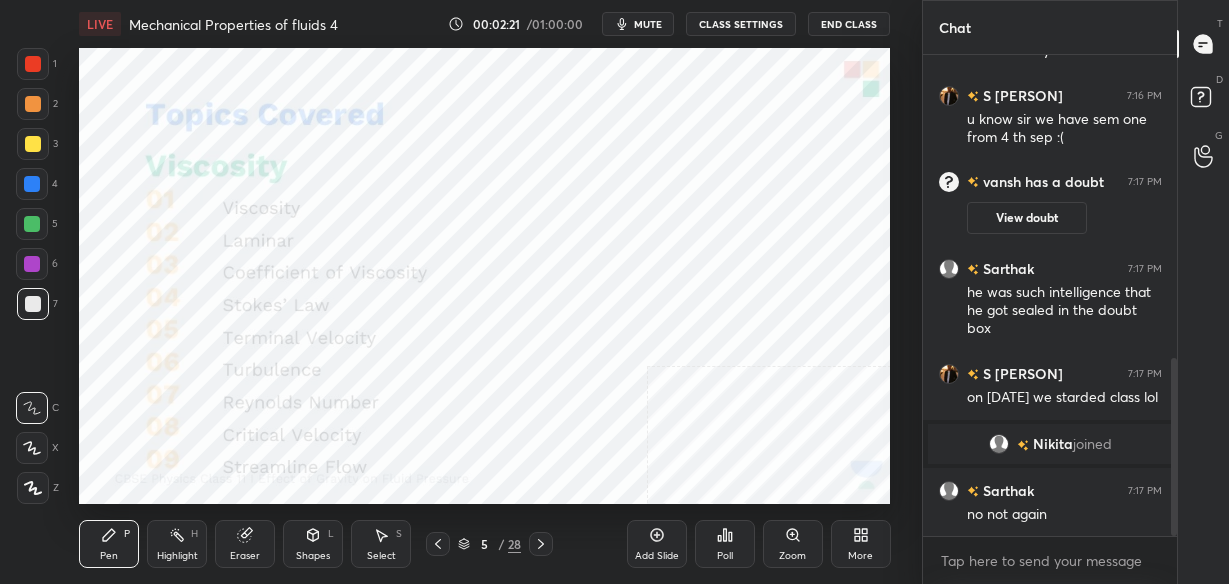 click at bounding box center [33, 64] 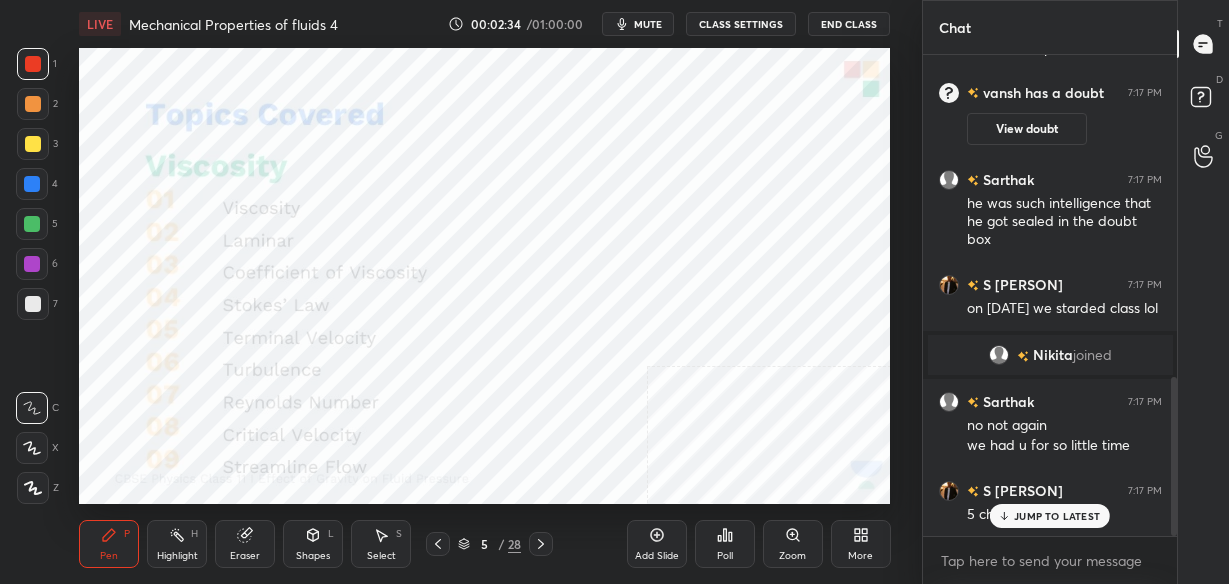 scroll, scrollTop: 974, scrollLeft: 0, axis: vertical 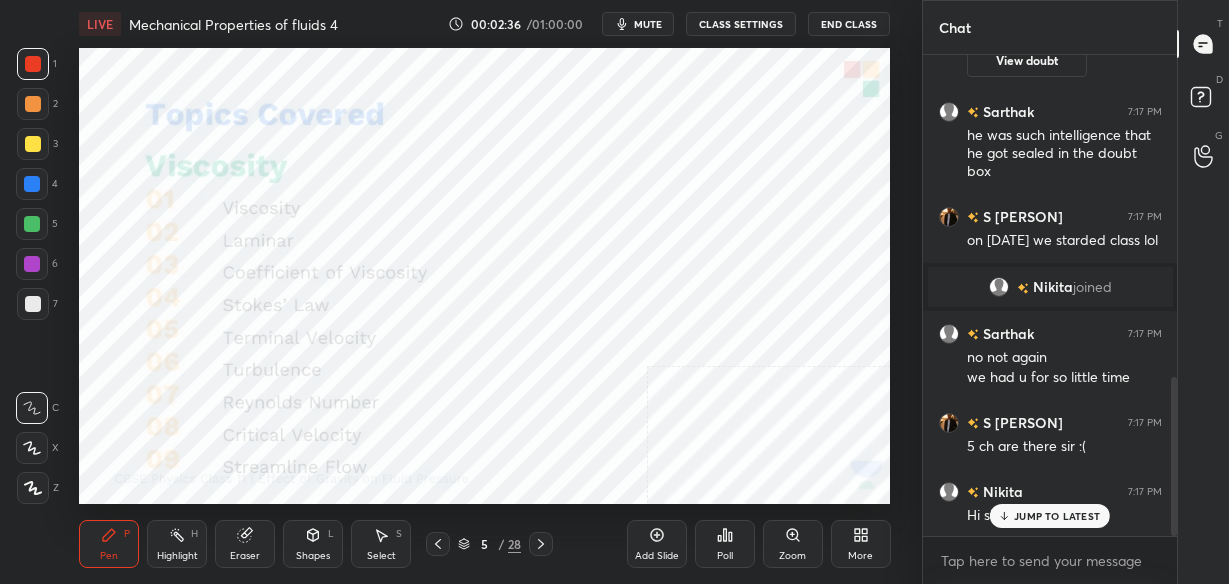 click on "JUMP TO LATEST" at bounding box center [1057, 516] 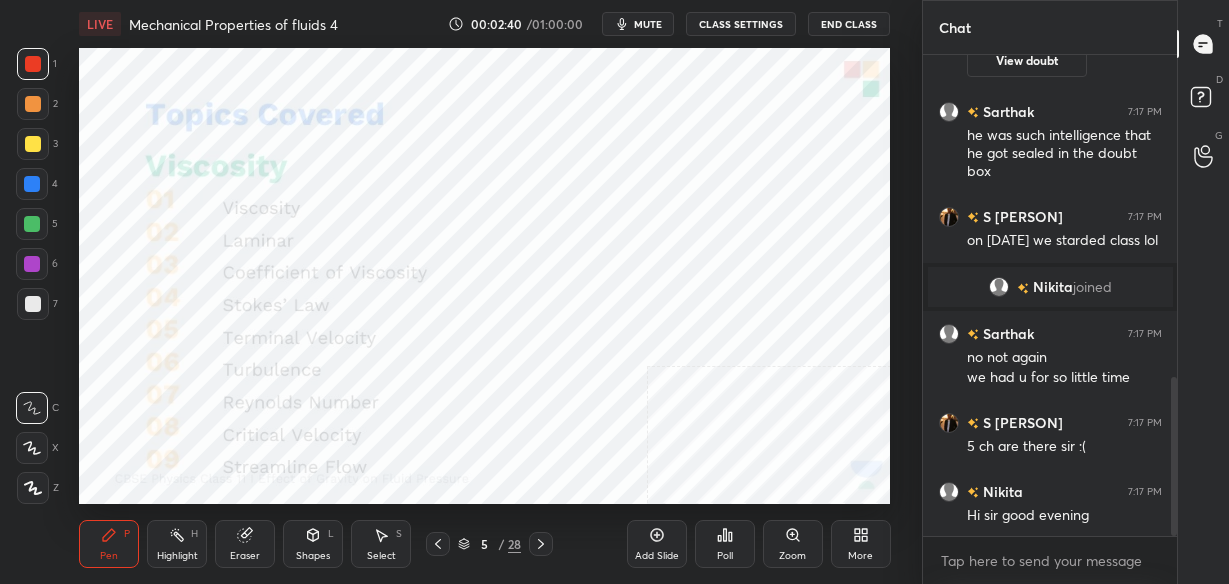 click at bounding box center [541, 544] 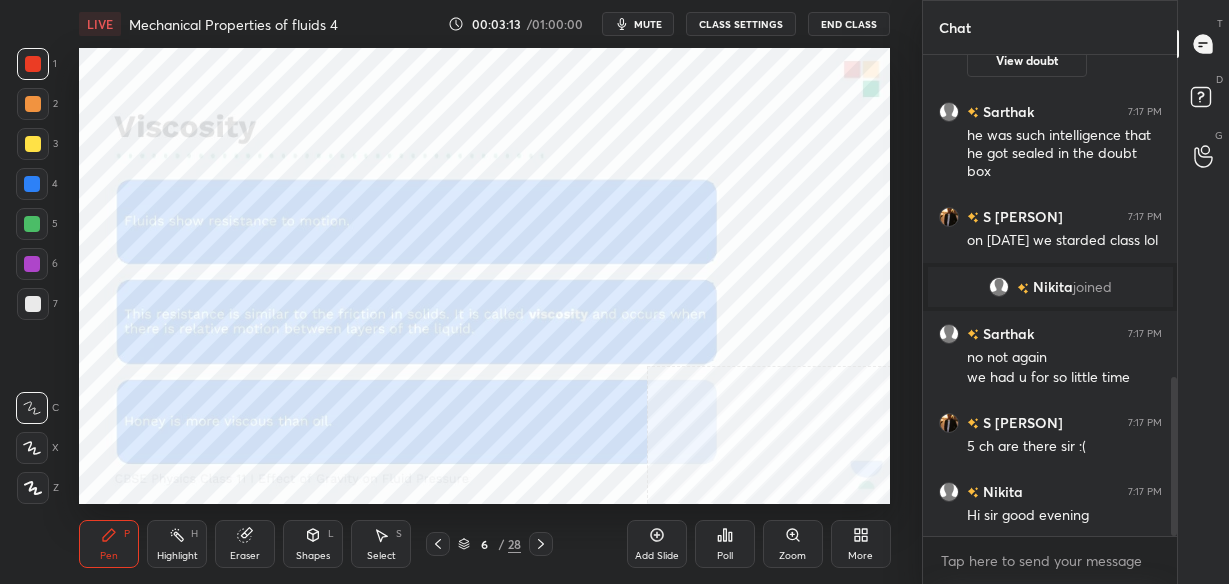 scroll, scrollTop: 434, scrollLeft: 248, axis: both 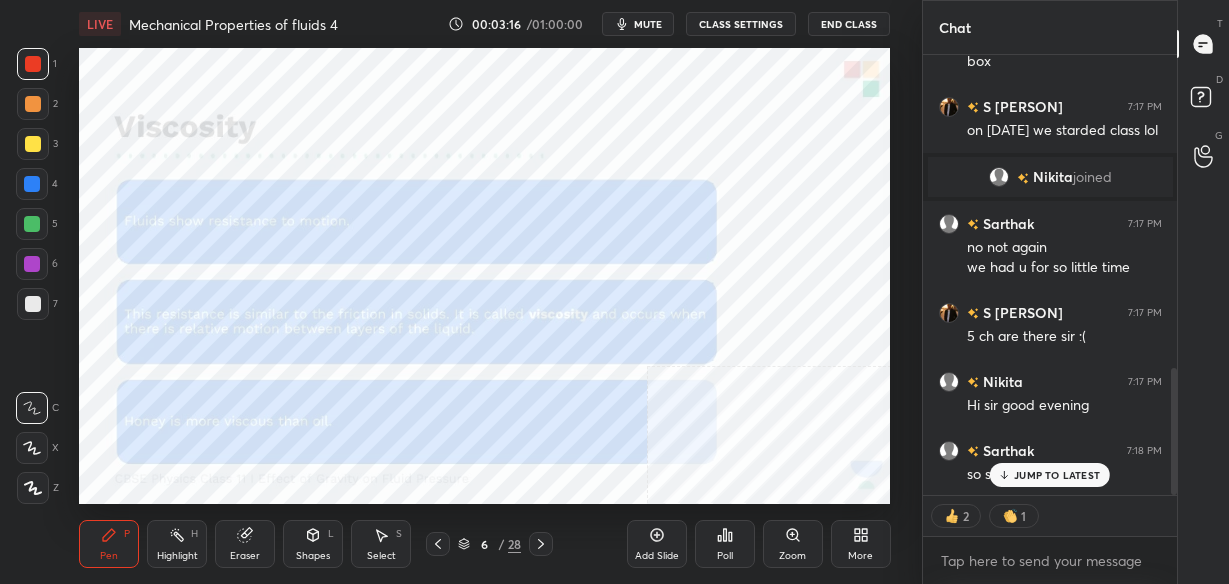 click on "JUMP TO LATEST" at bounding box center [1057, 475] 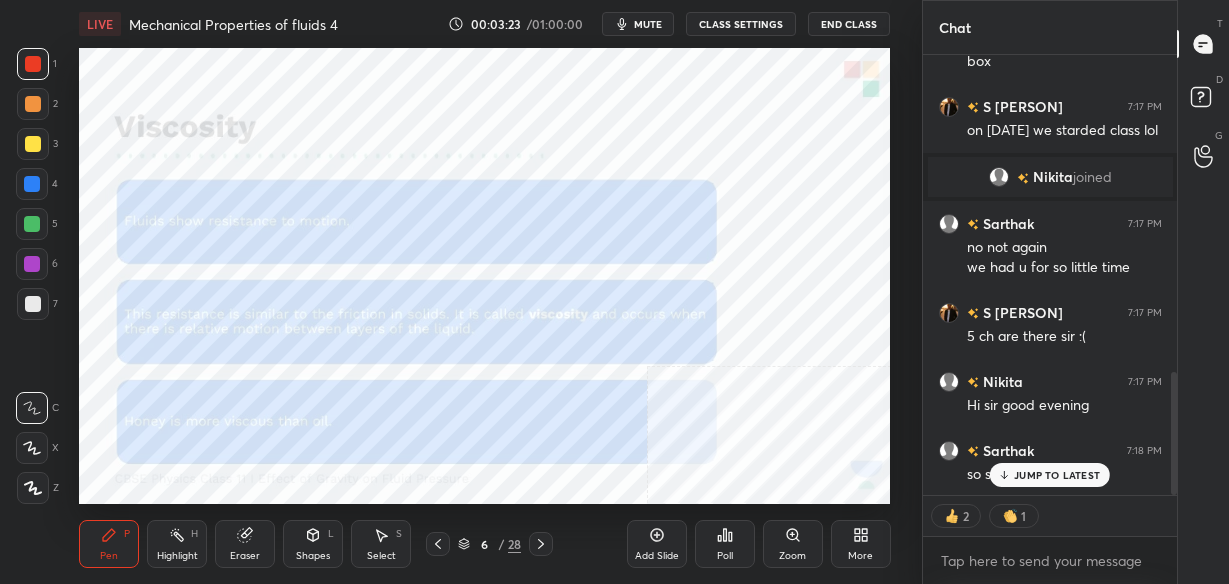 scroll, scrollTop: 1132, scrollLeft: 0, axis: vertical 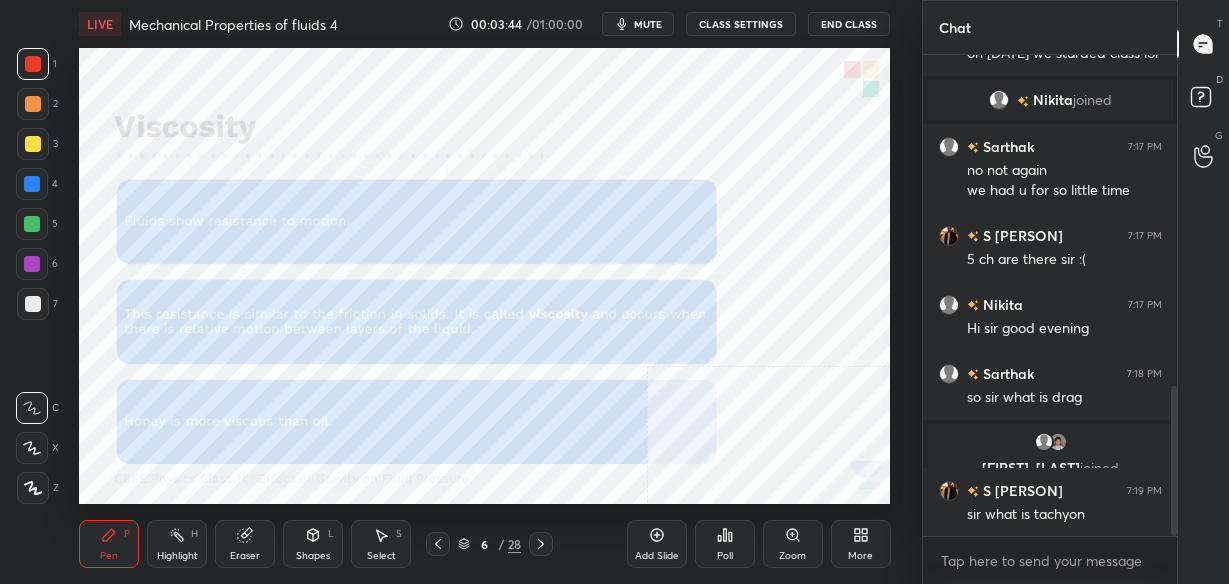 click 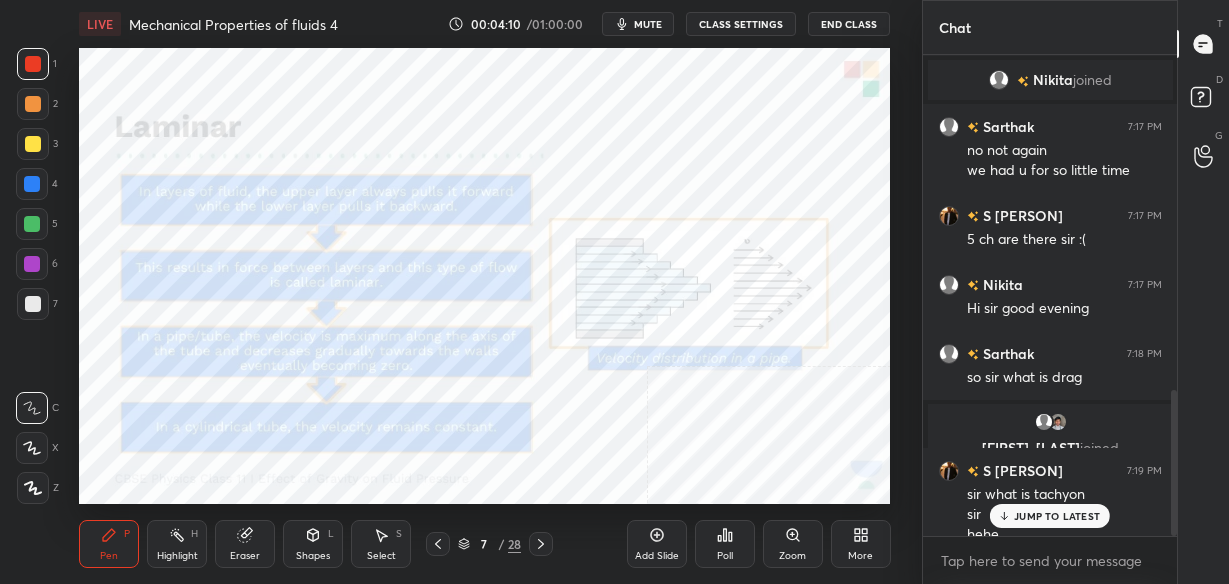 scroll, scrollTop: 1107, scrollLeft: 0, axis: vertical 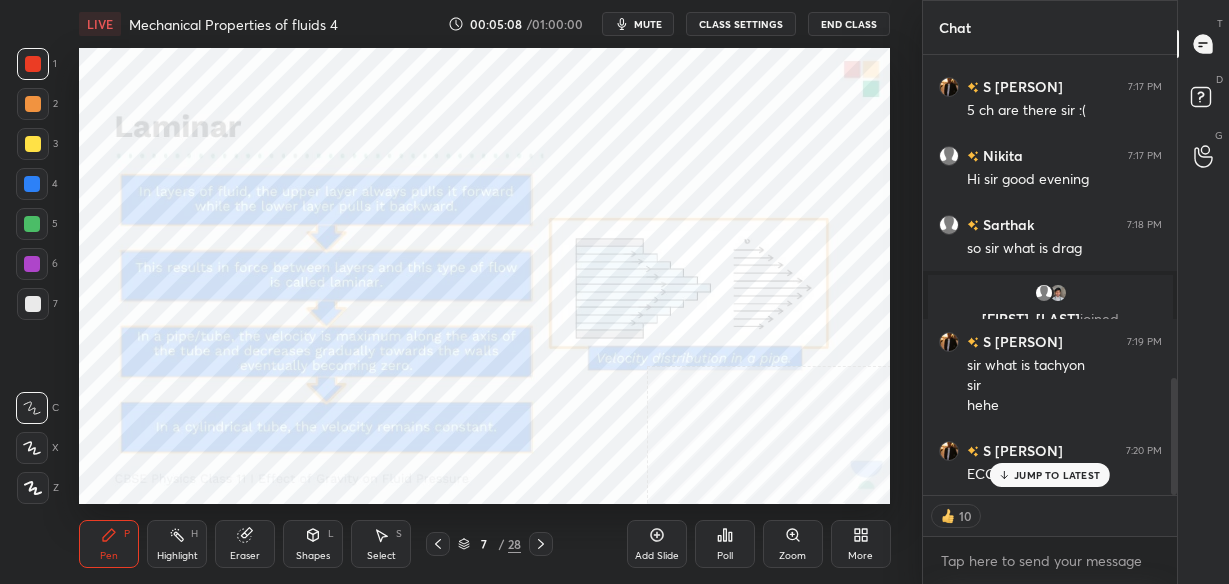 click on "JUMP TO LATEST" at bounding box center (1057, 475) 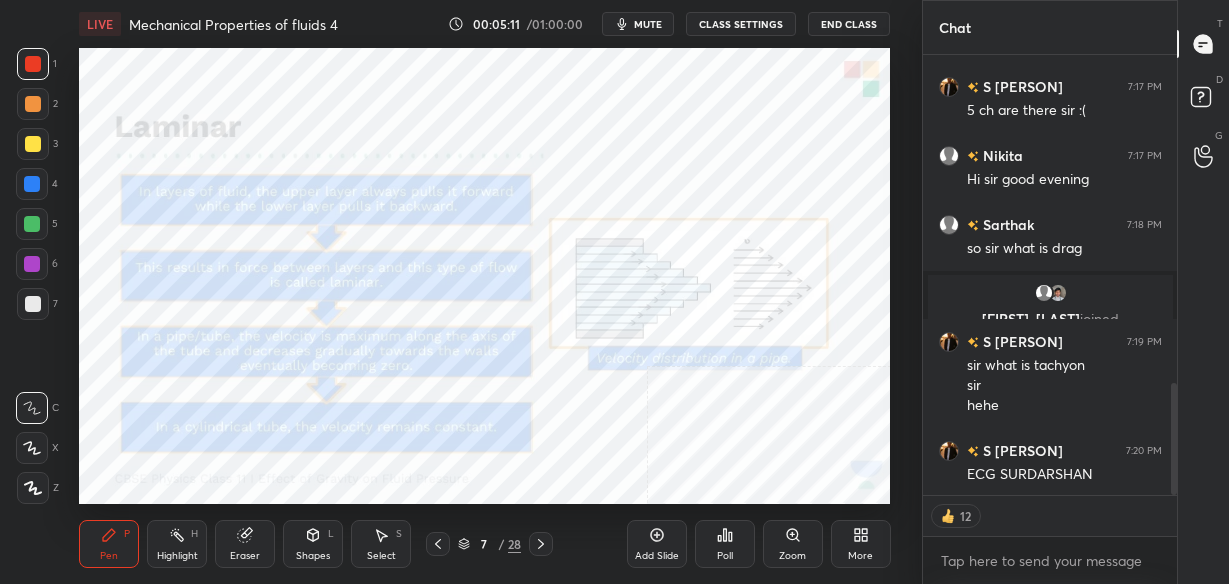 click 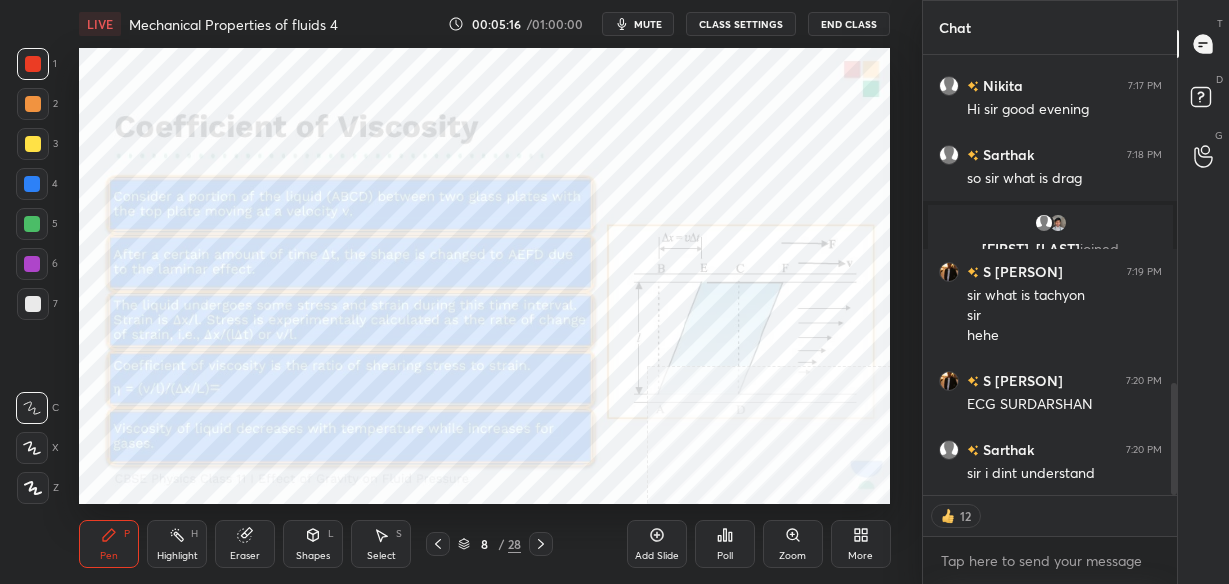 click 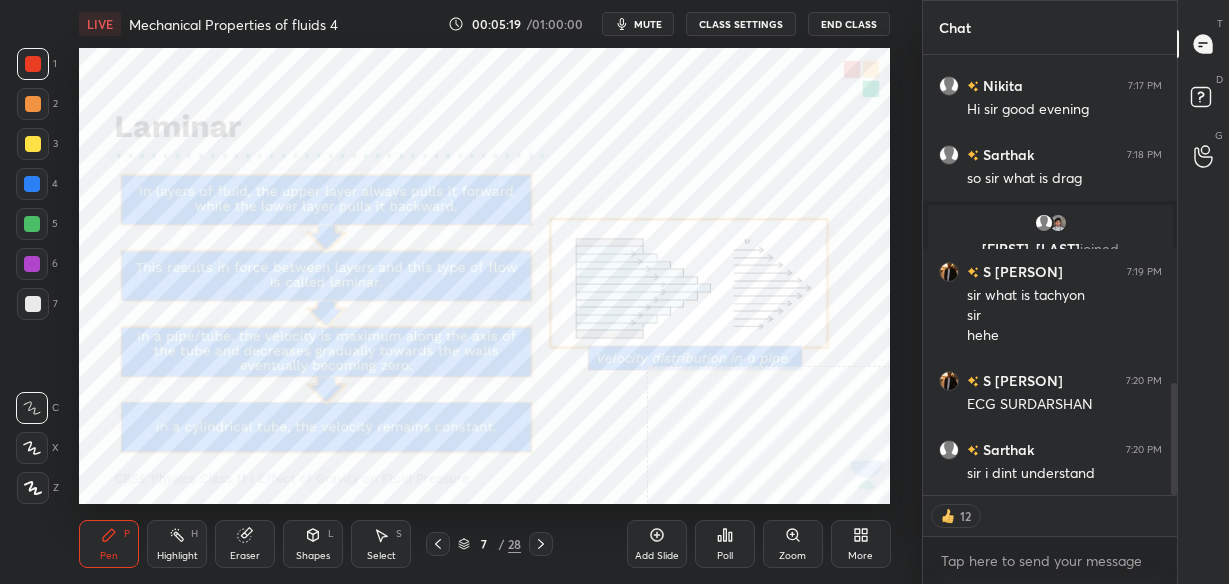 scroll, scrollTop: 7, scrollLeft: 7, axis: both 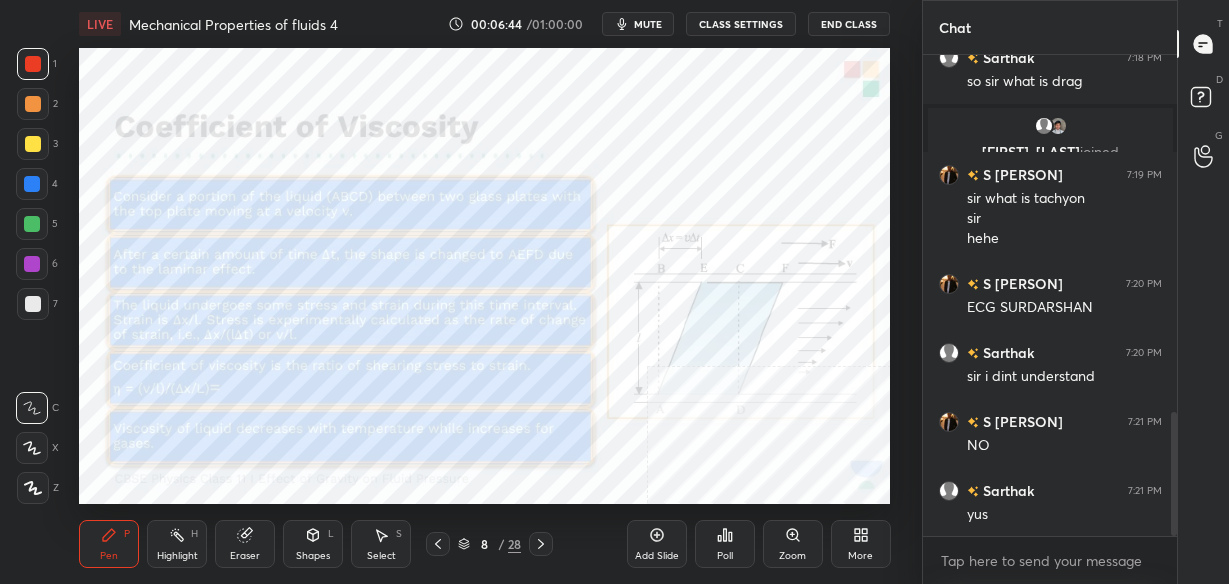 click on "Add Slide" at bounding box center [657, 556] 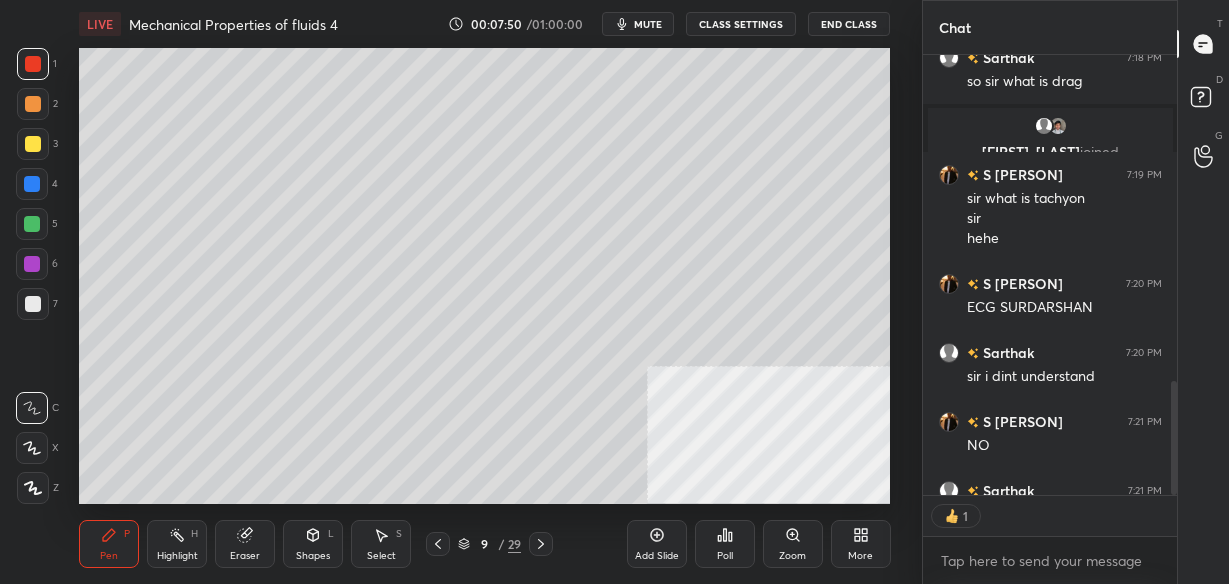 scroll, scrollTop: 434, scrollLeft: 248, axis: both 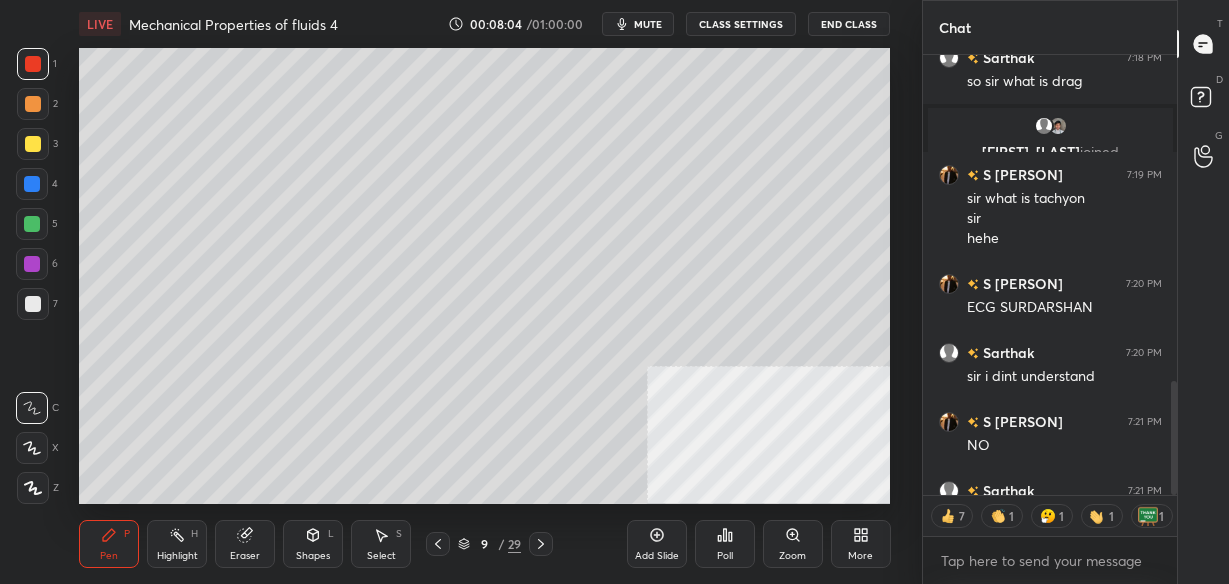 click 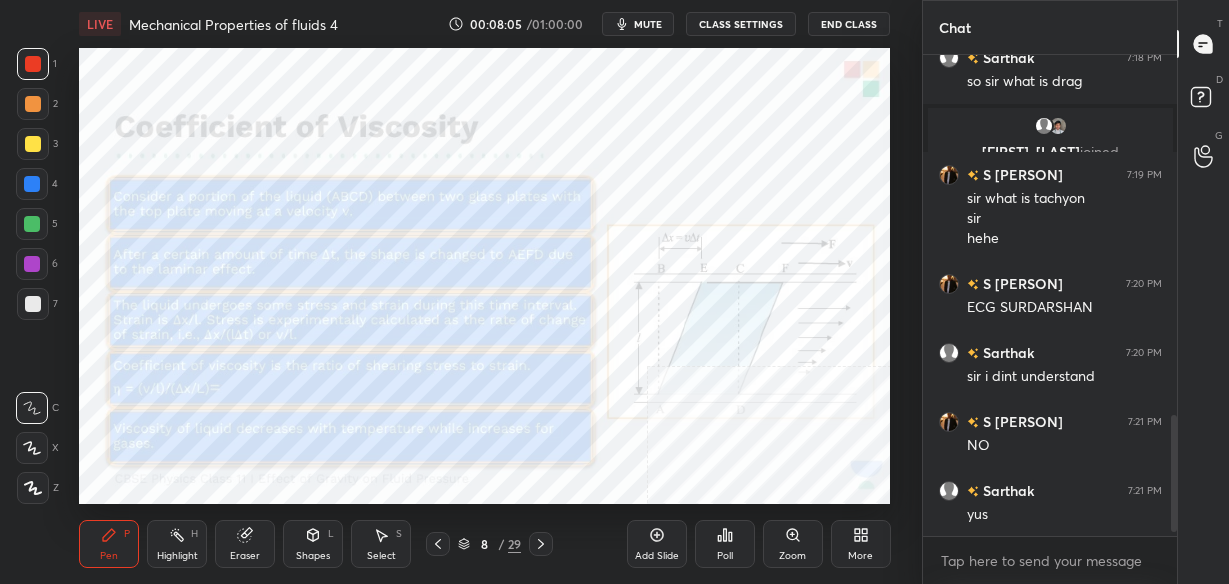 scroll, scrollTop: 7, scrollLeft: 7, axis: both 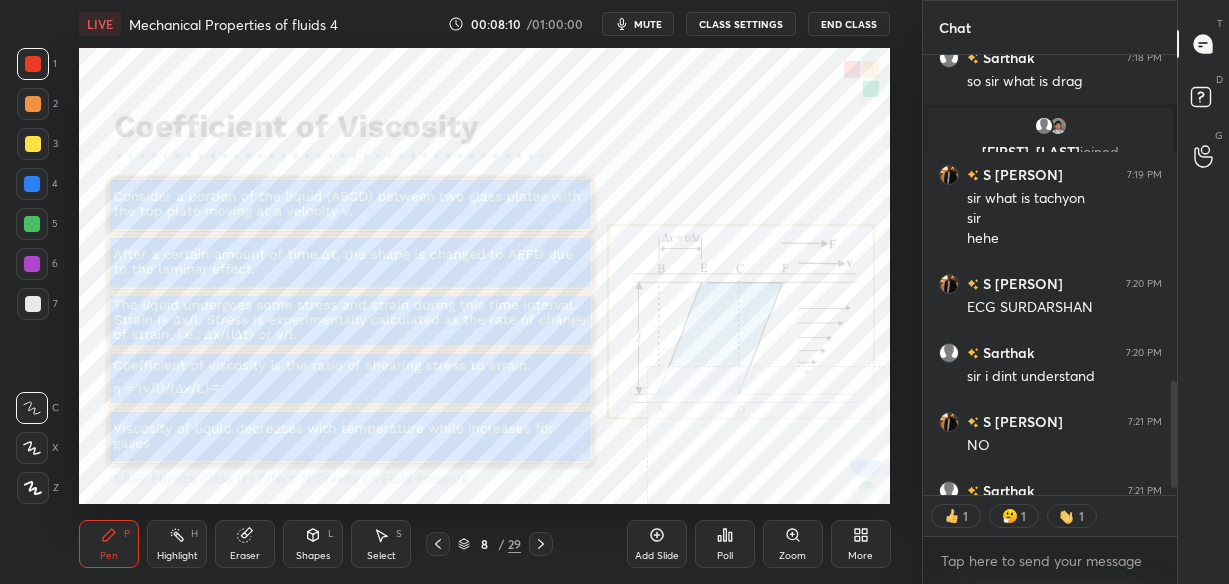 click 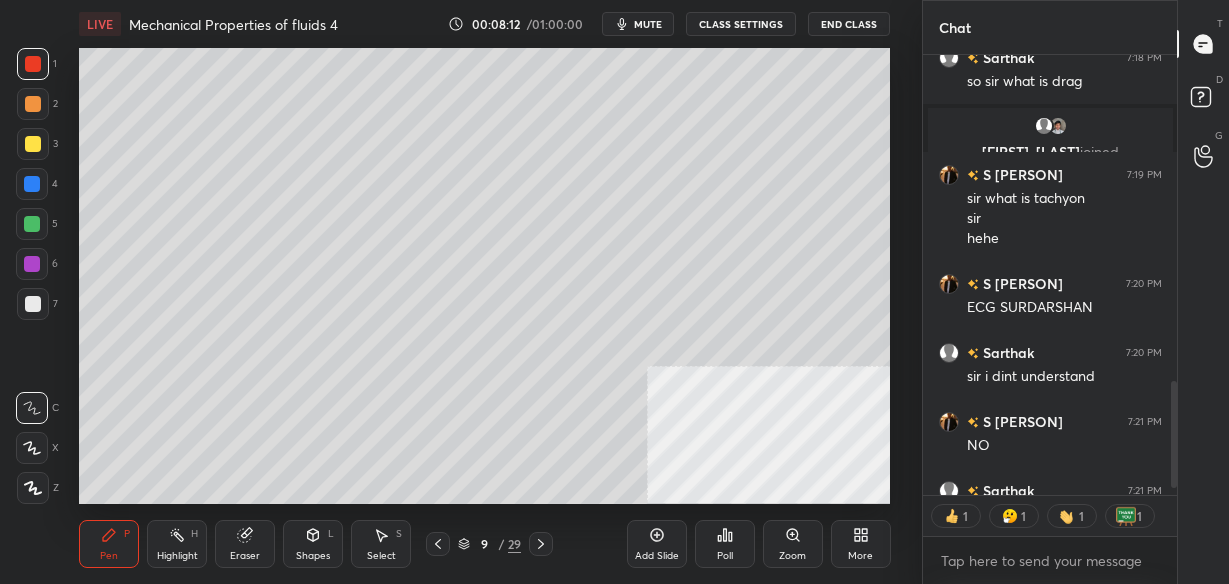 click 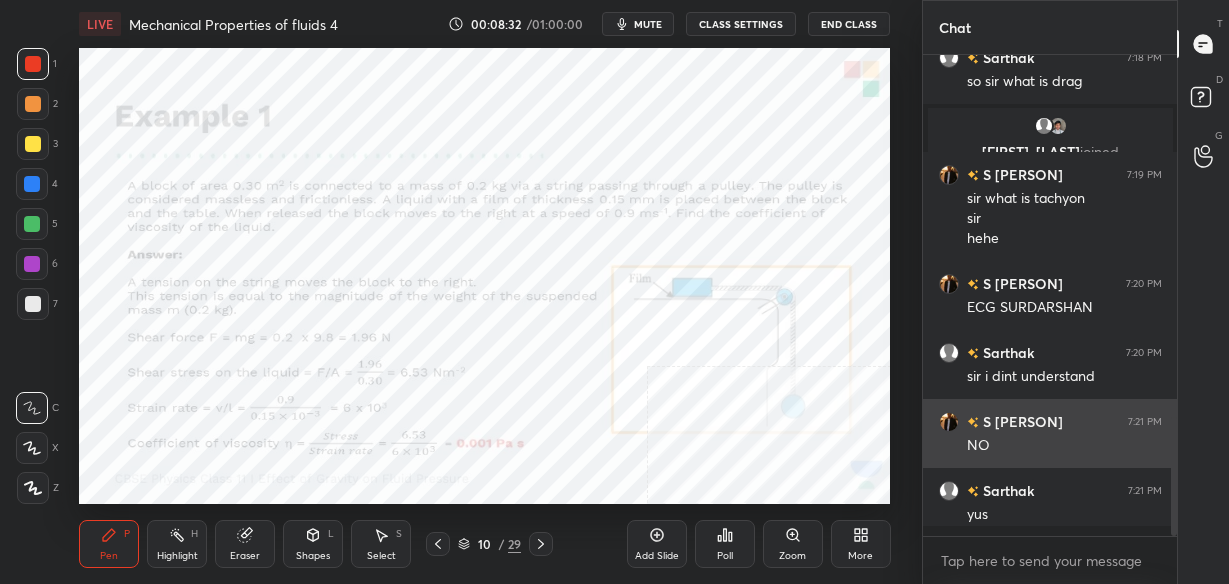 scroll, scrollTop: 7, scrollLeft: 7, axis: both 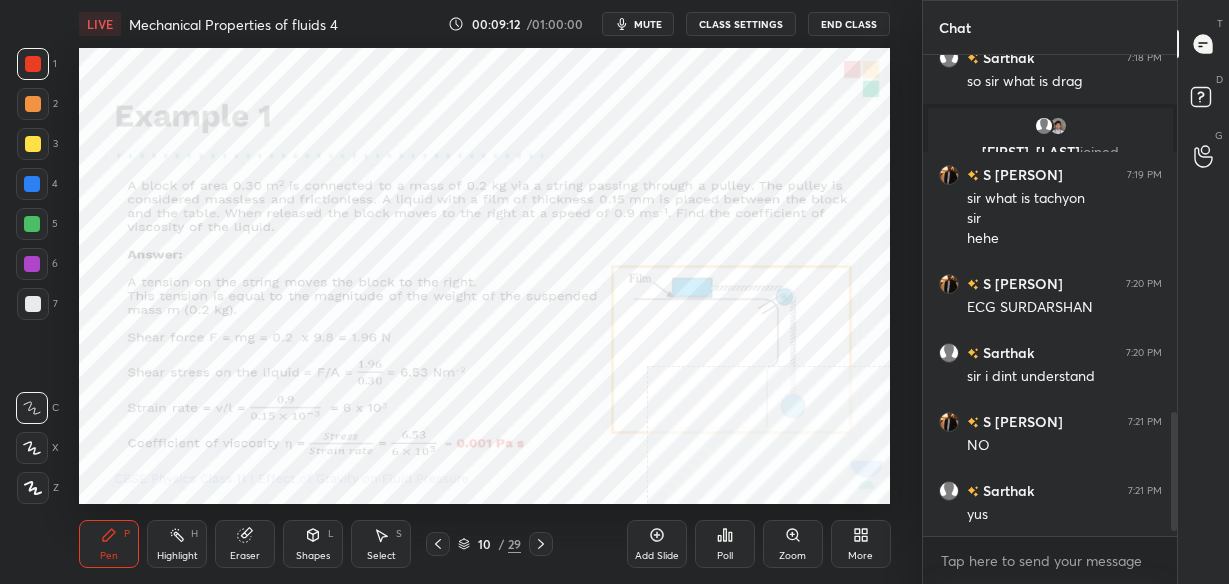 click 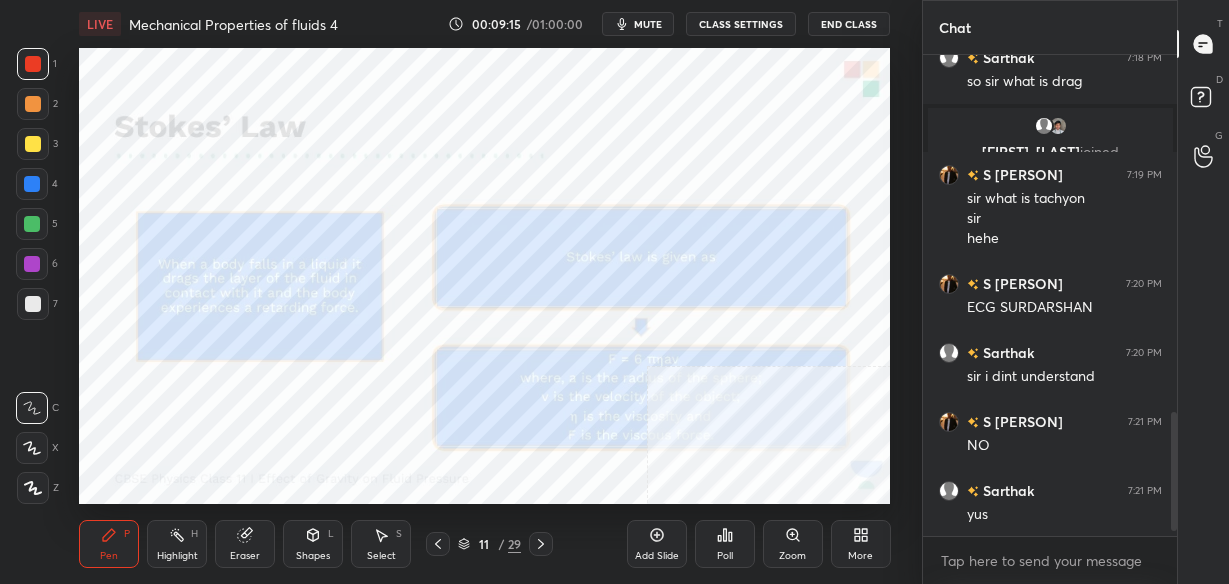 click 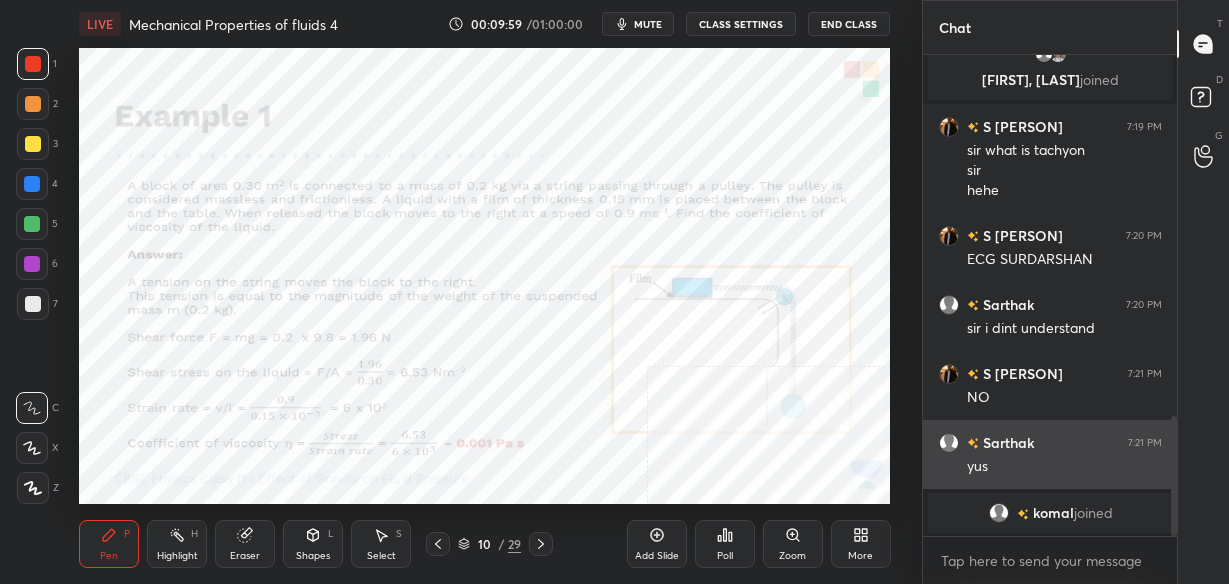 scroll, scrollTop: 1420, scrollLeft: 0, axis: vertical 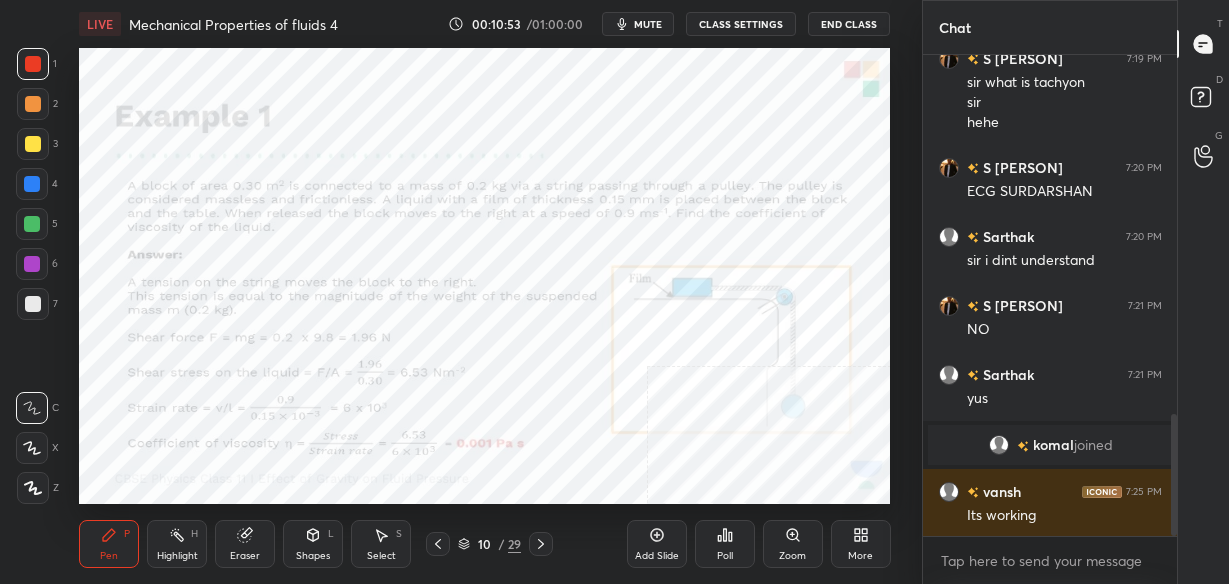 click on "Setting up your live class Poll for   secs No correct answer Start poll" at bounding box center [485, 276] 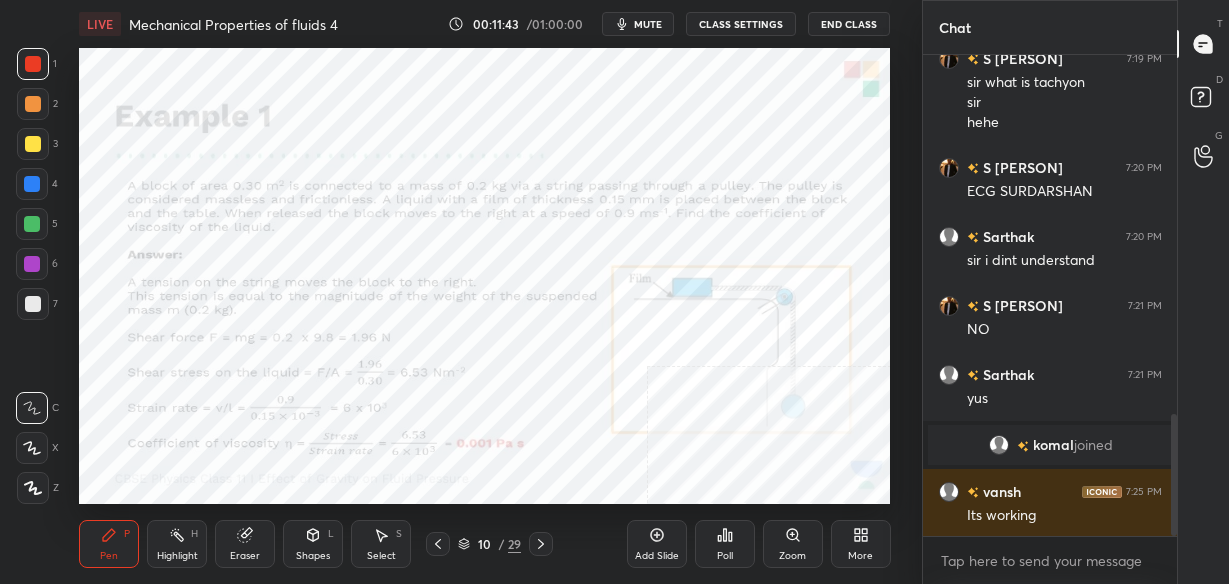 click 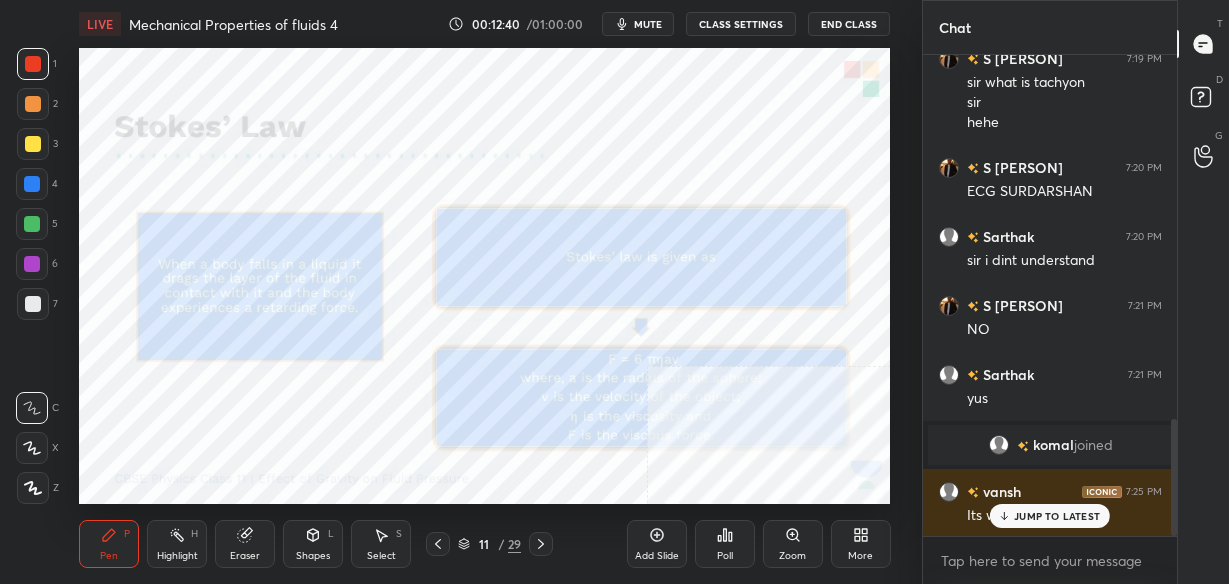 scroll, scrollTop: 1507, scrollLeft: 0, axis: vertical 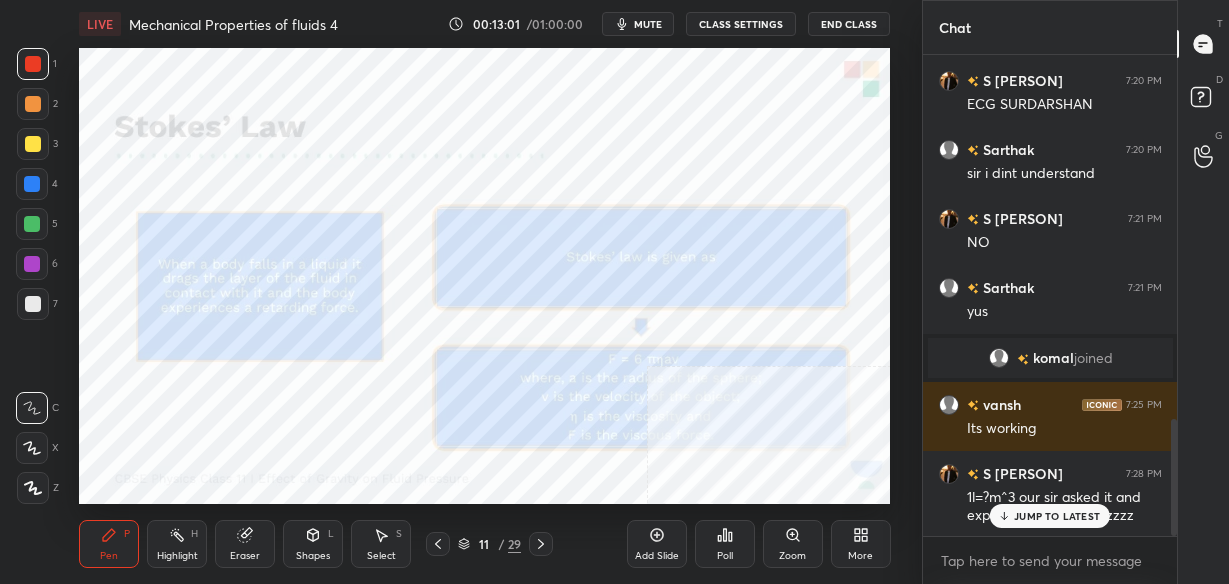 click on "Add Slide" at bounding box center (657, 544) 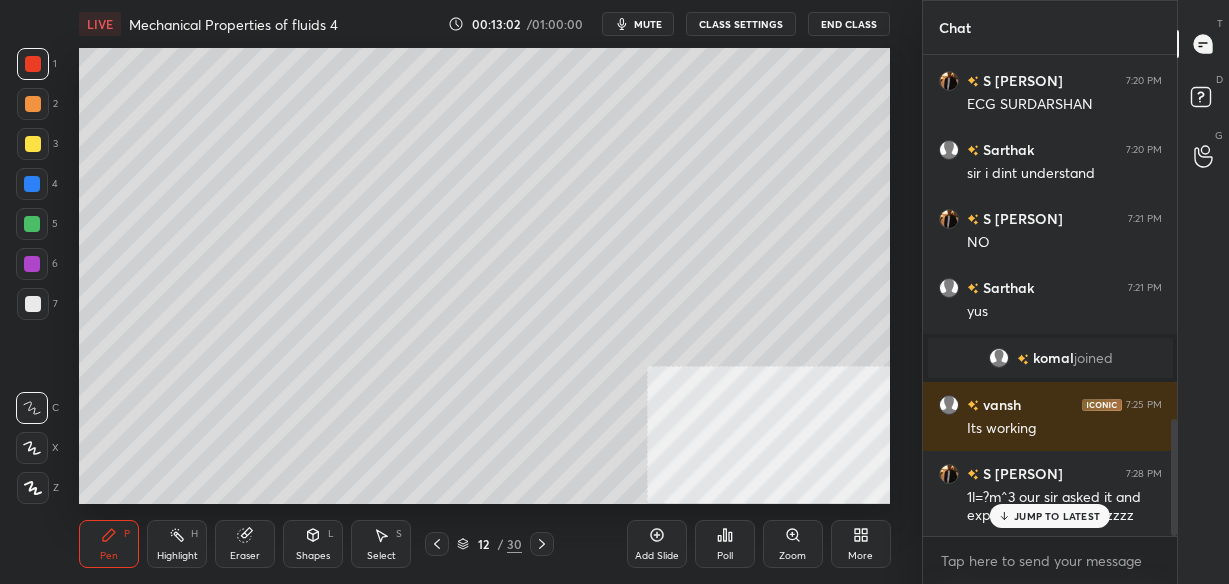 click at bounding box center (33, 304) 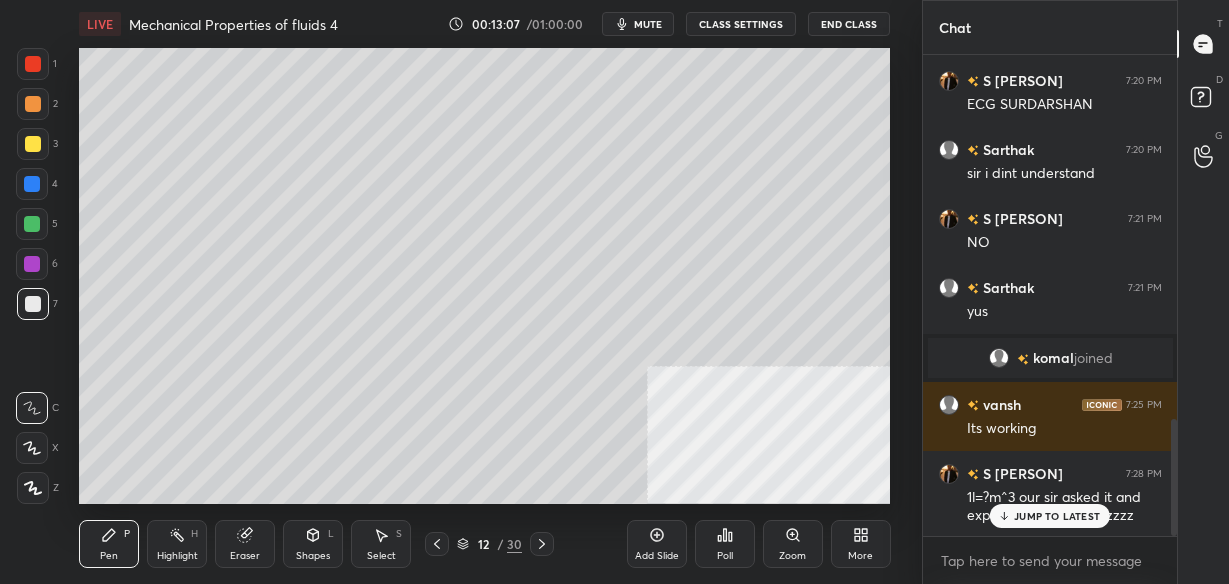 click on "JUMP TO LATEST" at bounding box center [1057, 516] 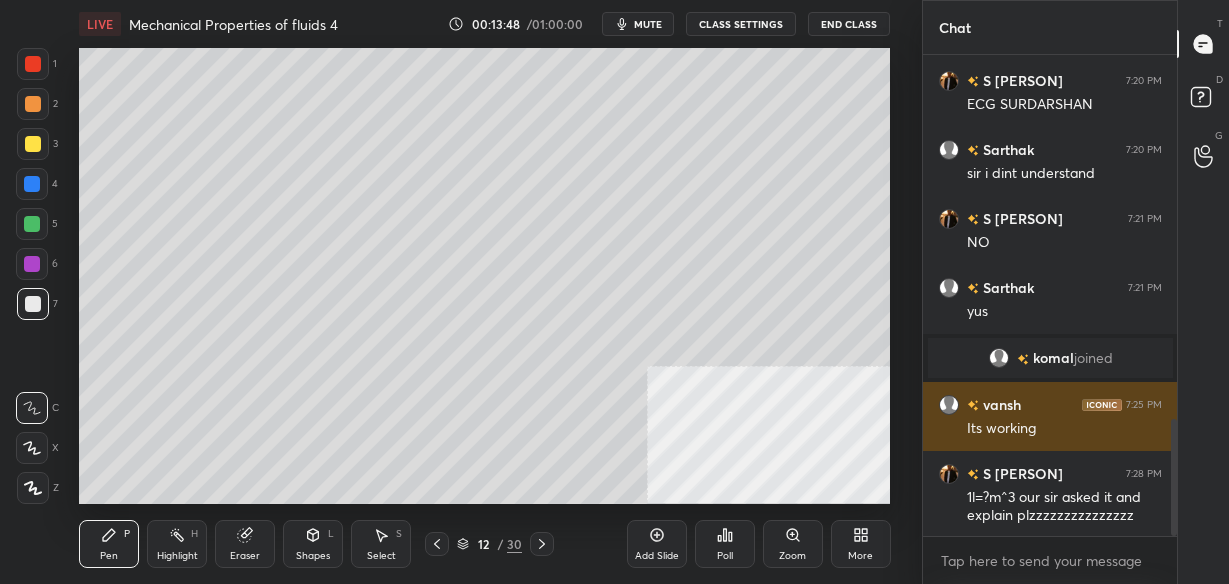 scroll, scrollTop: 1555, scrollLeft: 0, axis: vertical 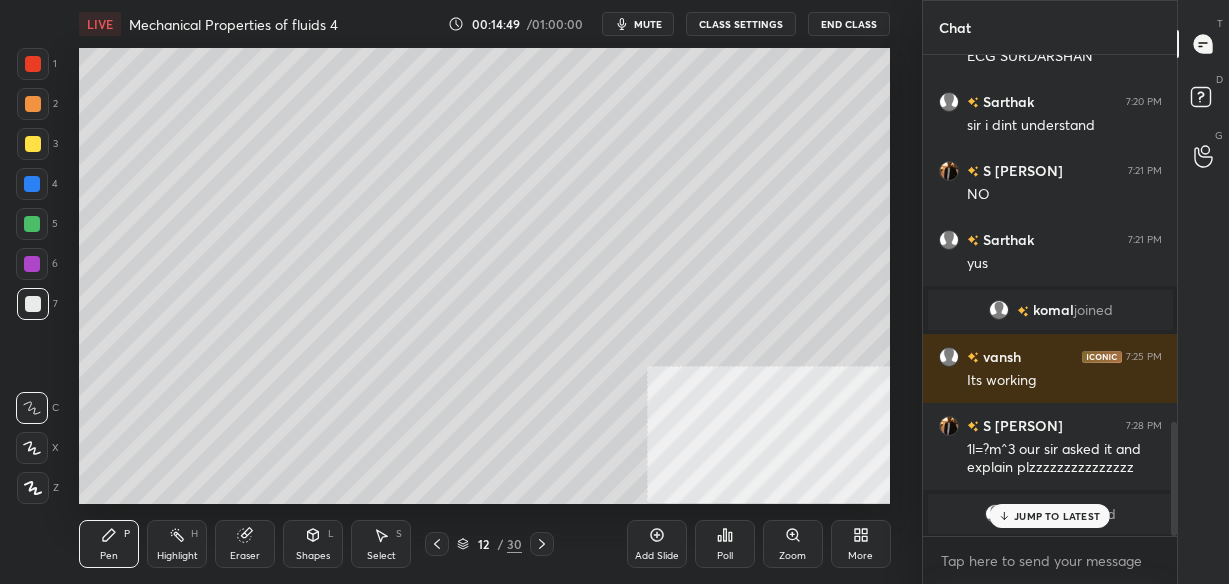 click on "JUMP TO LATEST" at bounding box center (1057, 516) 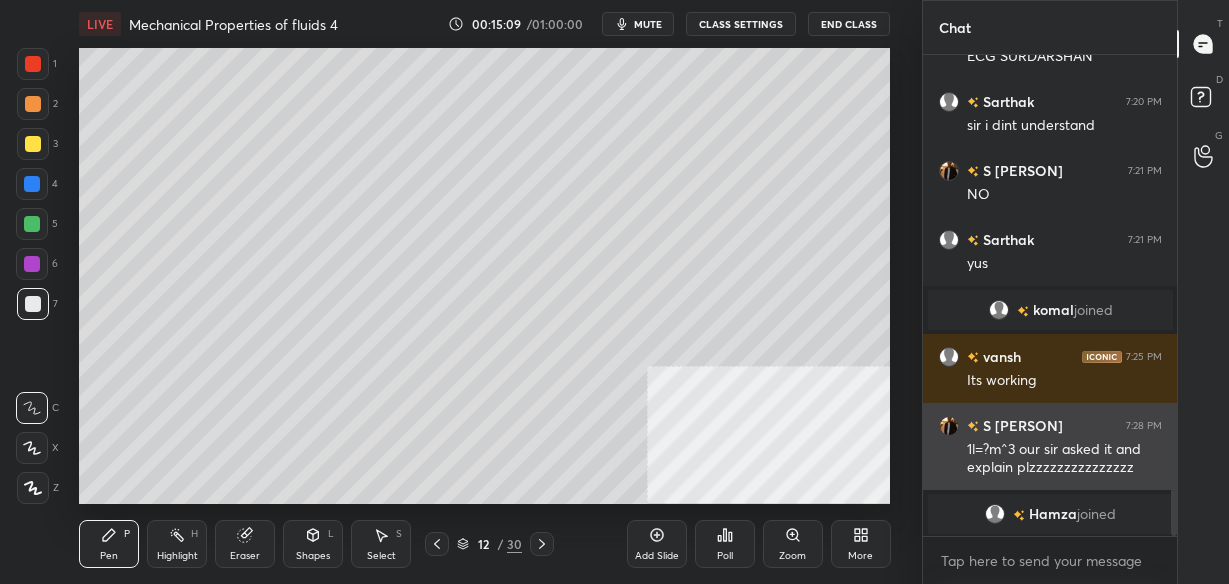 scroll, scrollTop: 1550, scrollLeft: 0, axis: vertical 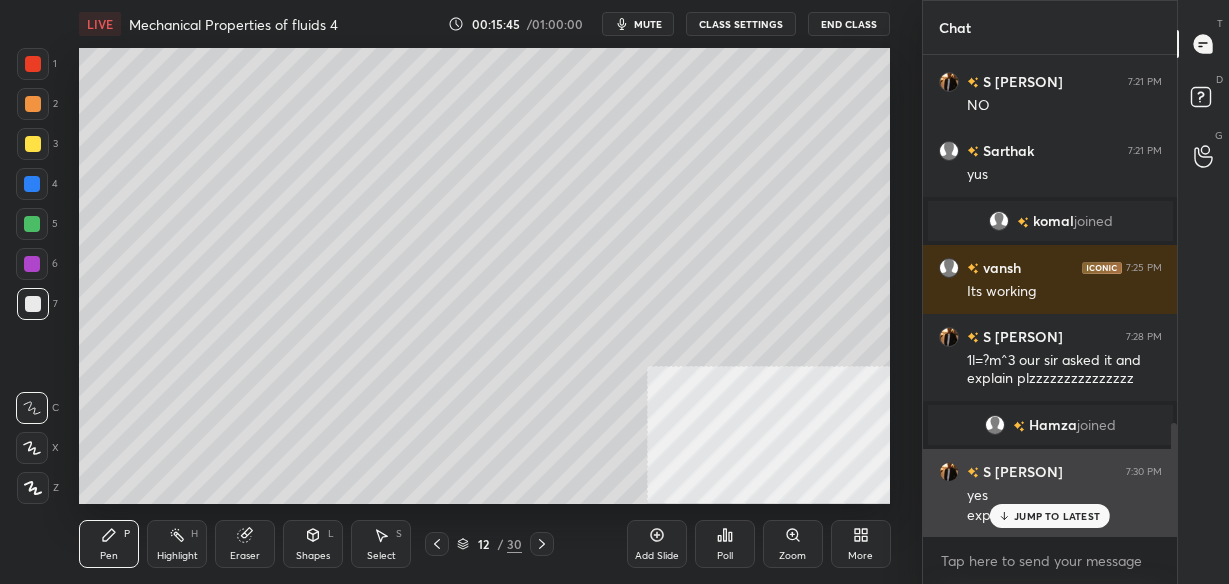 click on "JUMP TO LATEST" at bounding box center [1057, 516] 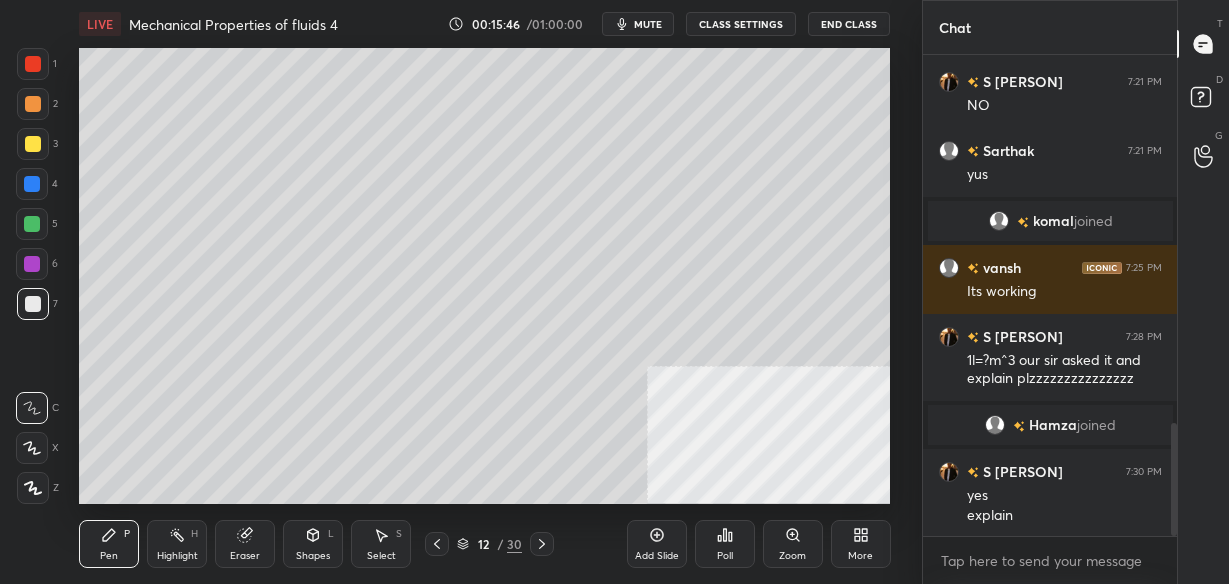 scroll, scrollTop: 1639, scrollLeft: 0, axis: vertical 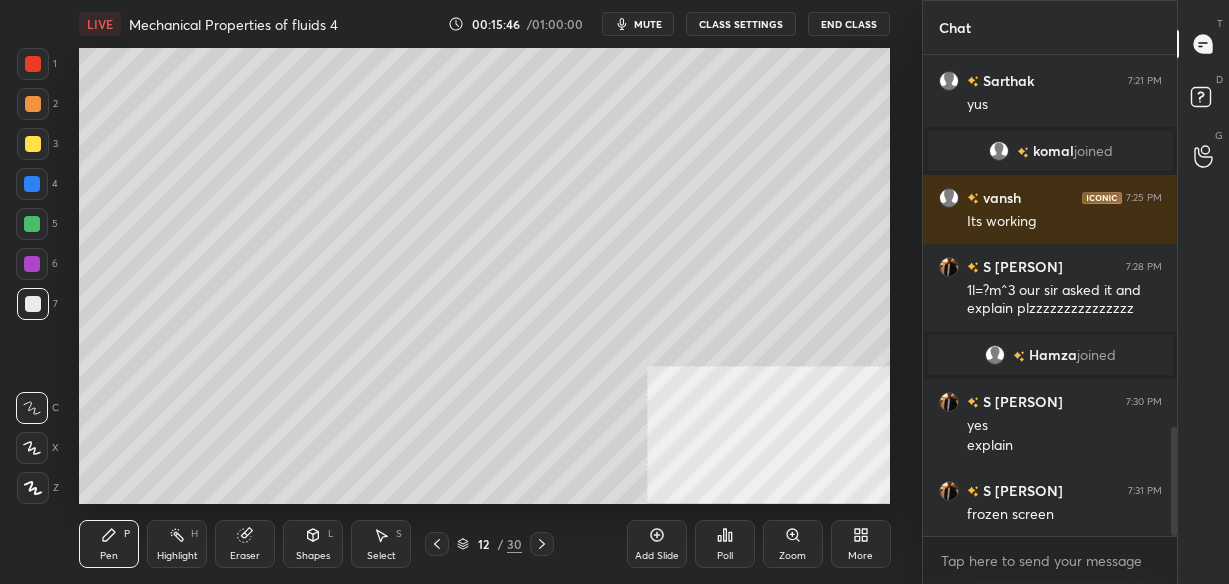 click on "Add Slide" at bounding box center [657, 544] 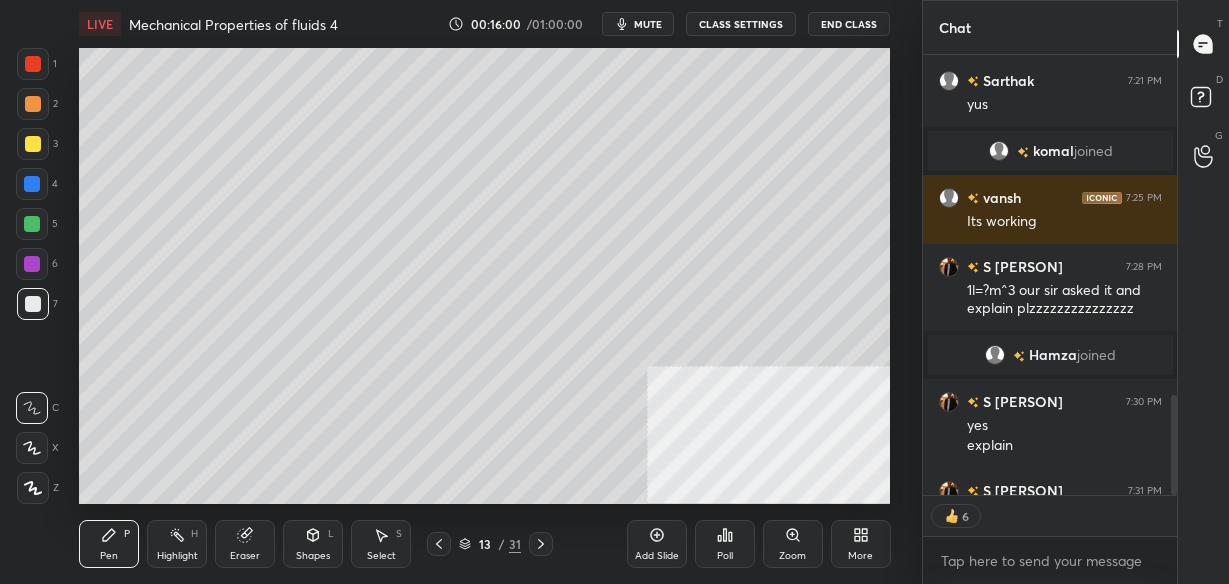scroll, scrollTop: 434, scrollLeft: 248, axis: both 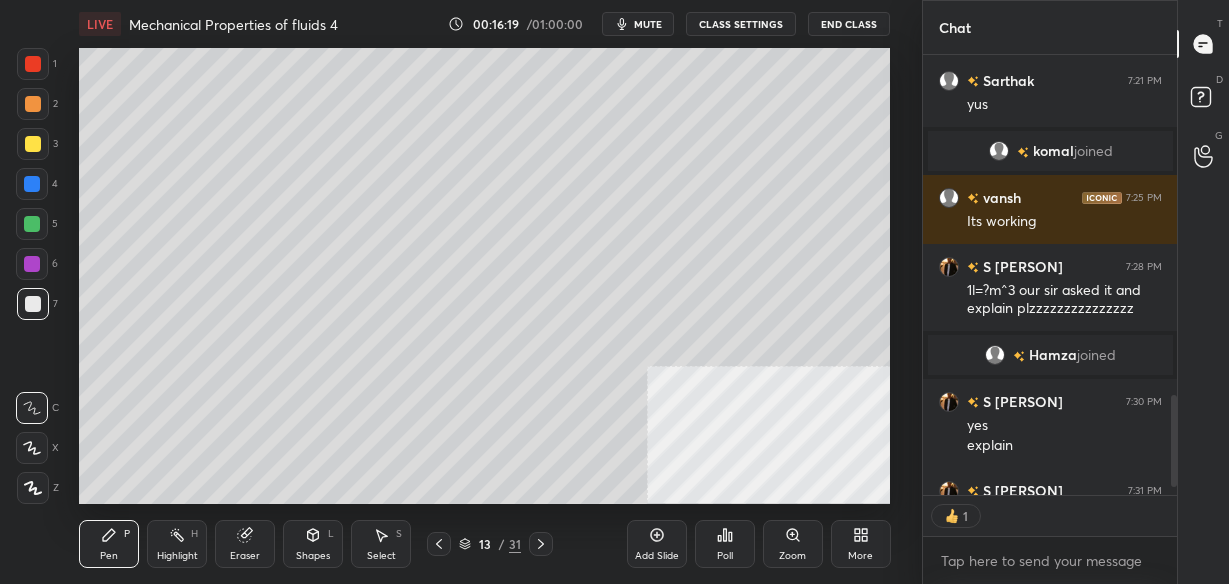 click on "Eraser" at bounding box center (245, 544) 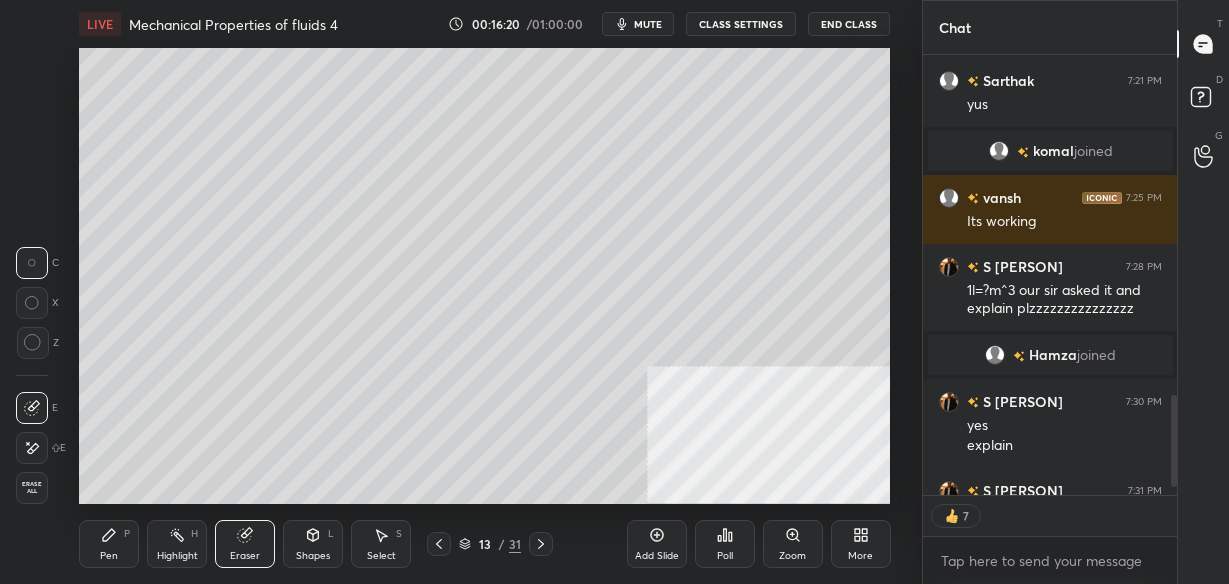 click on "Pen P" at bounding box center (109, 544) 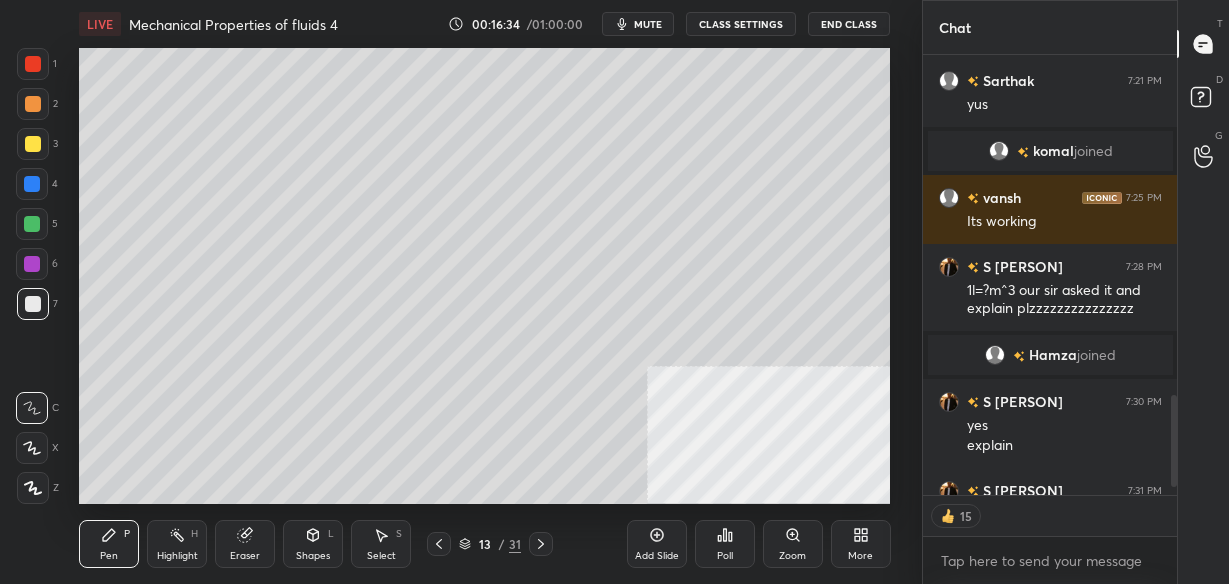 scroll, scrollTop: 1699, scrollLeft: 0, axis: vertical 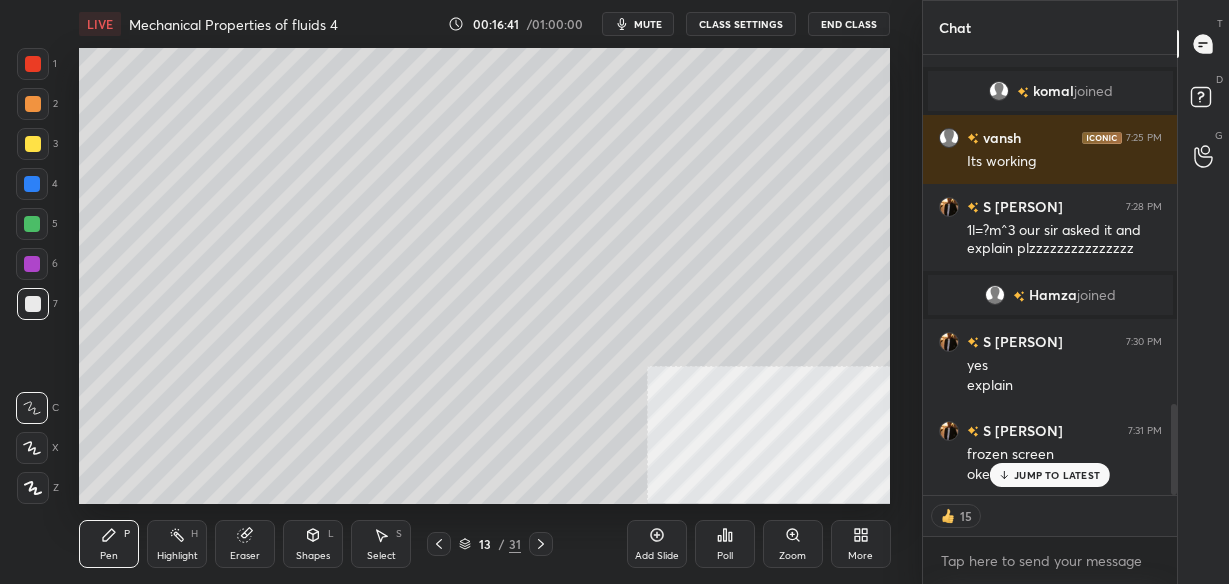 click on "Eraser" at bounding box center [245, 544] 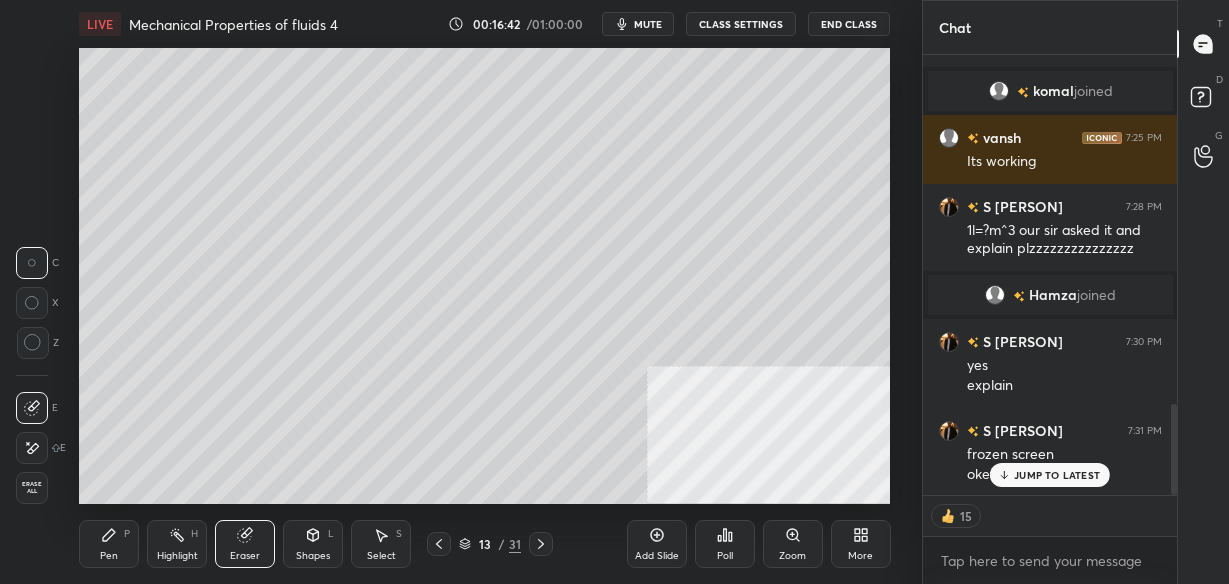 scroll, scrollTop: 7, scrollLeft: 7, axis: both 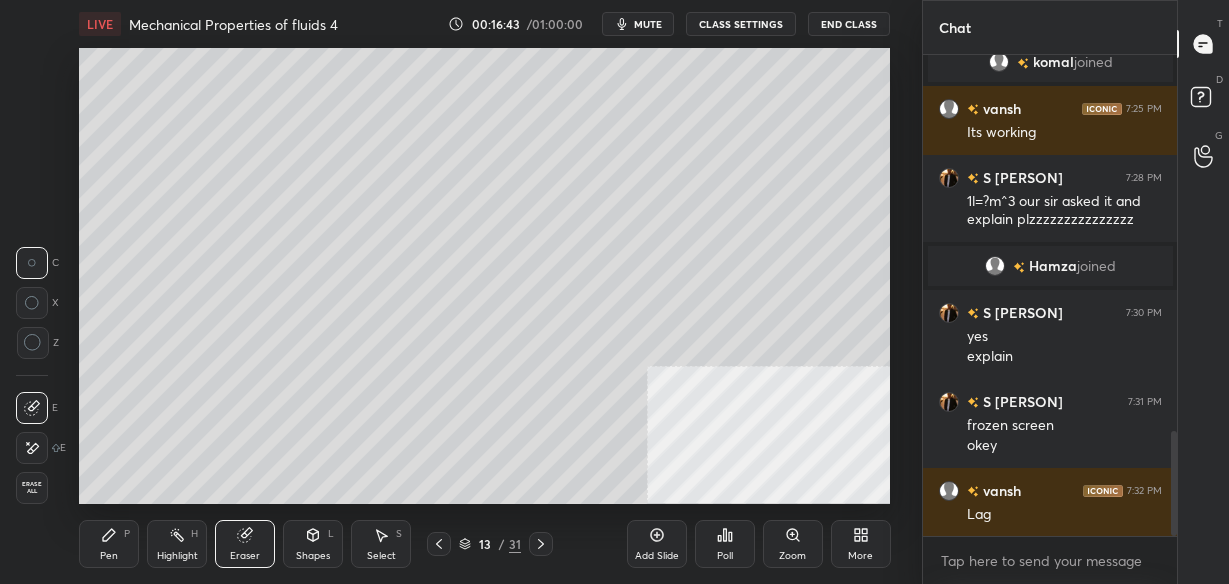 click 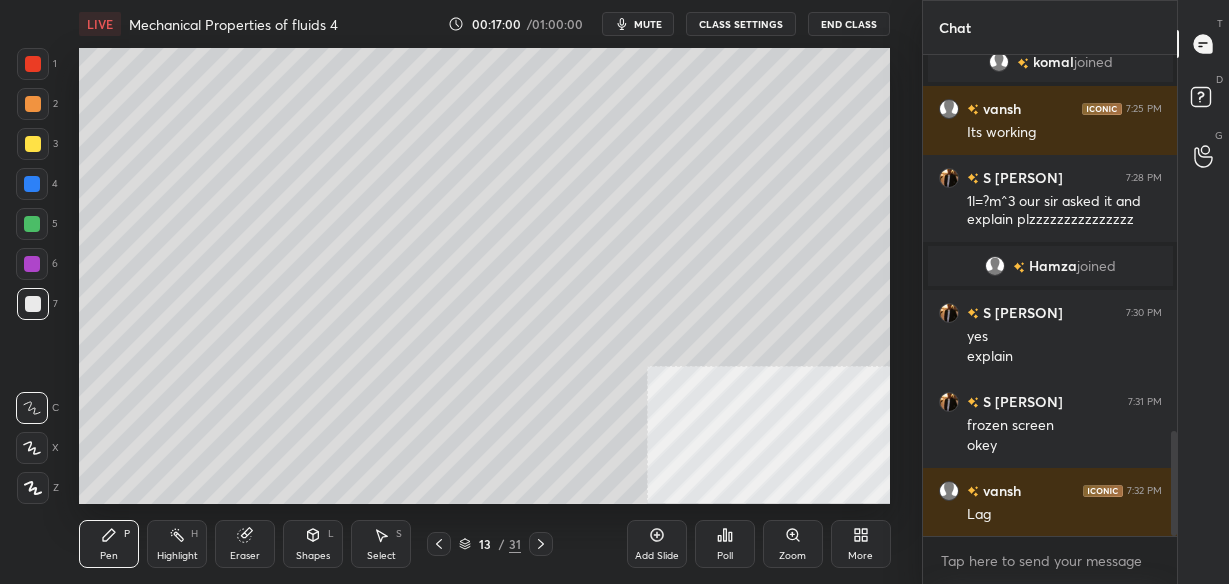 click 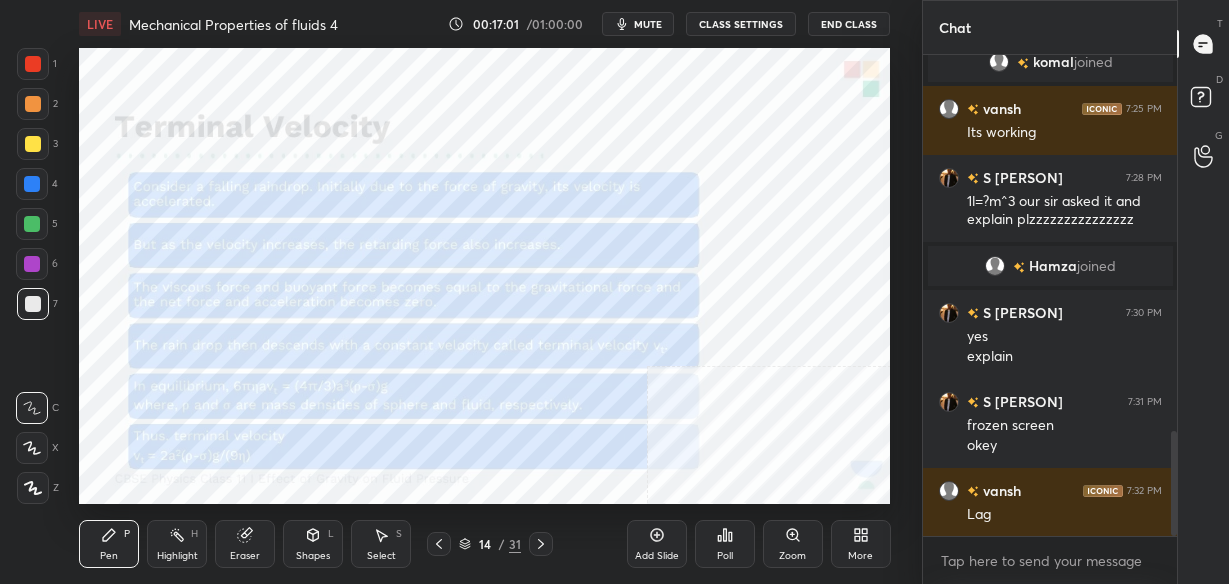 click at bounding box center (33, 64) 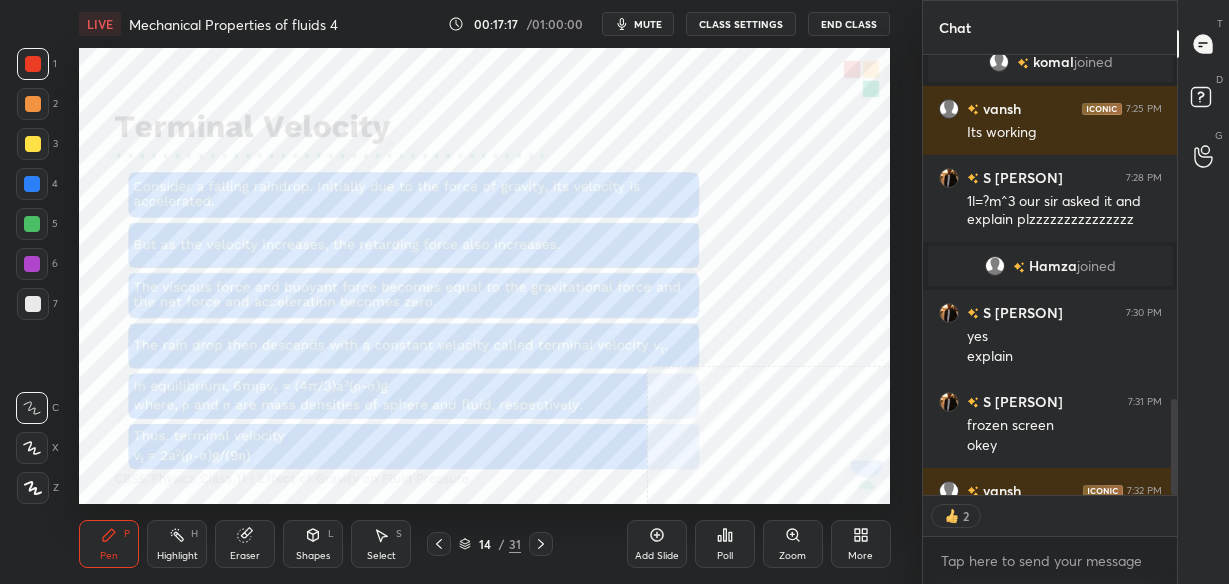 scroll, scrollTop: 434, scrollLeft: 248, axis: both 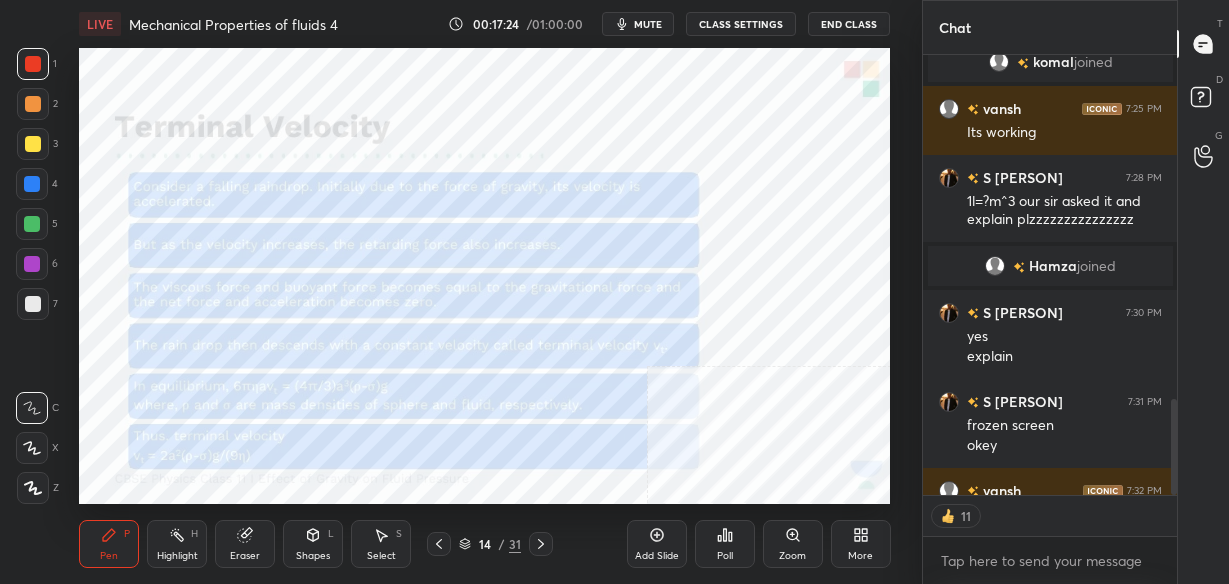 click on "Add Slide" at bounding box center [657, 544] 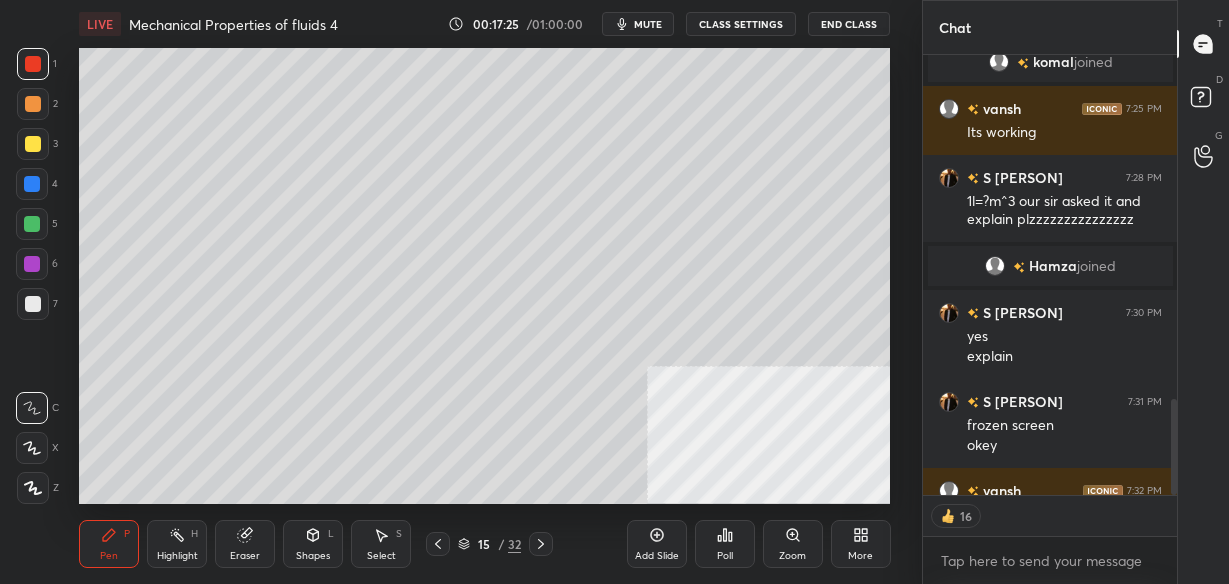 click at bounding box center (33, 304) 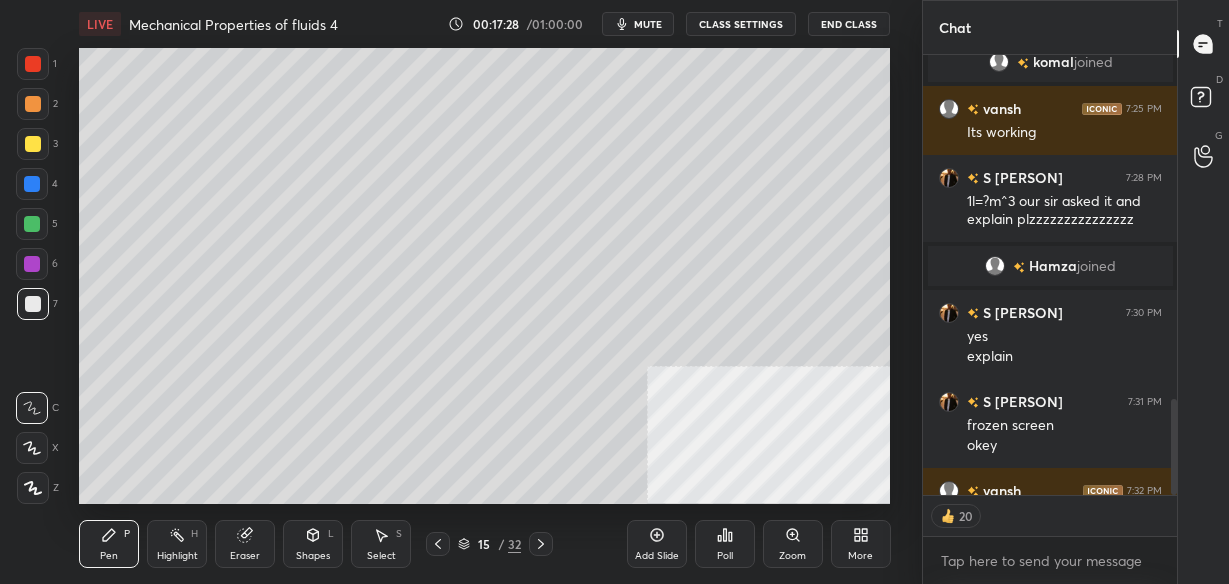 click 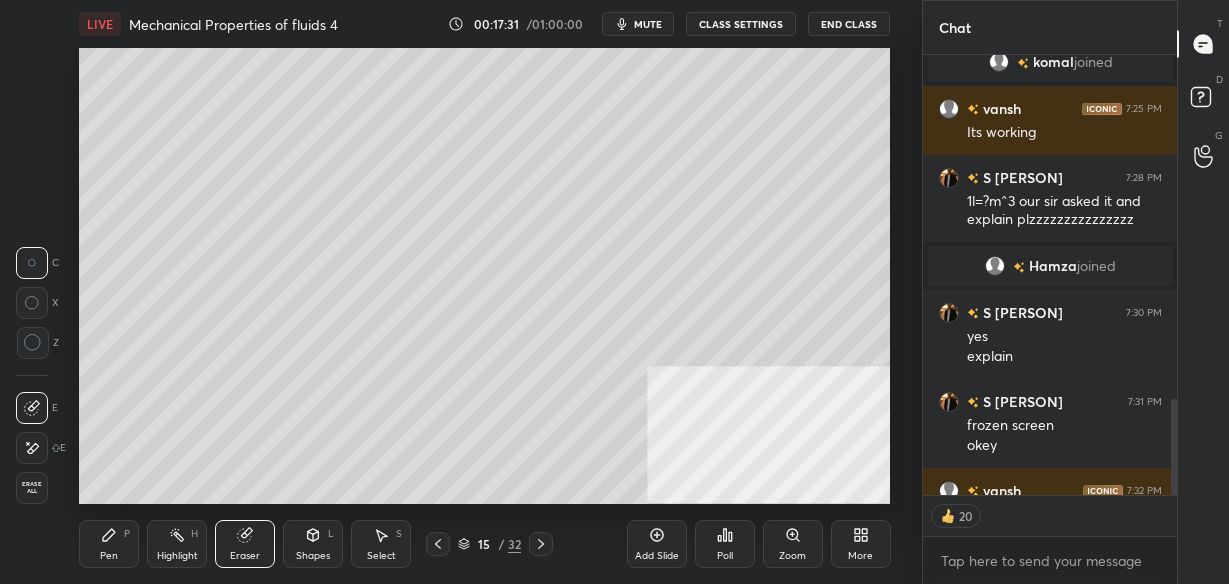 click 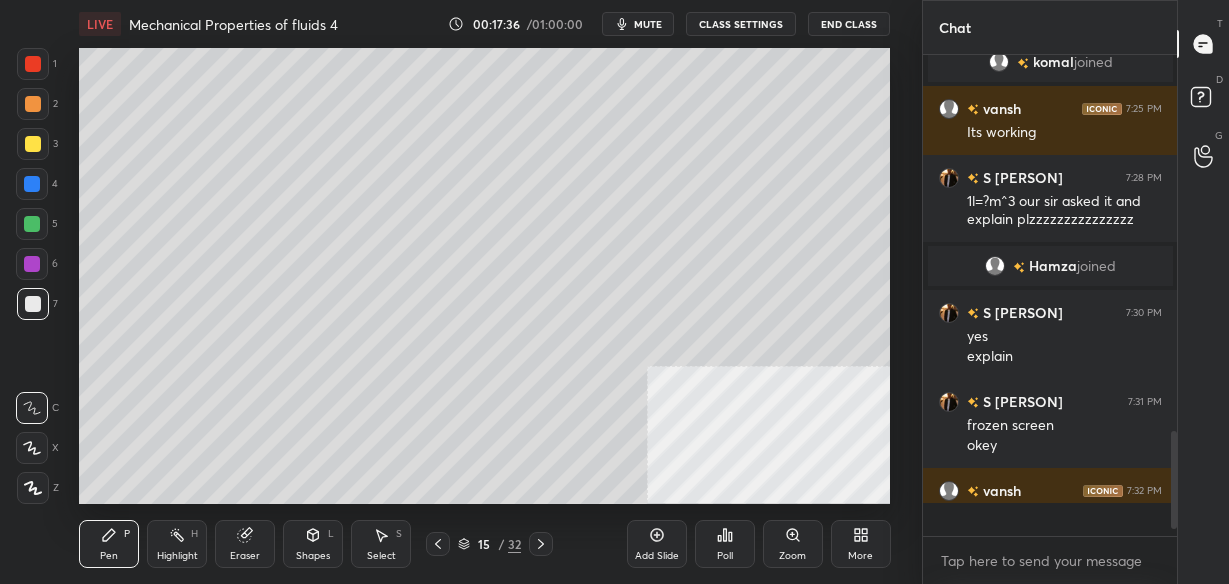scroll, scrollTop: 7, scrollLeft: 7, axis: both 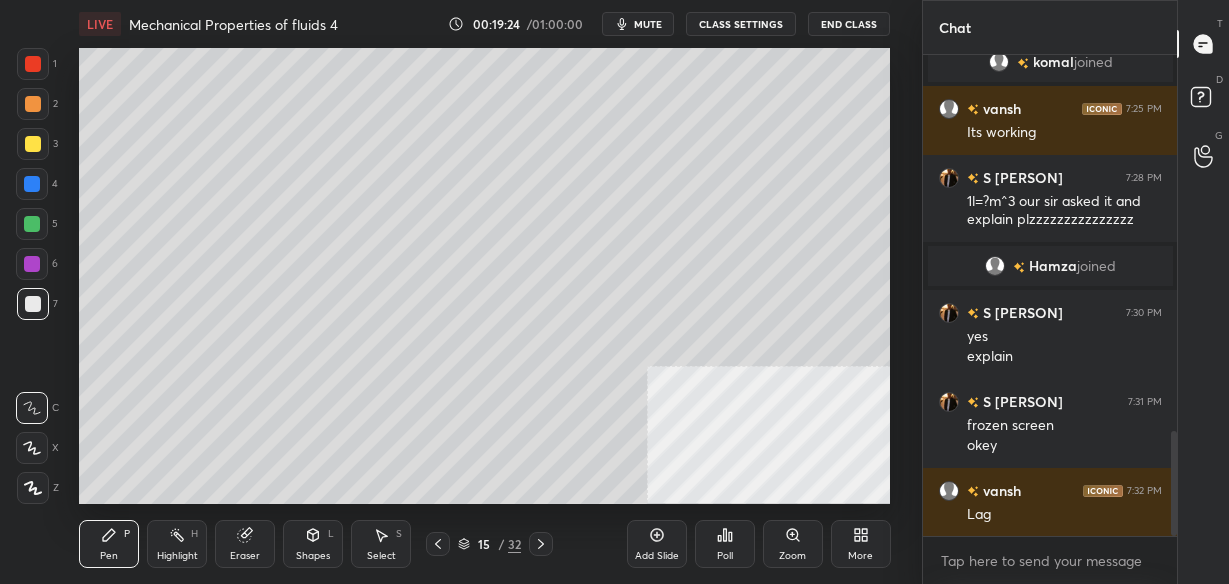 click on "Eraser" at bounding box center (245, 544) 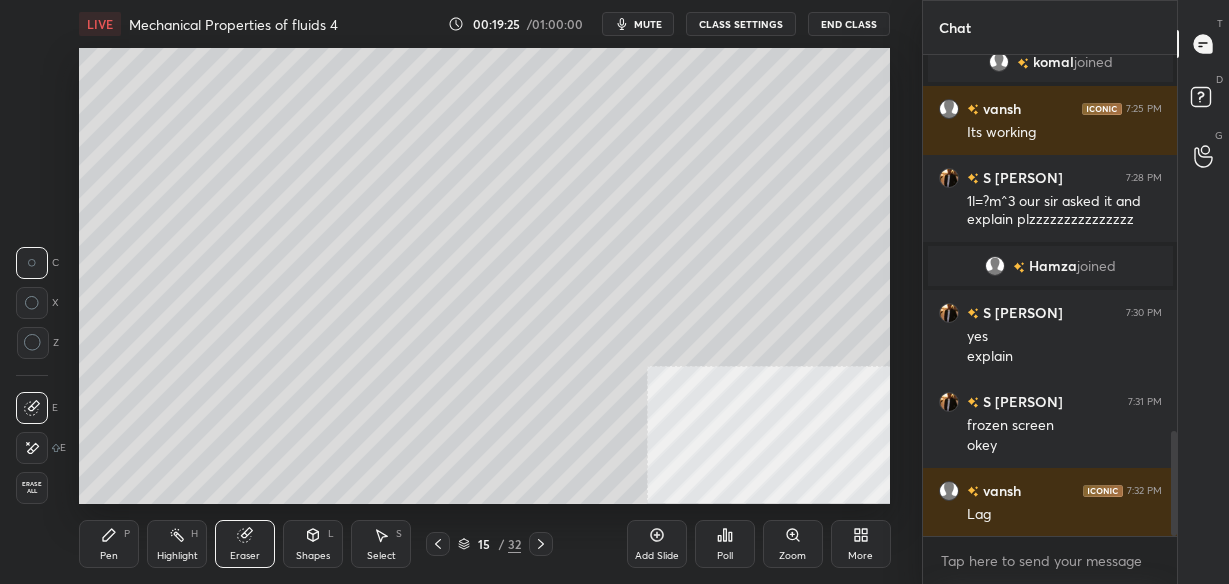 click on "Pen P" at bounding box center [109, 544] 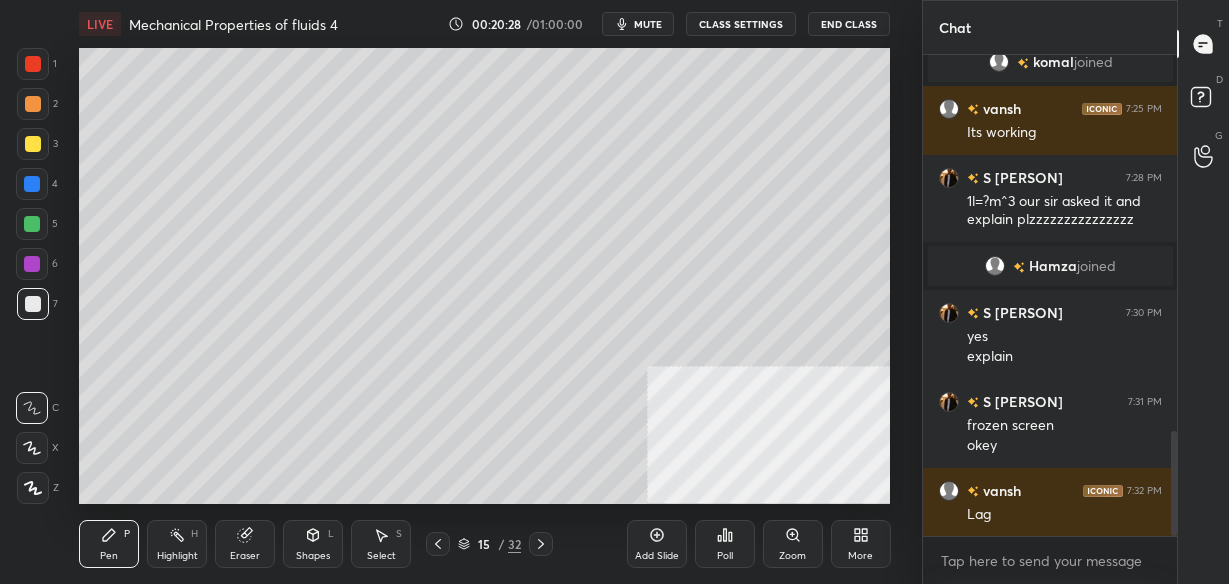 click 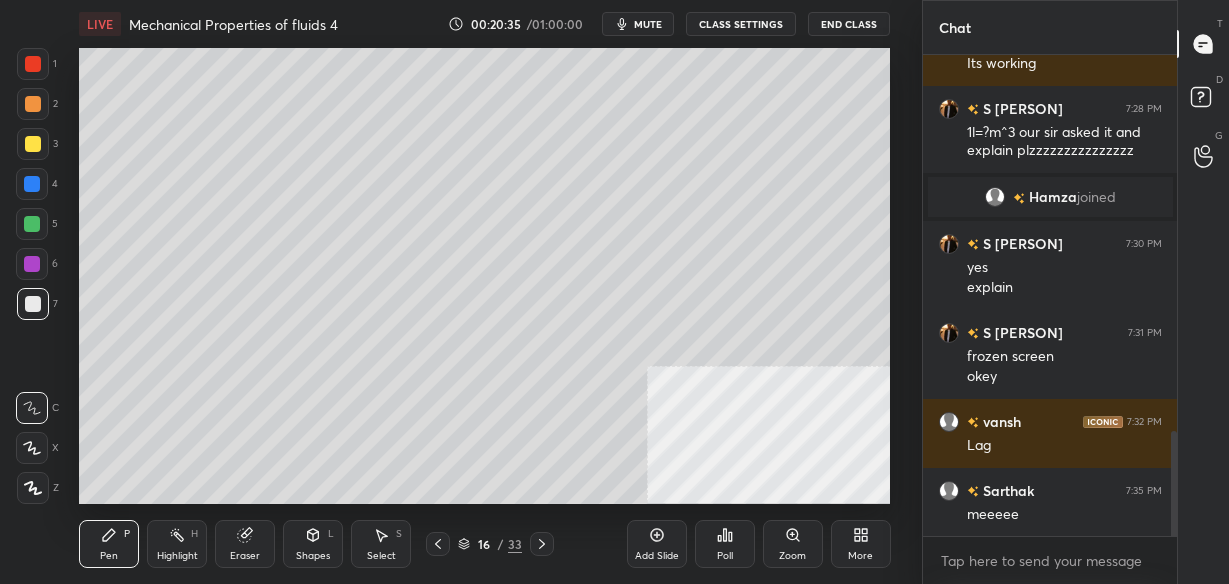 scroll, scrollTop: 1688, scrollLeft: 0, axis: vertical 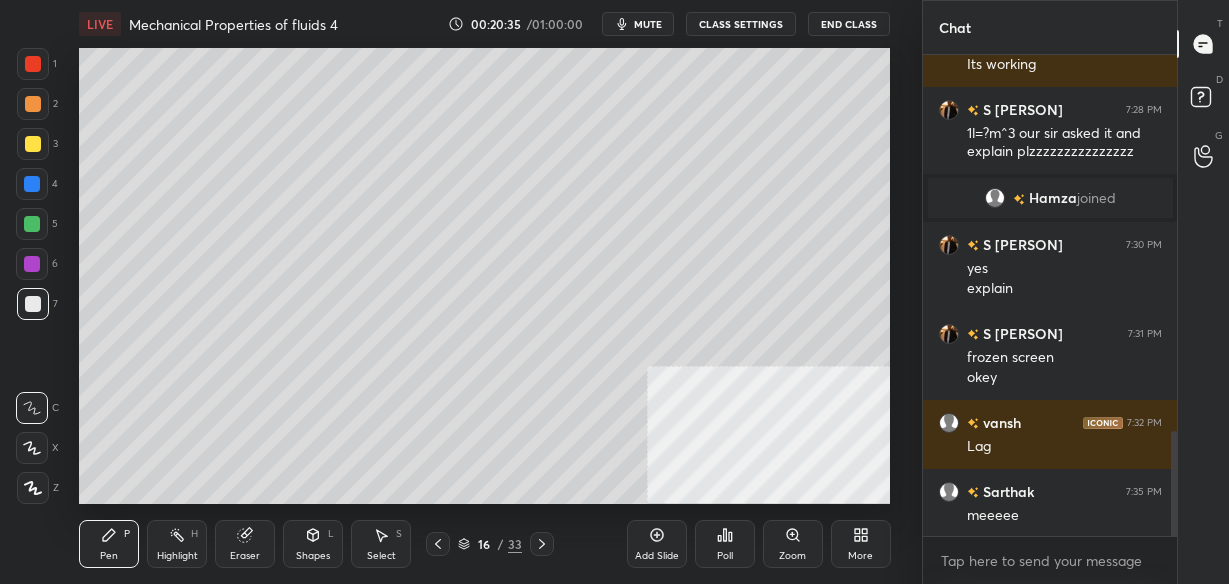 click 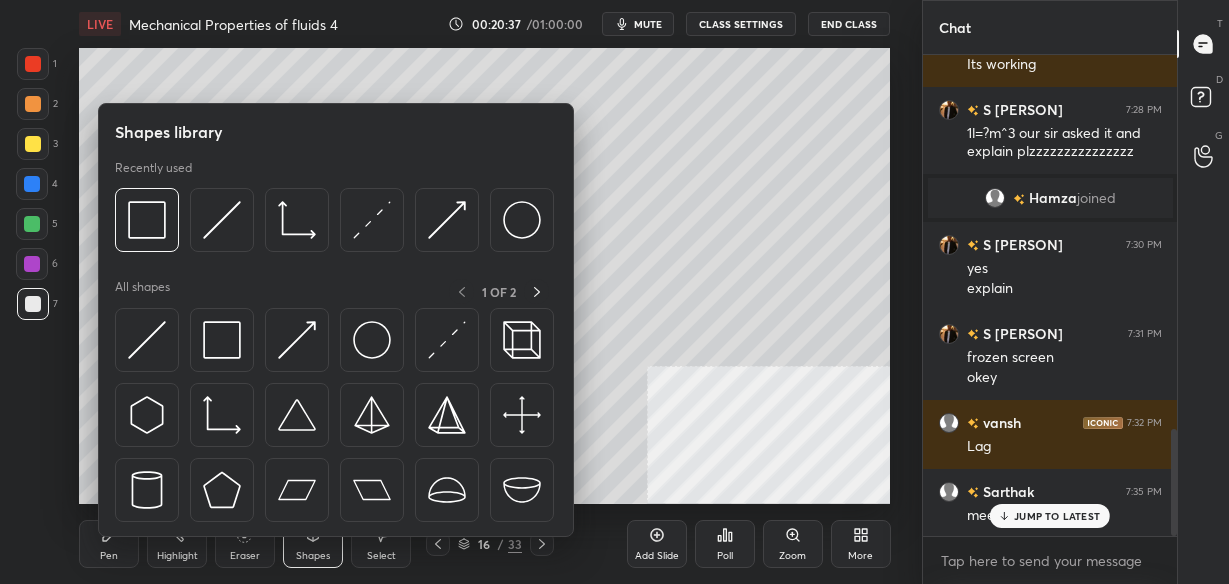 scroll, scrollTop: 1708, scrollLeft: 0, axis: vertical 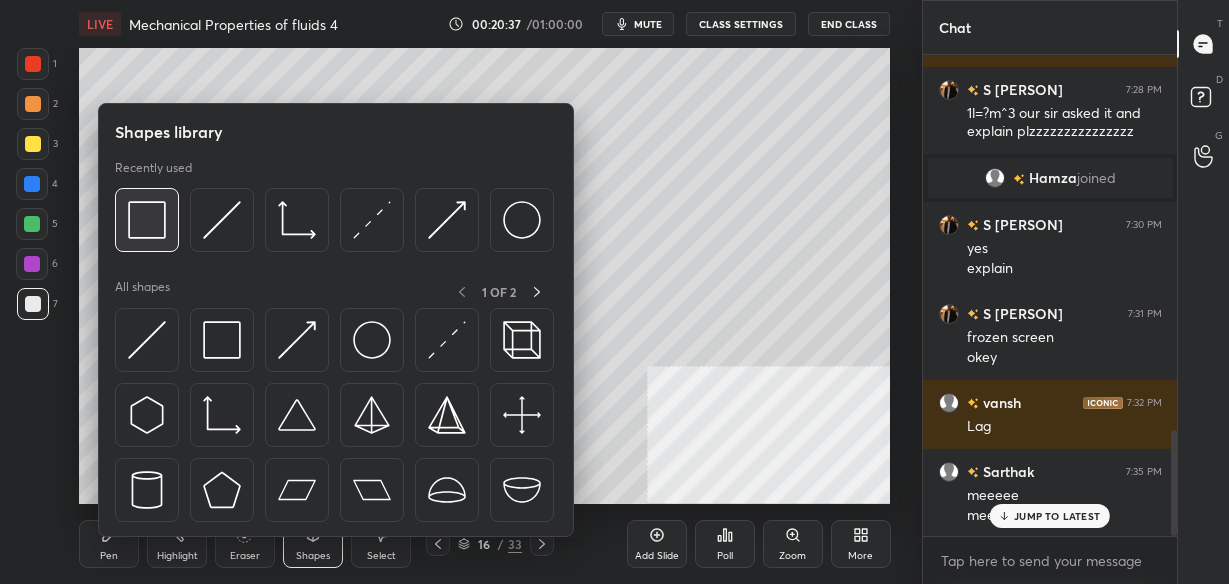 click at bounding box center (147, 220) 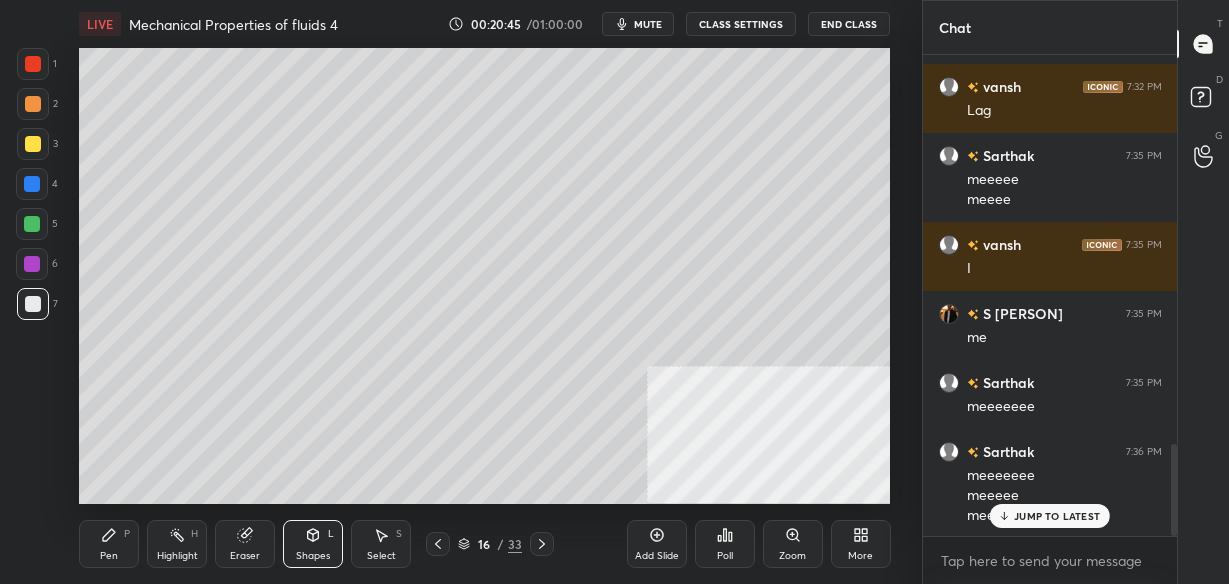 scroll, scrollTop: 2044, scrollLeft: 0, axis: vertical 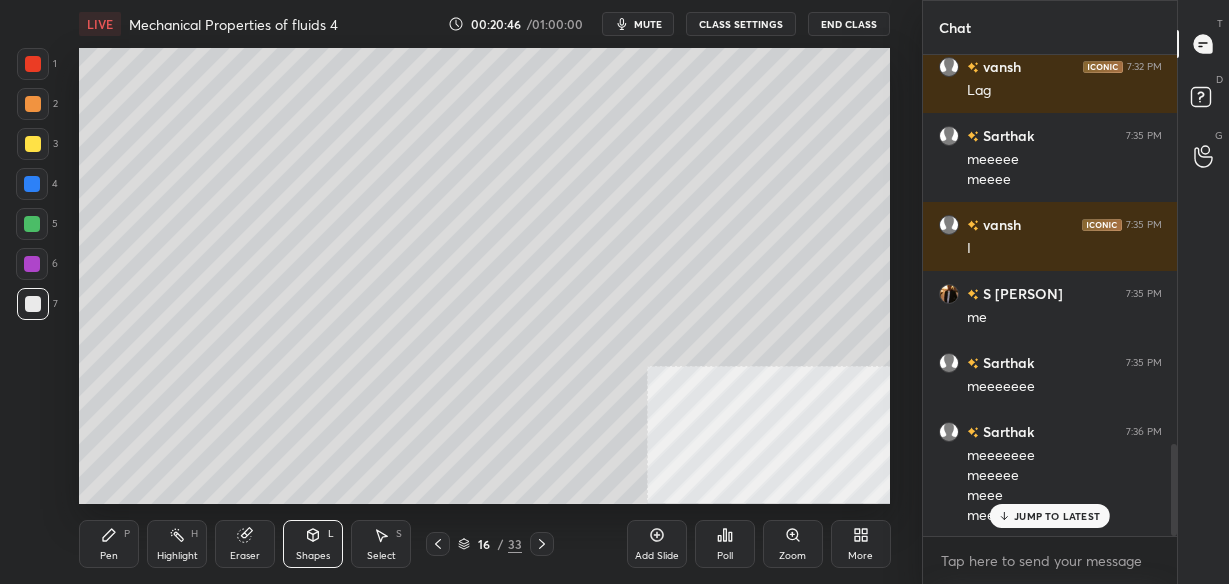 click 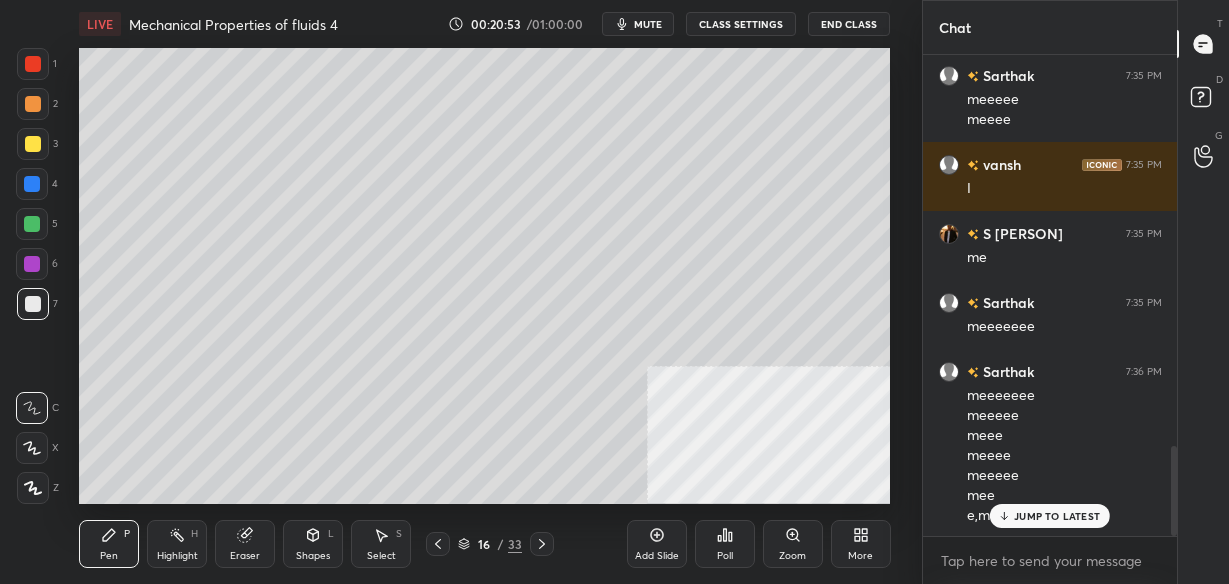scroll, scrollTop: 2174, scrollLeft: 0, axis: vertical 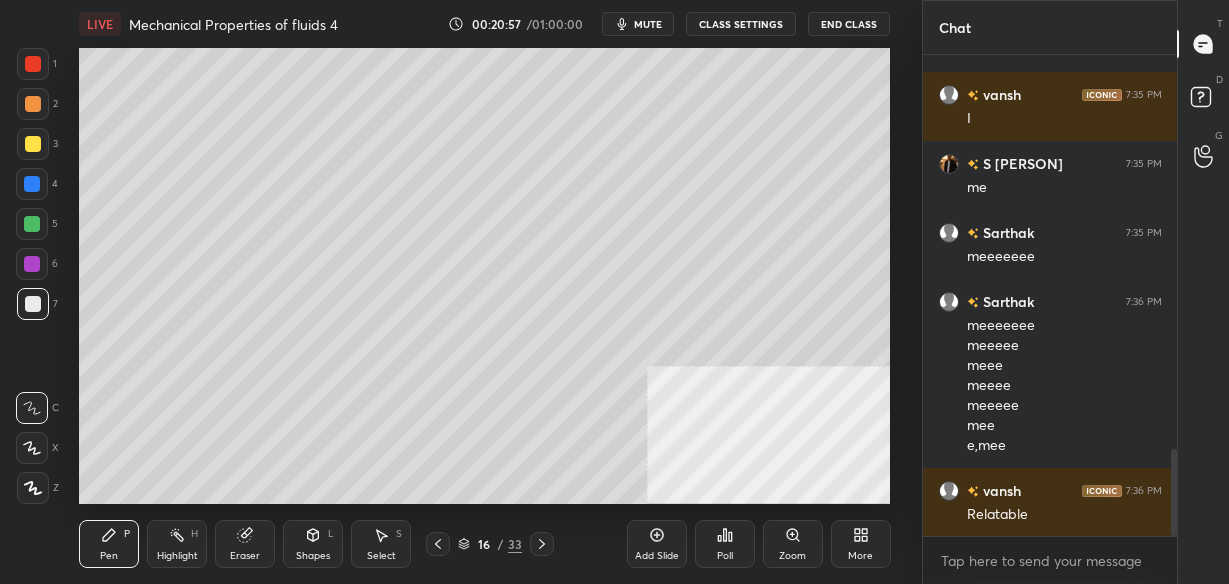 click on "Eraser" at bounding box center (245, 544) 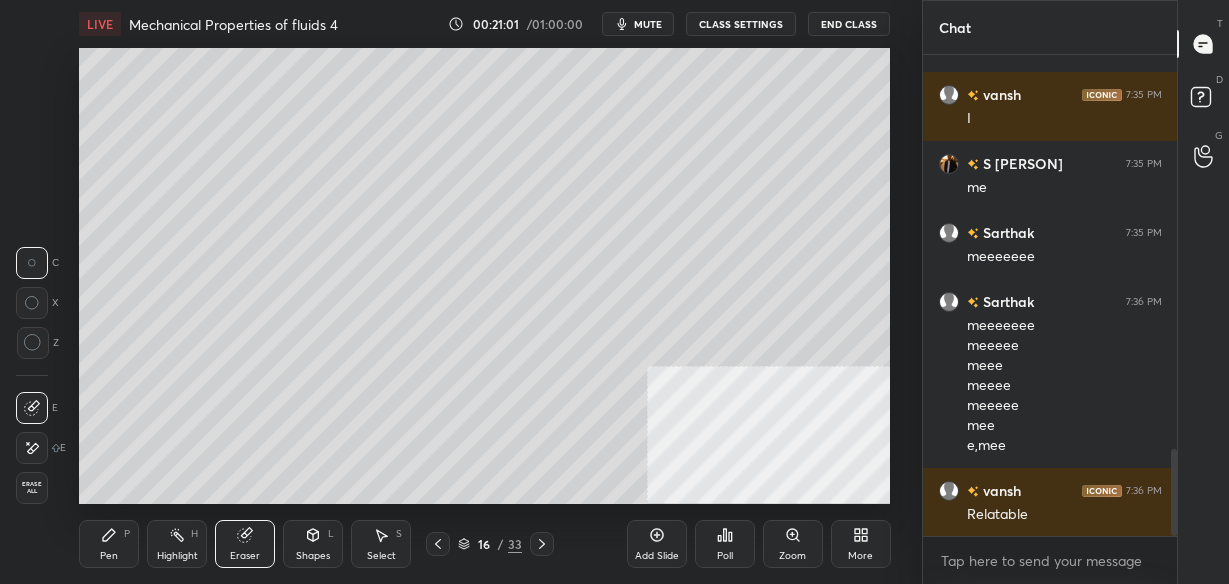 click 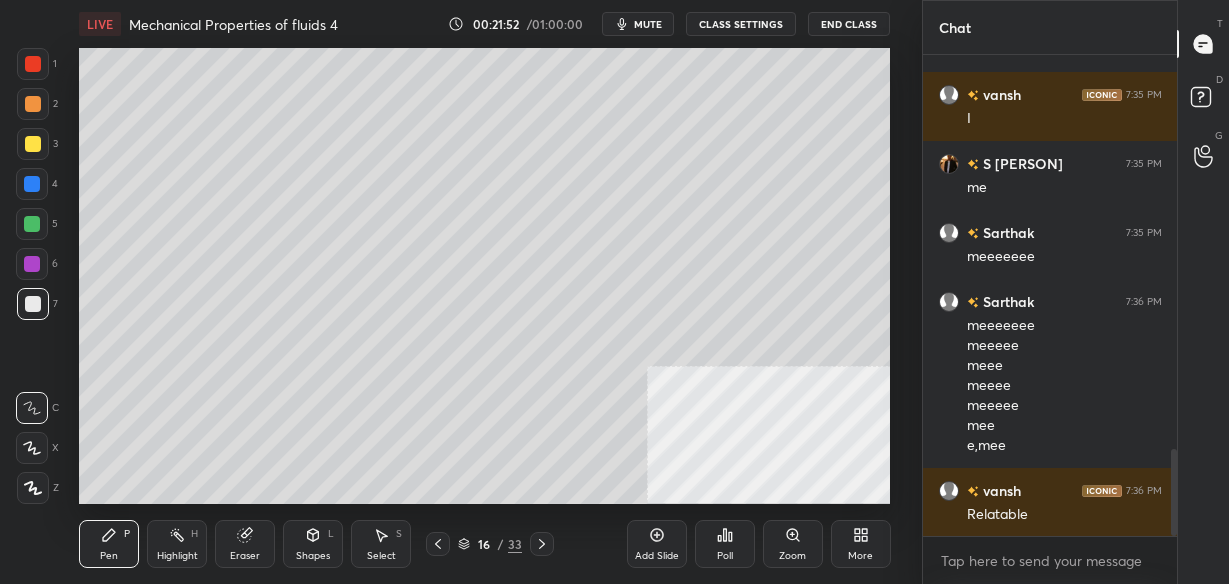 click at bounding box center [438, 544] 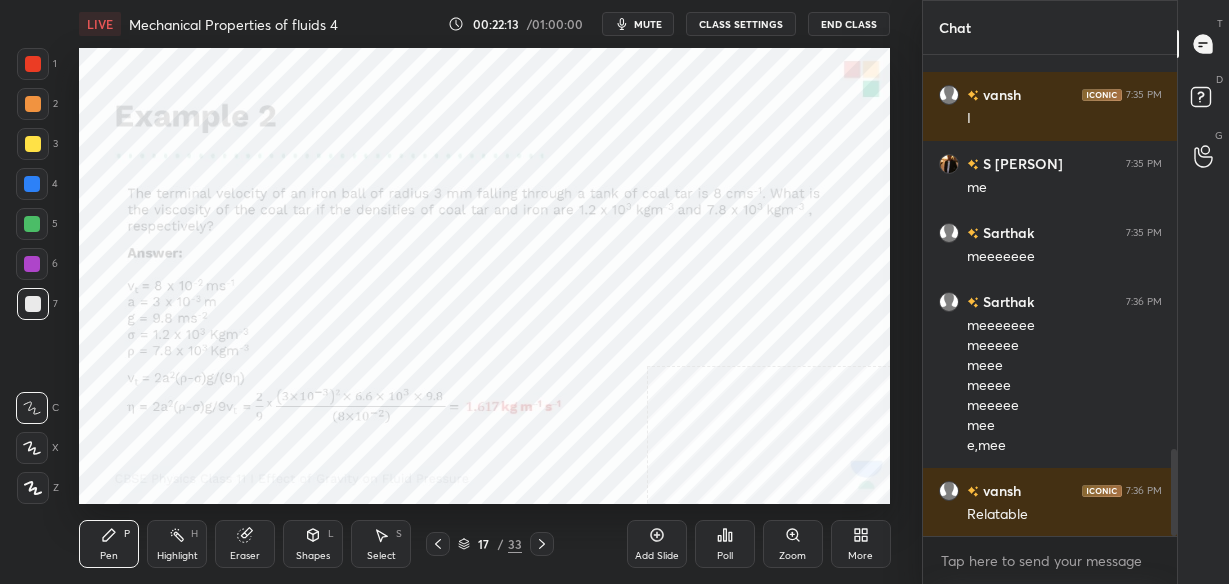 click at bounding box center (33, 64) 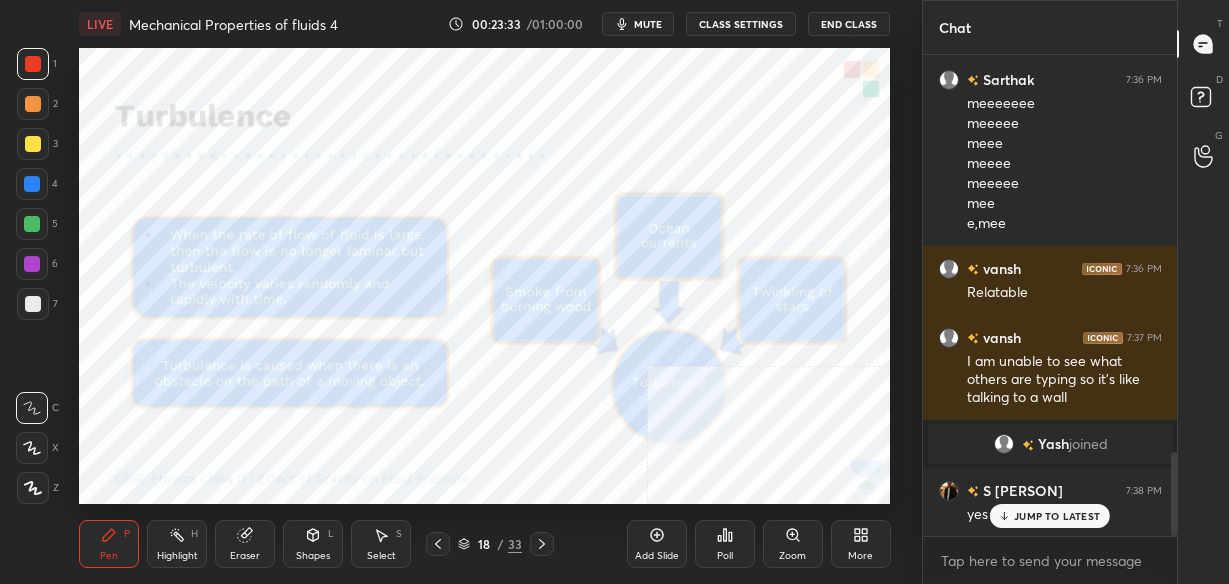 scroll, scrollTop: 2268, scrollLeft: 0, axis: vertical 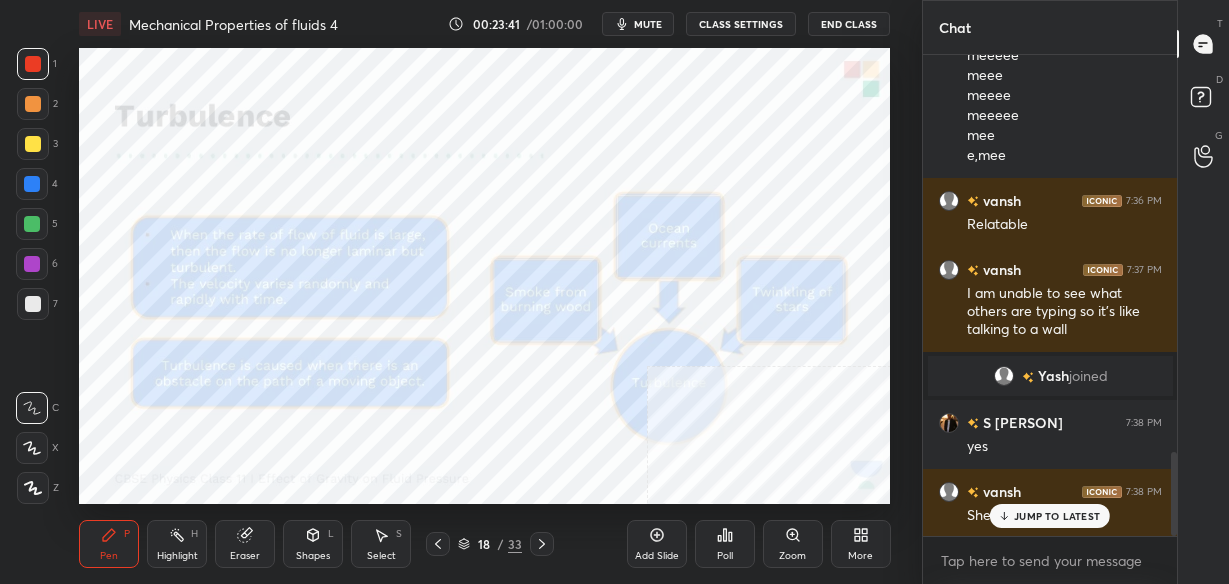 click on "JUMP TO LATEST" at bounding box center (1057, 516) 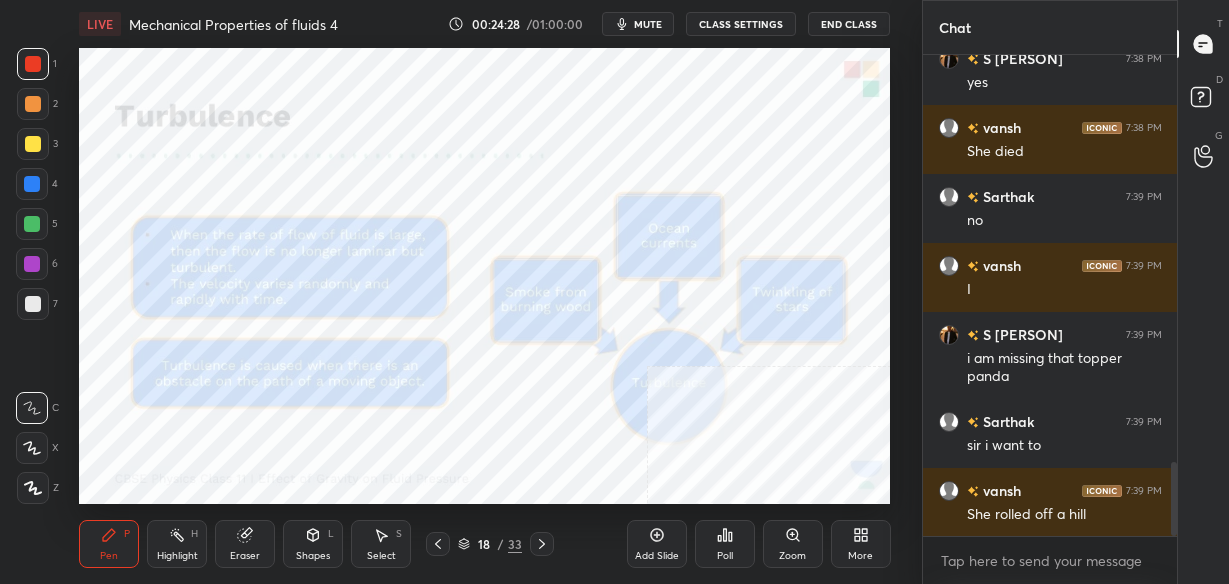 scroll, scrollTop: 2718, scrollLeft: 0, axis: vertical 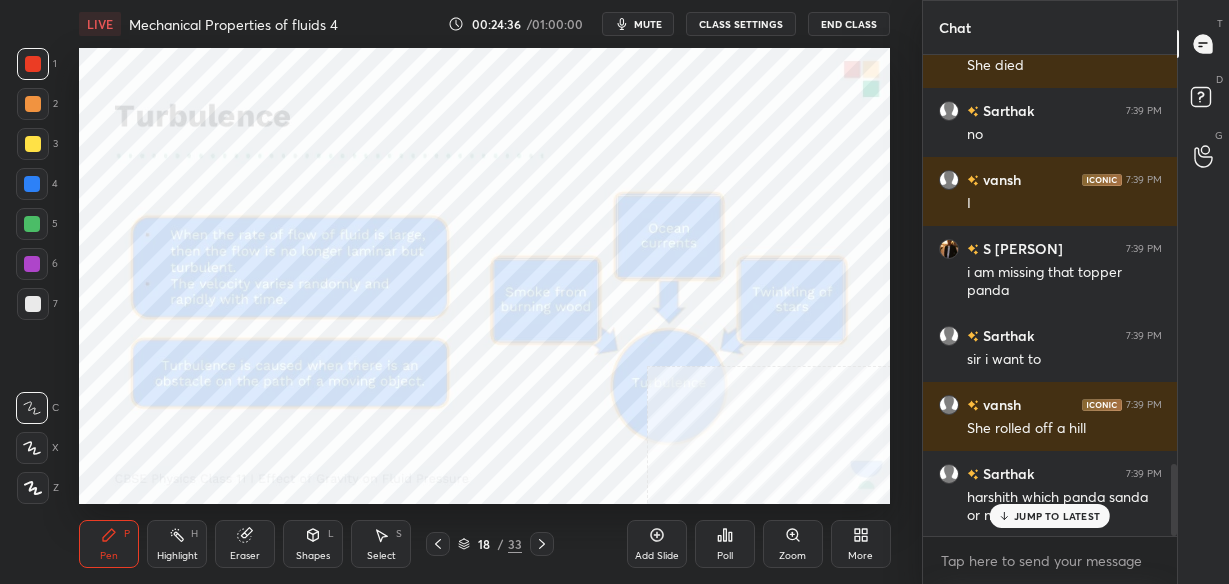 click on "Add Slide" at bounding box center (657, 544) 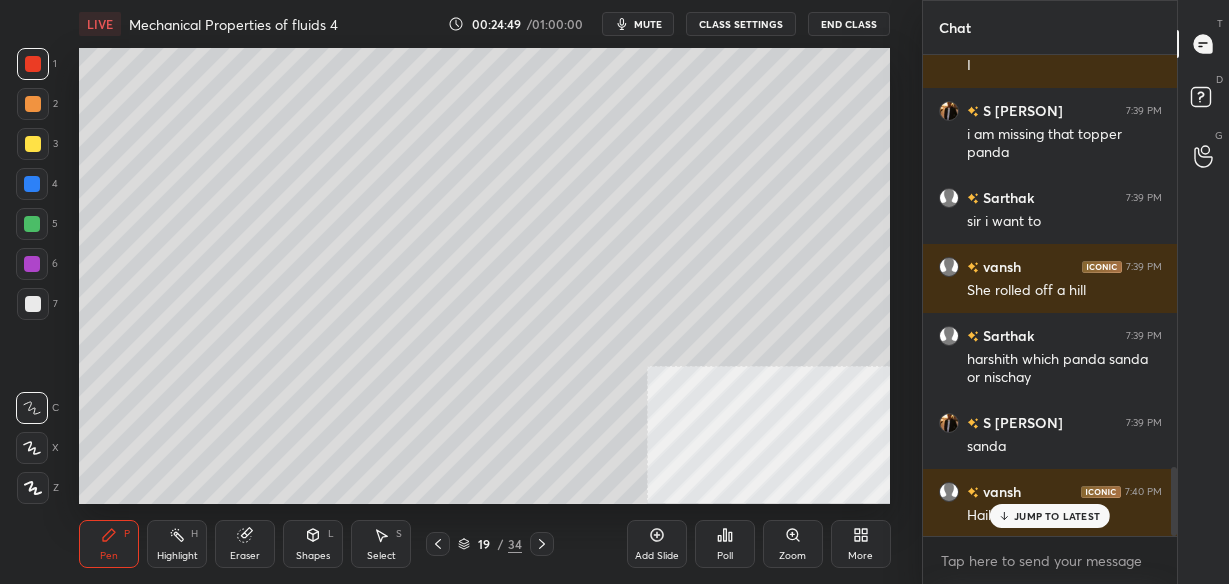 scroll, scrollTop: 2926, scrollLeft: 0, axis: vertical 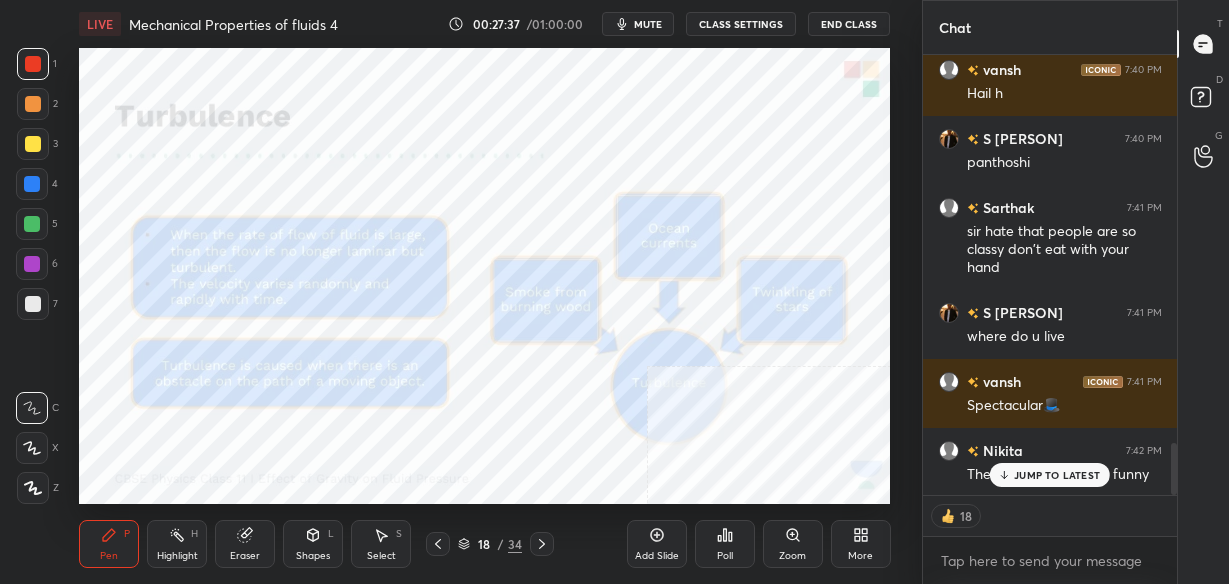 click on "JUMP TO LATEST" at bounding box center [1057, 475] 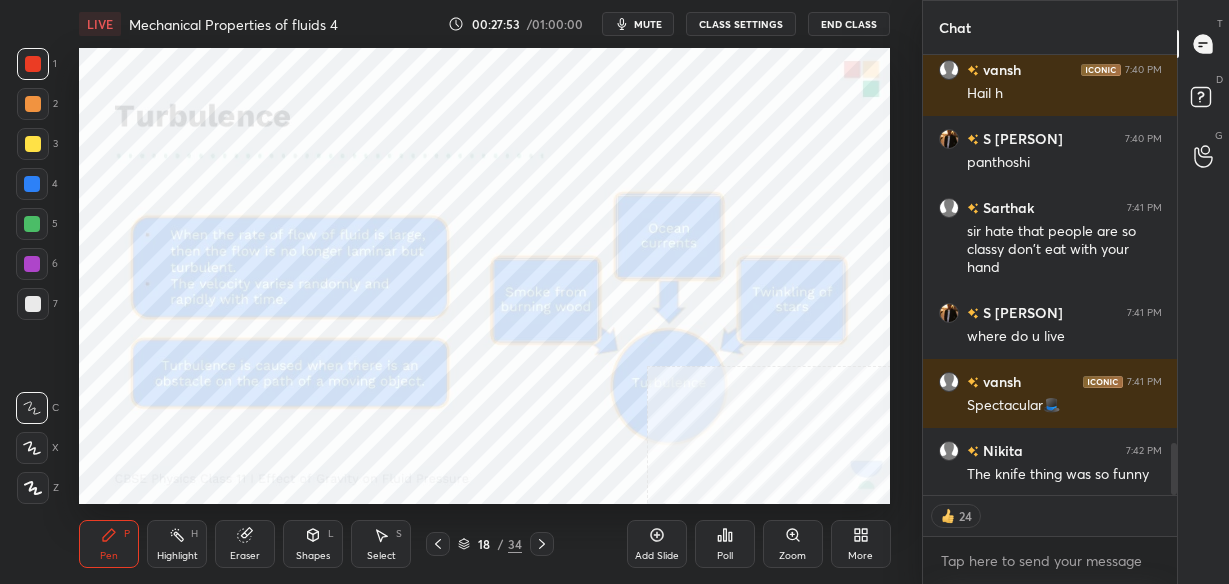 click 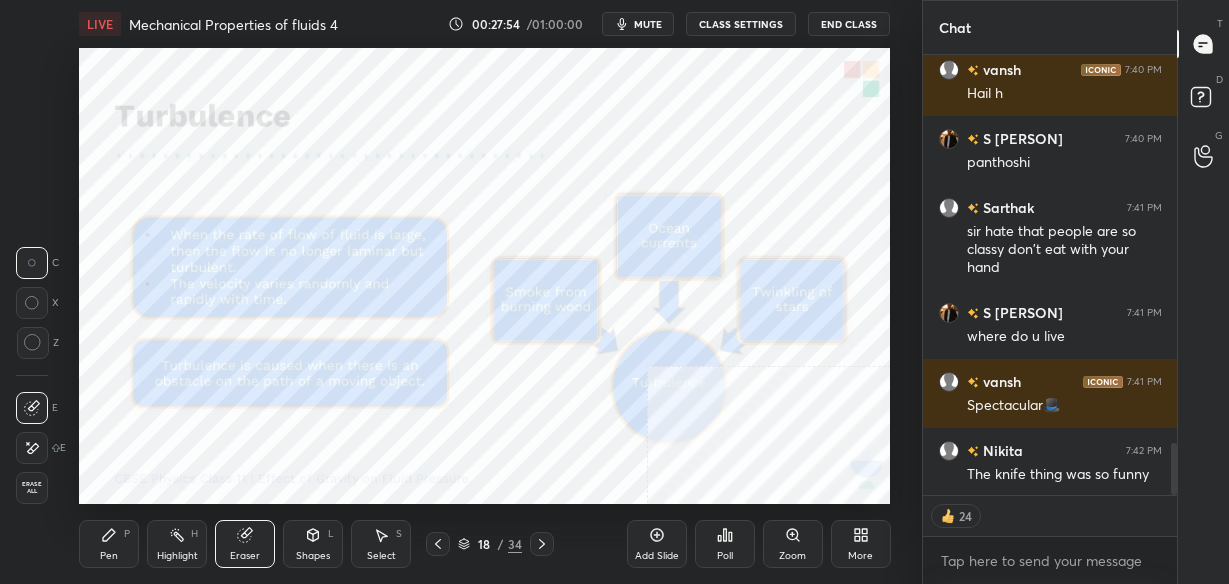 click on "Erase all" at bounding box center (32, 488) 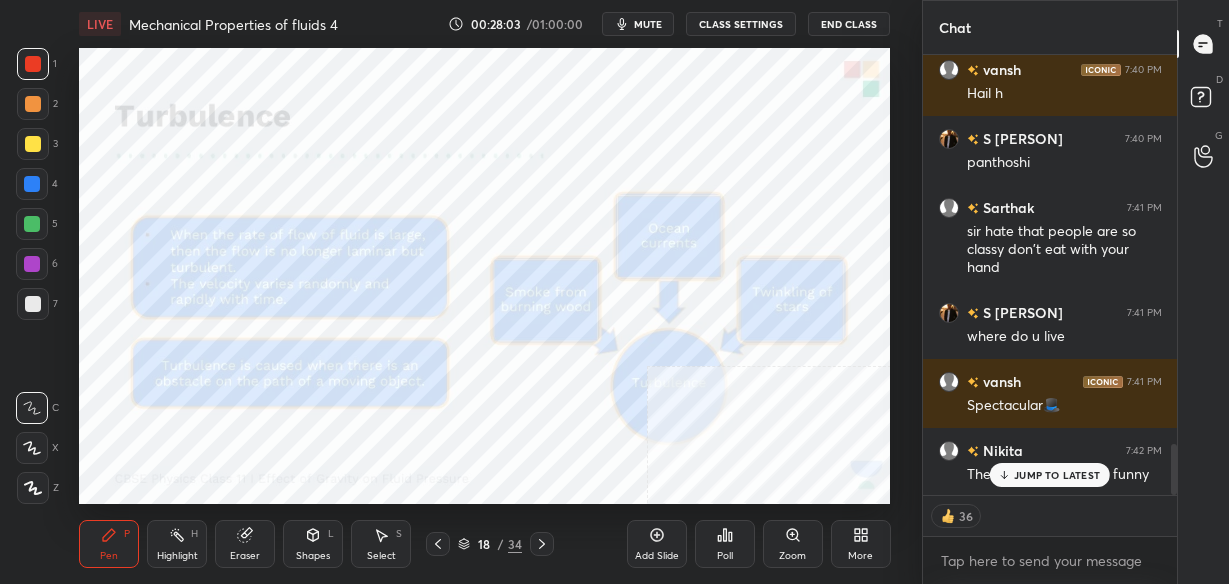 scroll, scrollTop: 3365, scrollLeft: 0, axis: vertical 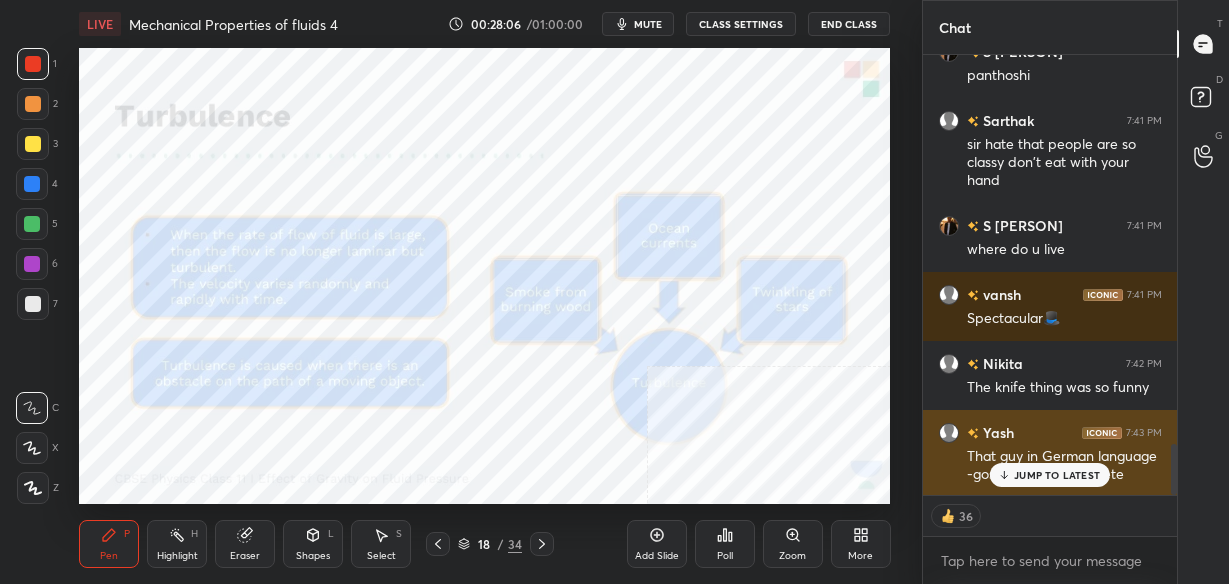 click on "JUMP TO LATEST" at bounding box center (1057, 475) 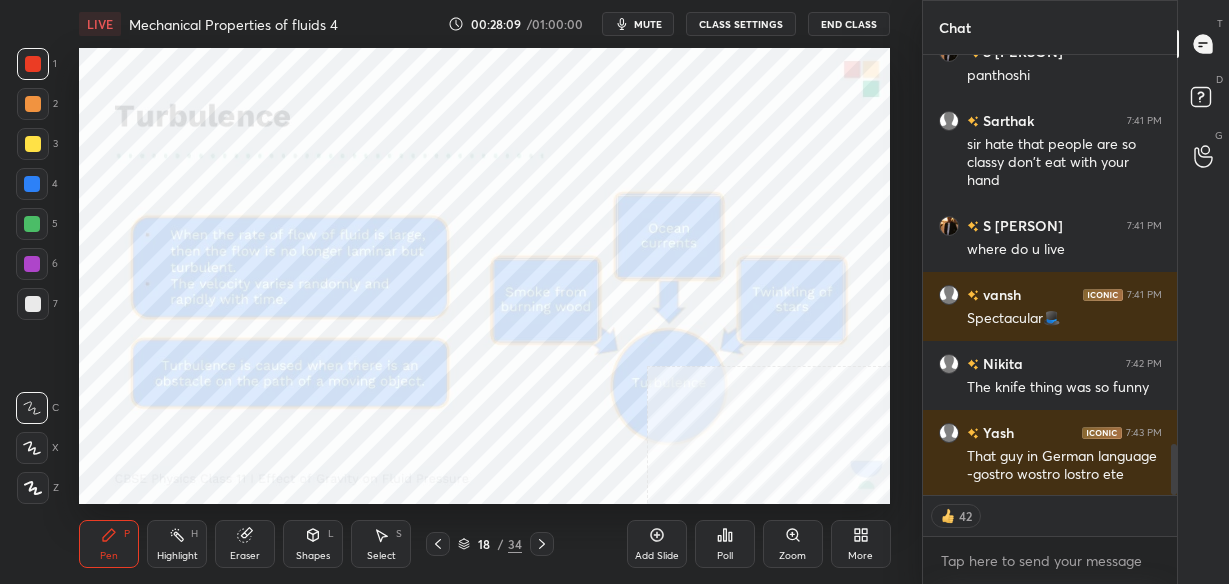 scroll, scrollTop: 3470, scrollLeft: 0, axis: vertical 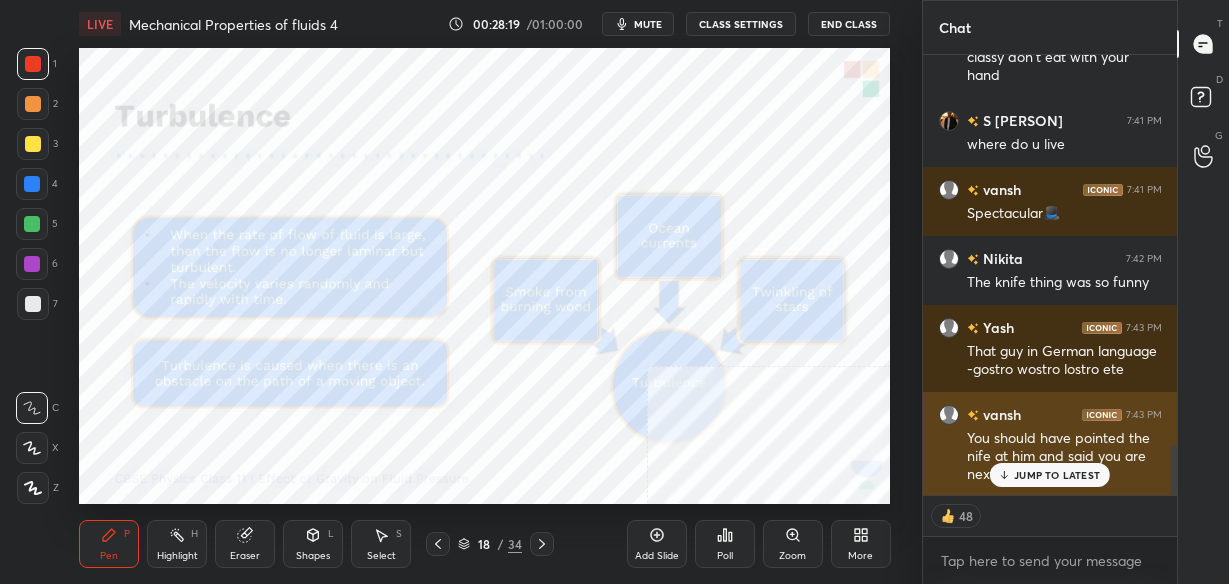 click on "JUMP TO LATEST" at bounding box center (1057, 475) 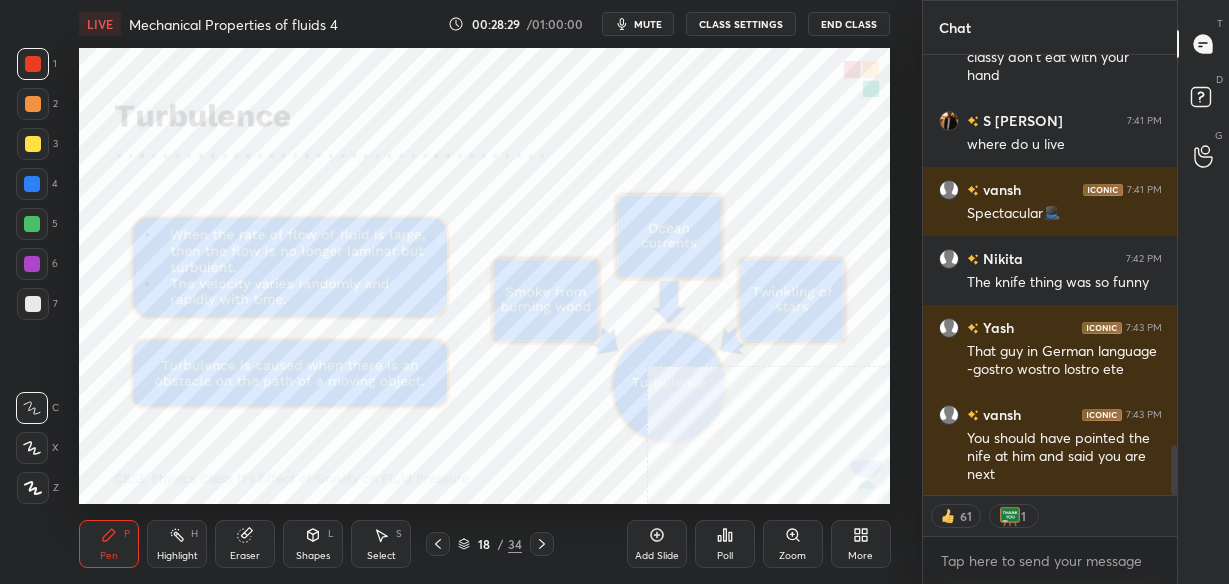 scroll, scrollTop: 3539, scrollLeft: 0, axis: vertical 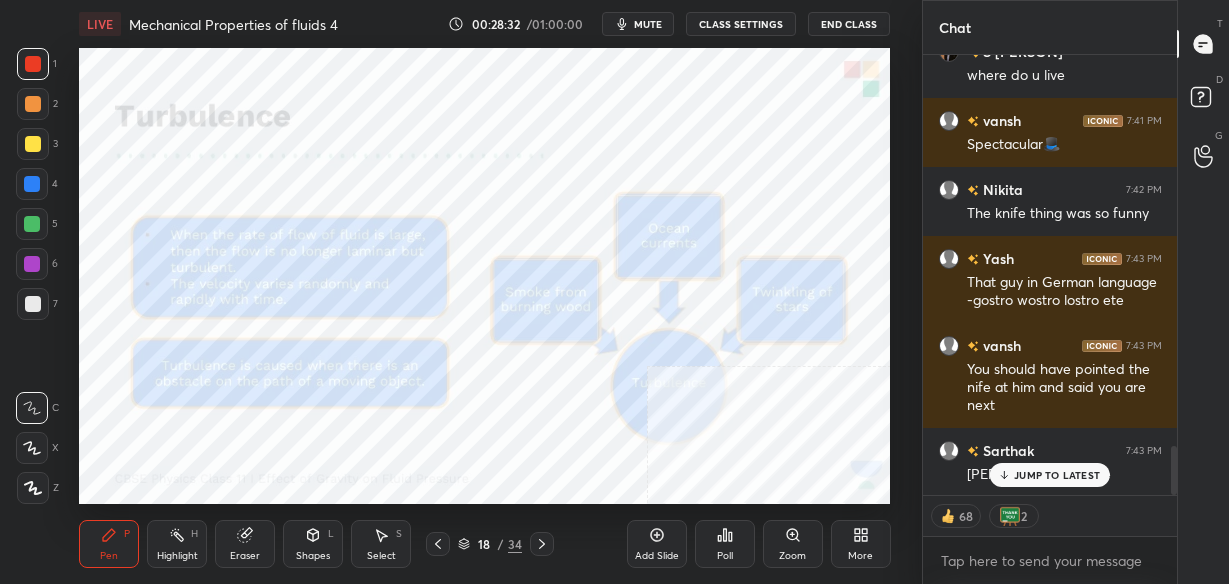 click 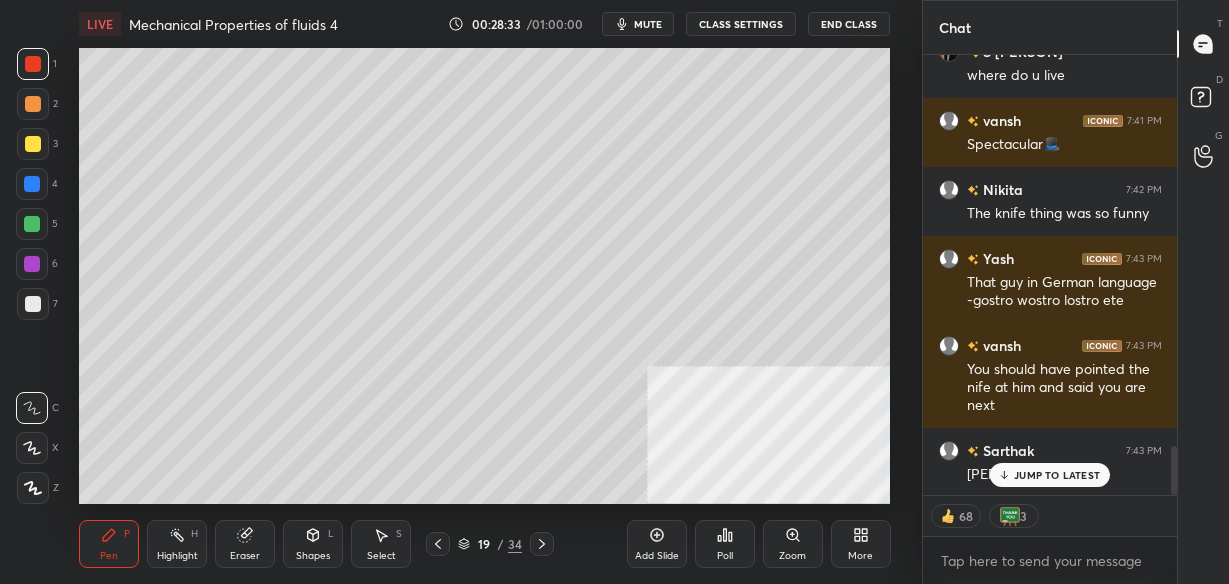 click 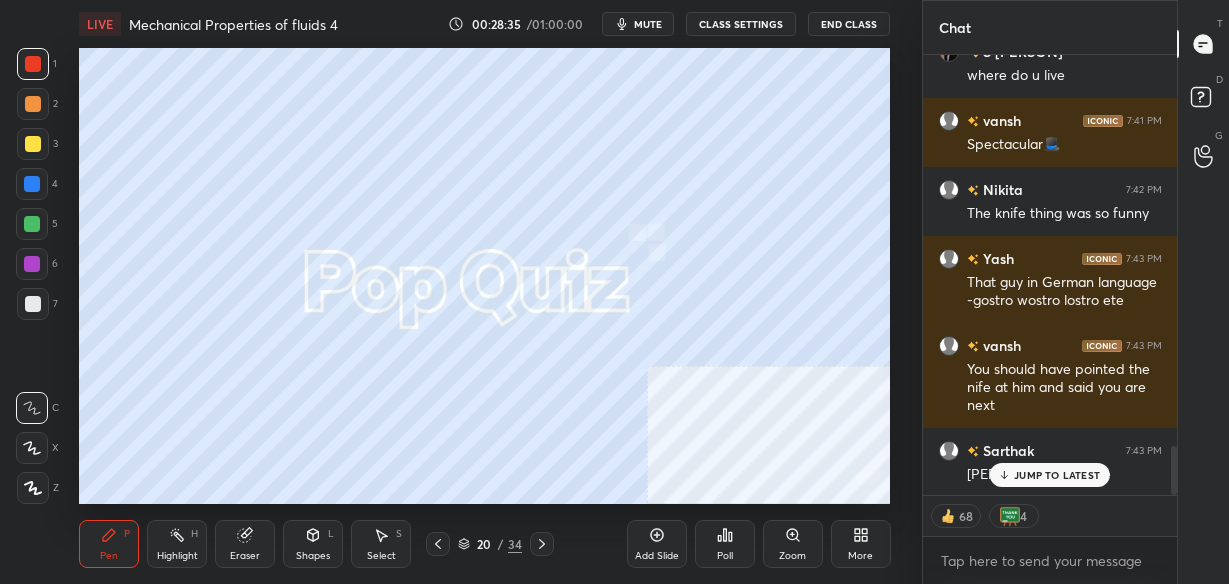 click 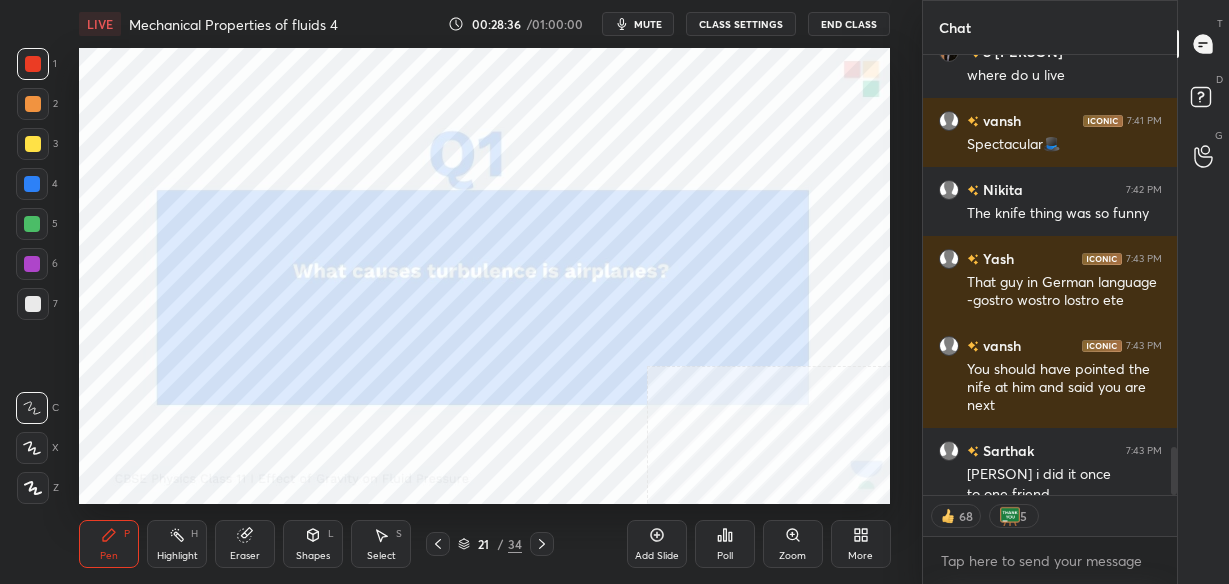 scroll, scrollTop: 3560, scrollLeft: 0, axis: vertical 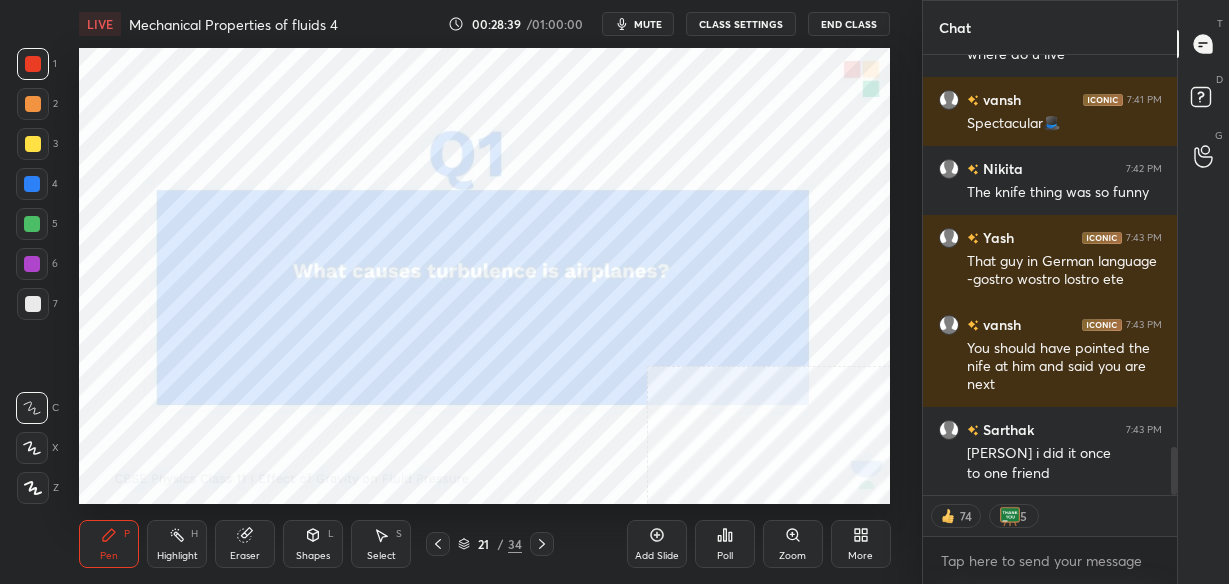 click on "34" at bounding box center [515, 544] 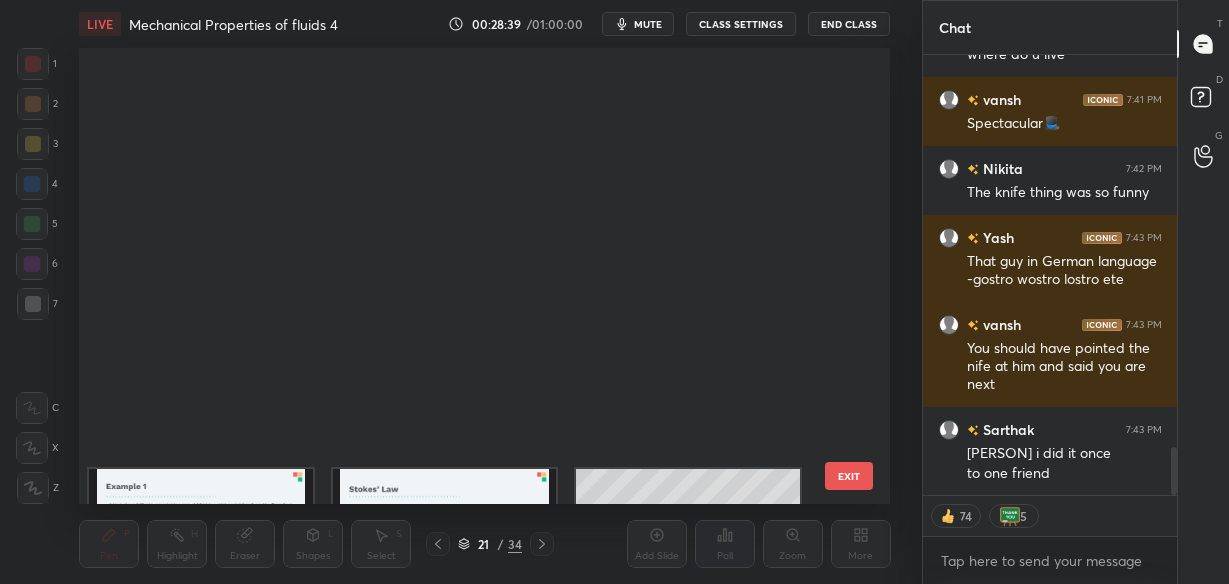 scroll, scrollTop: 503, scrollLeft: 0, axis: vertical 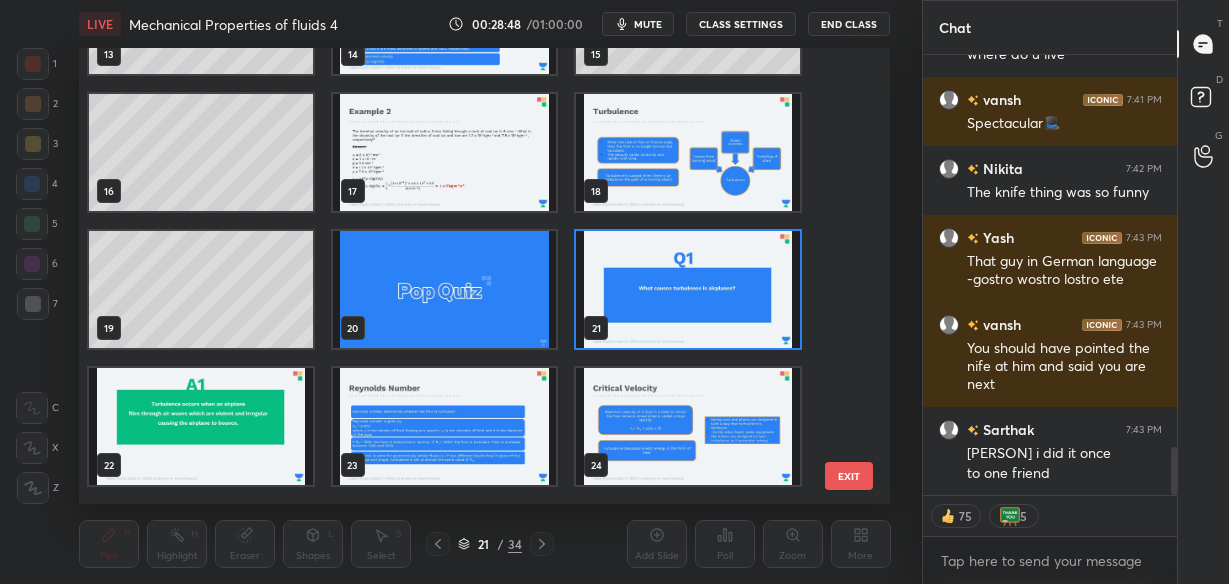 click at bounding box center (689, 289) 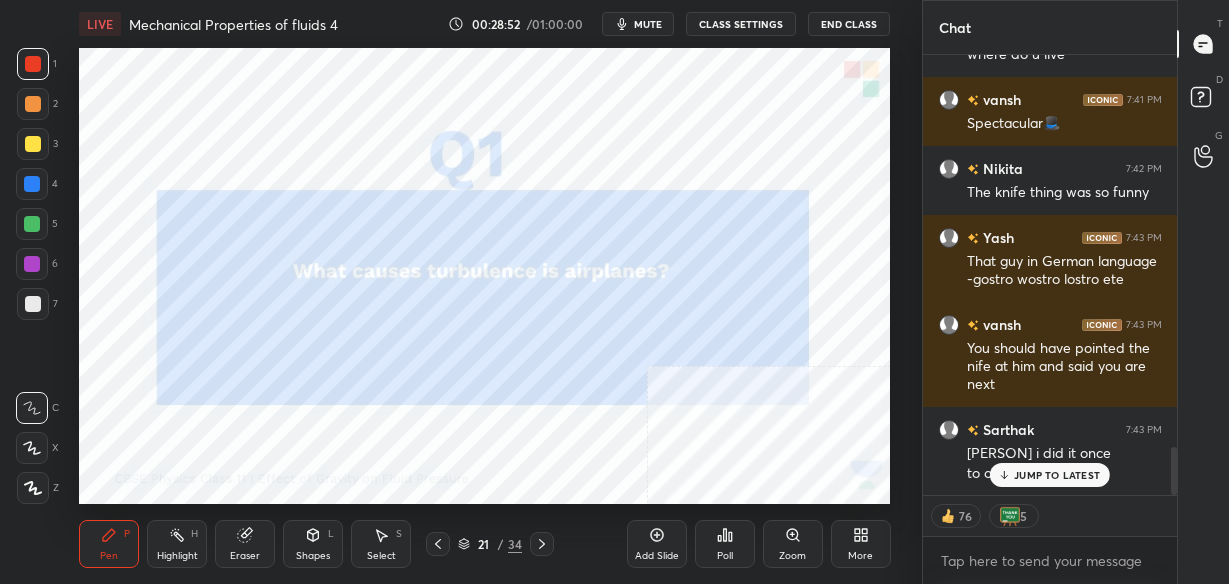 scroll, scrollTop: 3628, scrollLeft: 0, axis: vertical 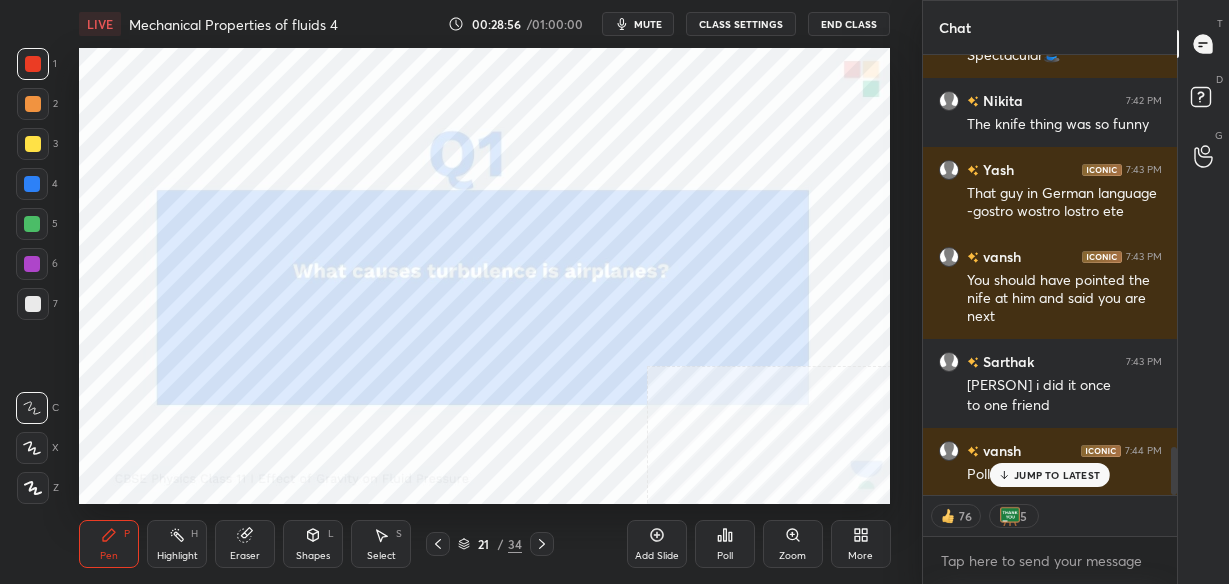 click on "JUMP TO LATEST" at bounding box center [1050, 475] 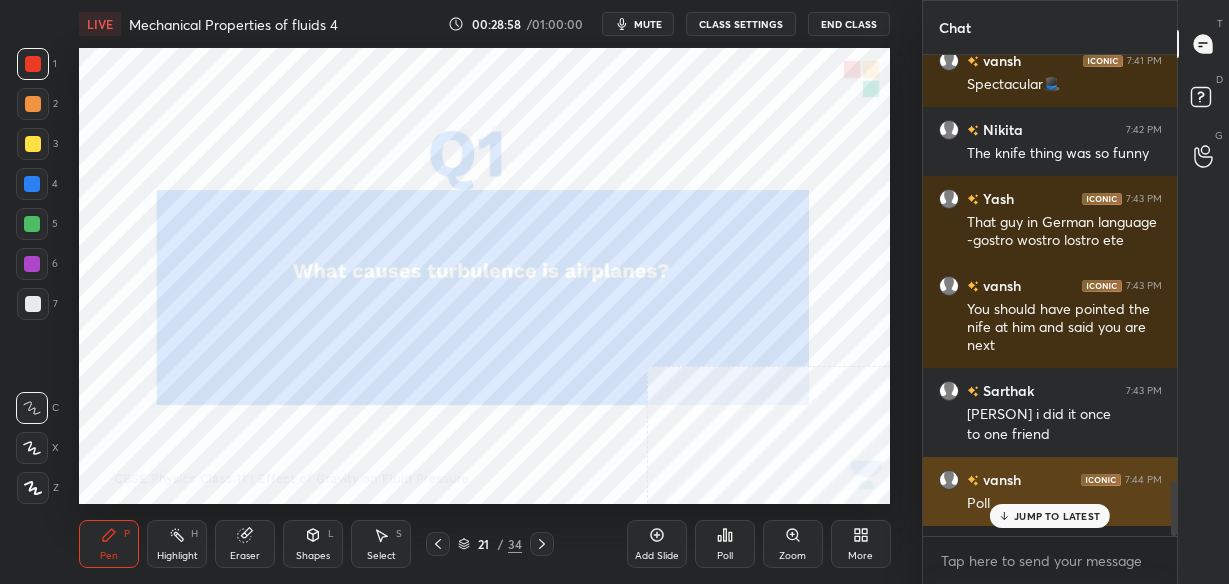 scroll, scrollTop: 7, scrollLeft: 7, axis: both 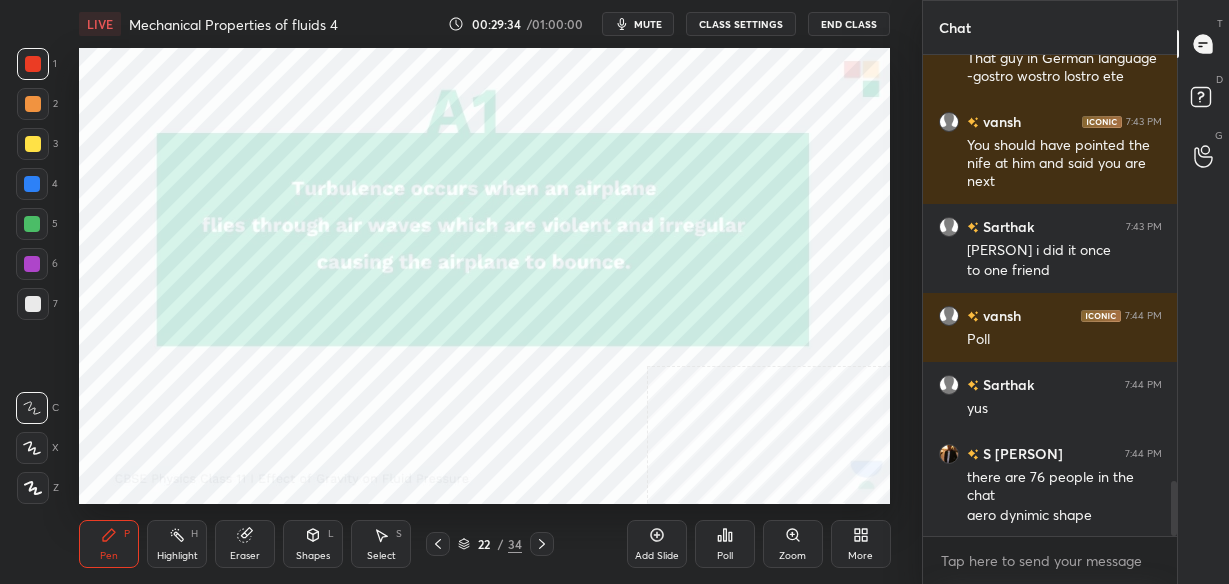 click at bounding box center [542, 544] 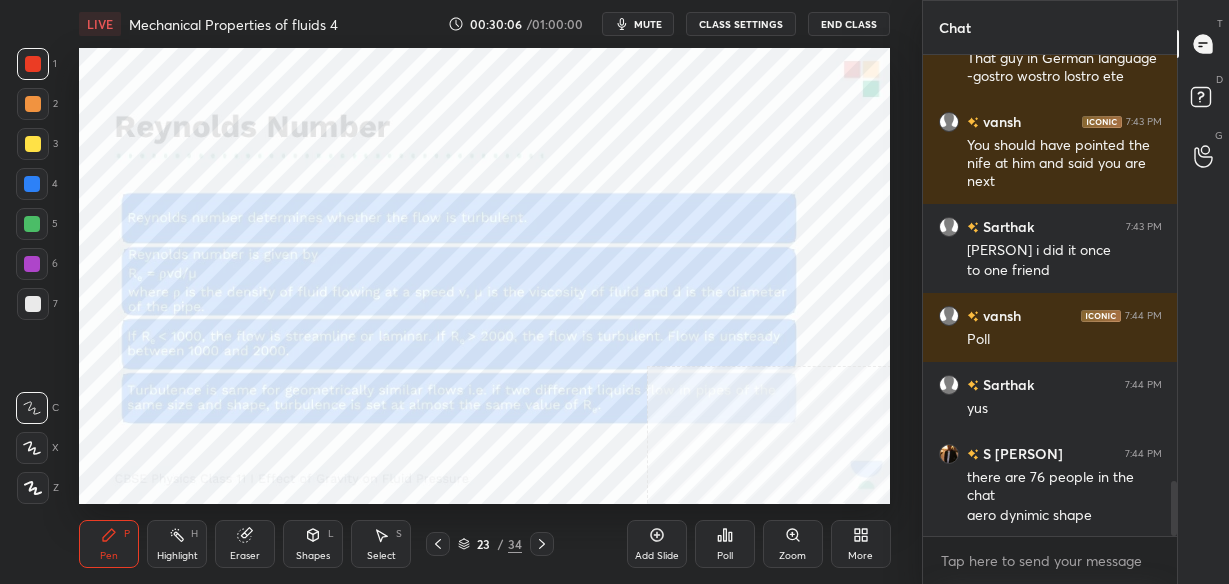 scroll, scrollTop: 434, scrollLeft: 248, axis: both 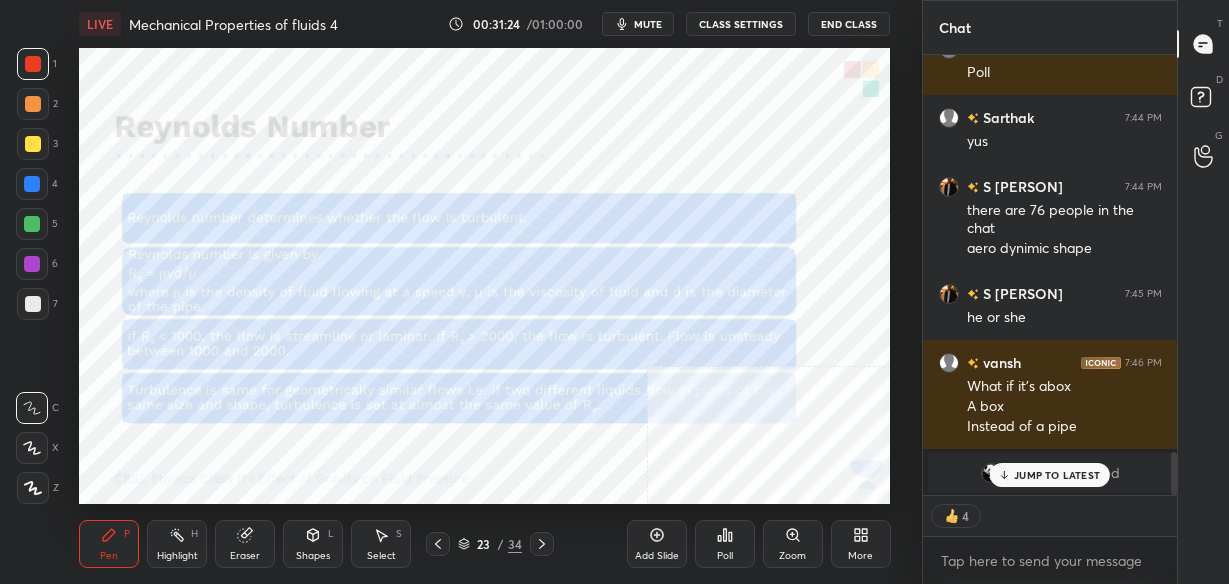 click on "JUMP TO LATEST" at bounding box center [1057, 475] 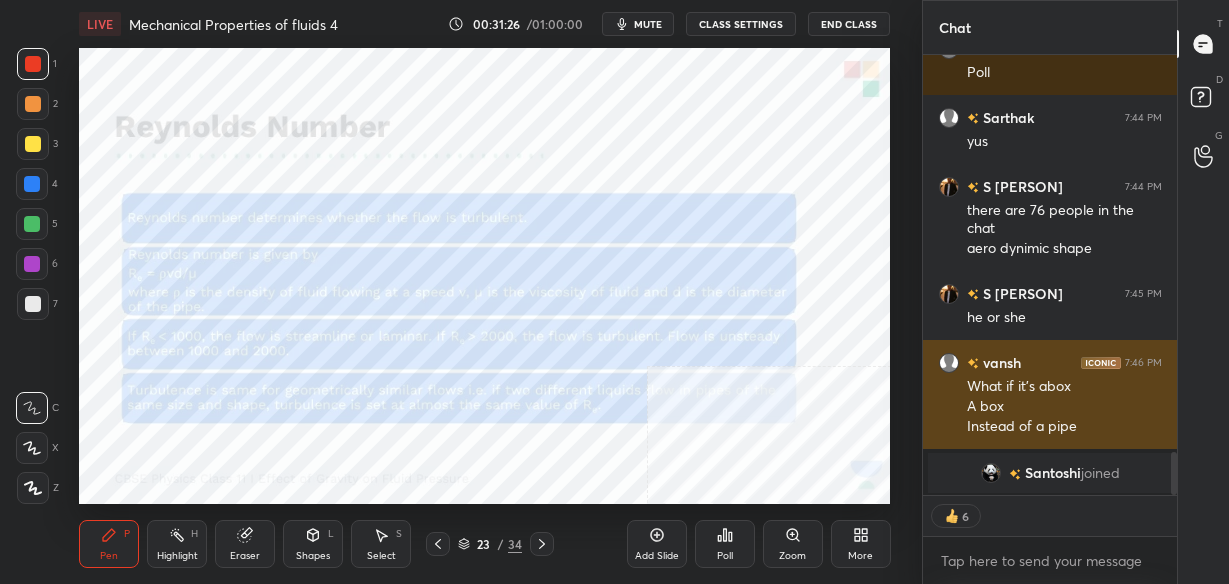 scroll, scrollTop: 4031, scrollLeft: 0, axis: vertical 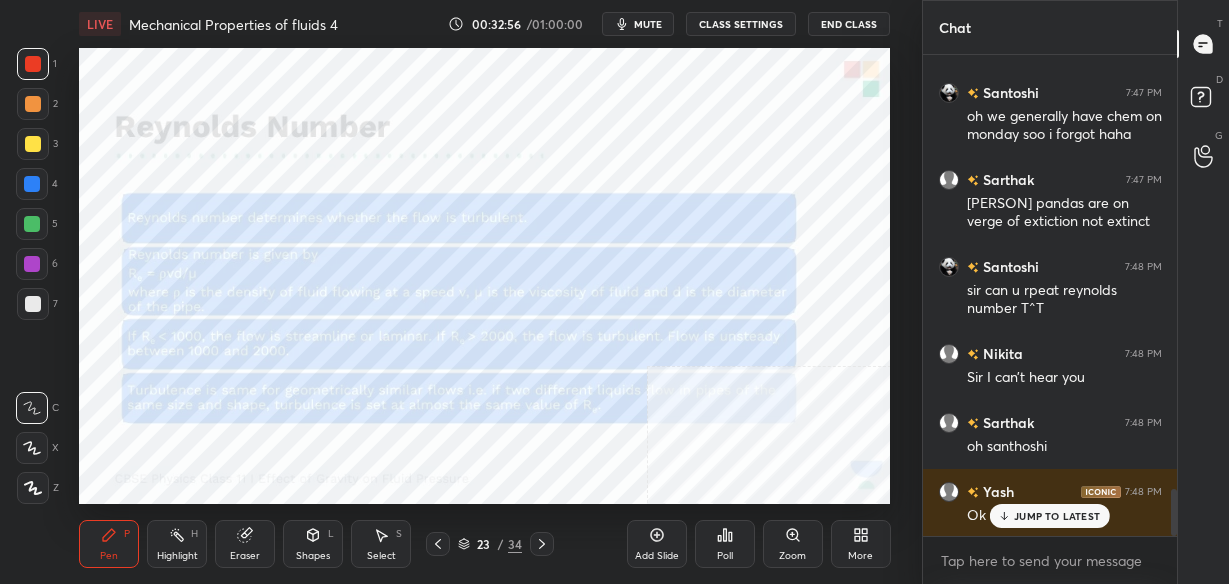 click on "JUMP TO LATEST" at bounding box center (1057, 516) 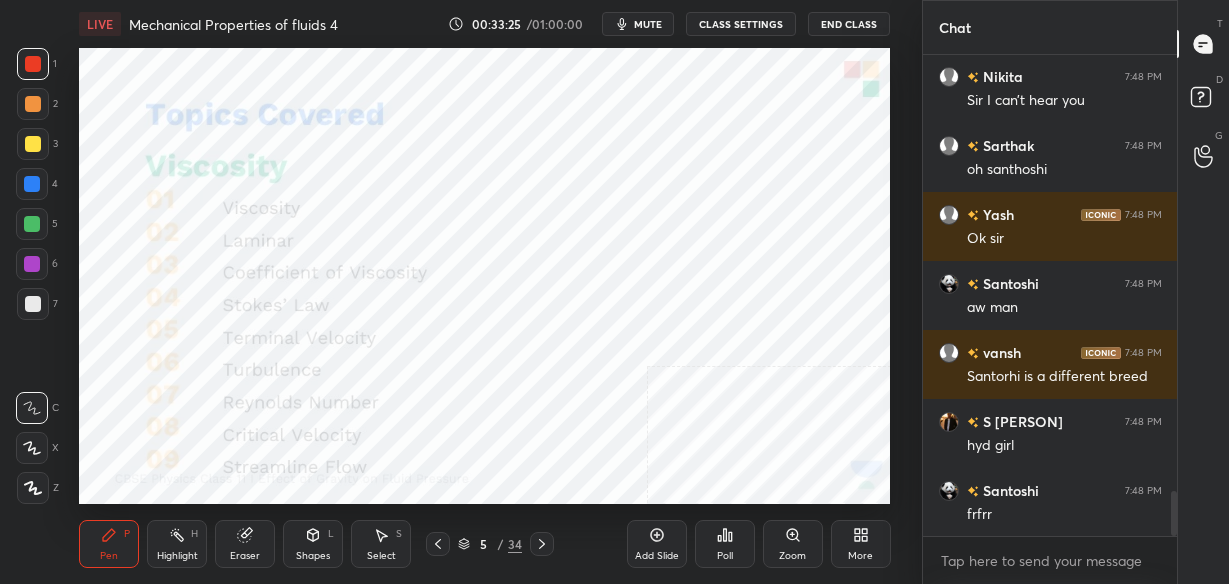 scroll, scrollTop: 4716, scrollLeft: 0, axis: vertical 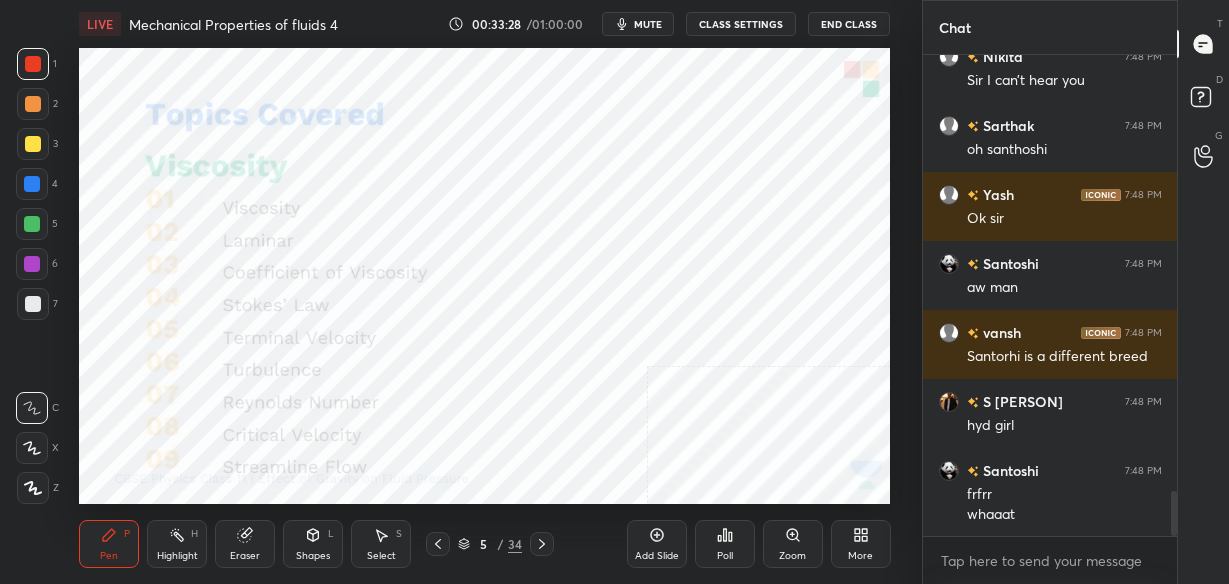 click on "5 / 34" at bounding box center [490, 544] 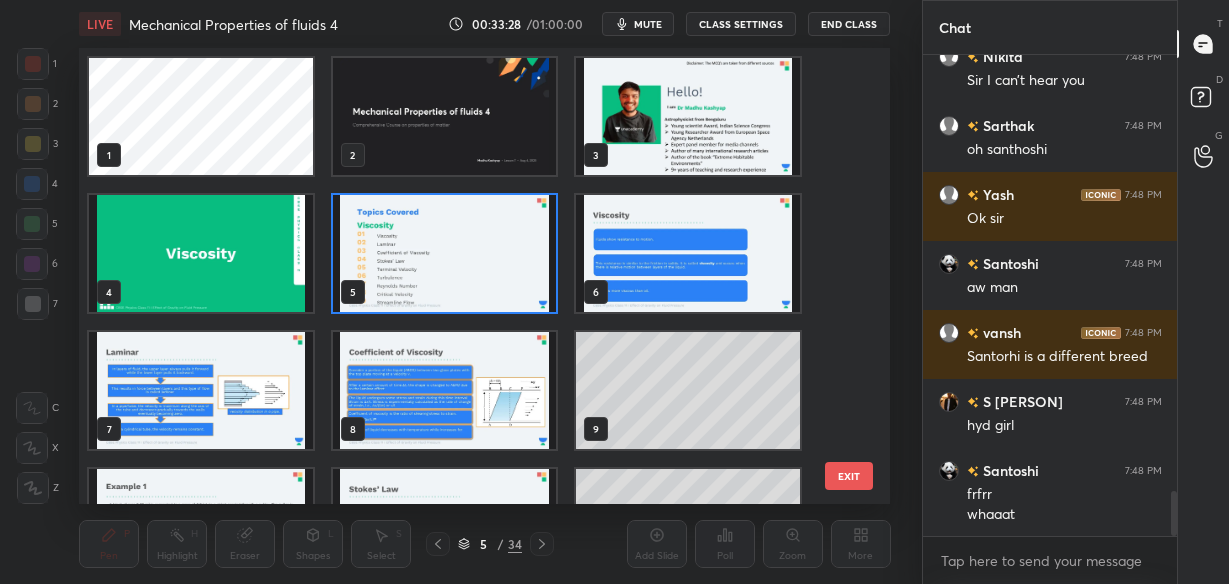 scroll, scrollTop: 6, scrollLeft: 10, axis: both 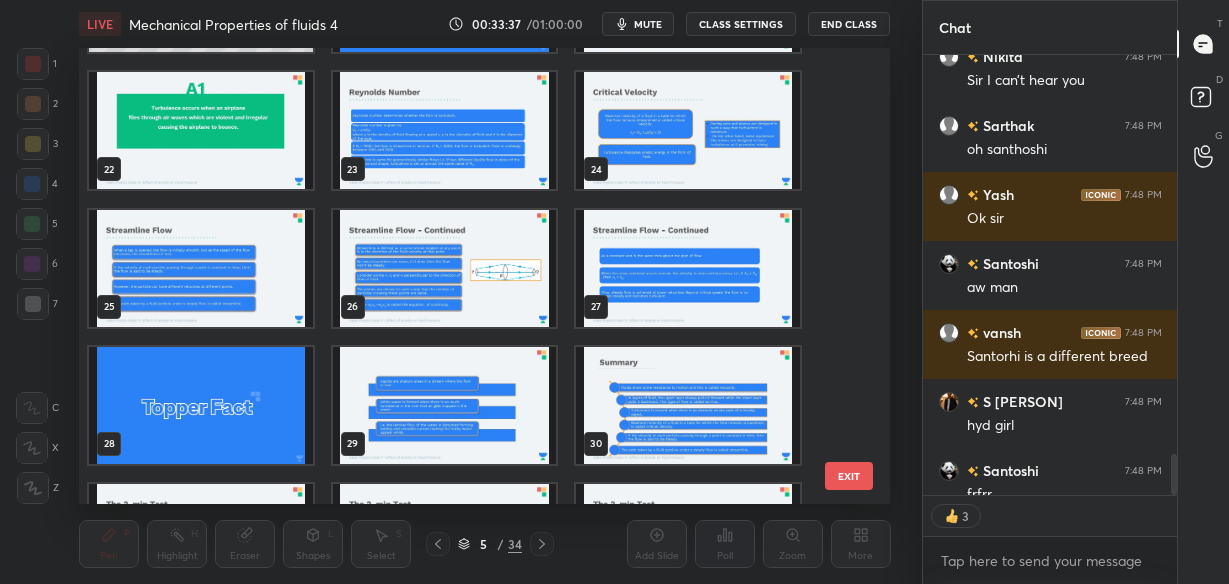 click at bounding box center [689, 130] 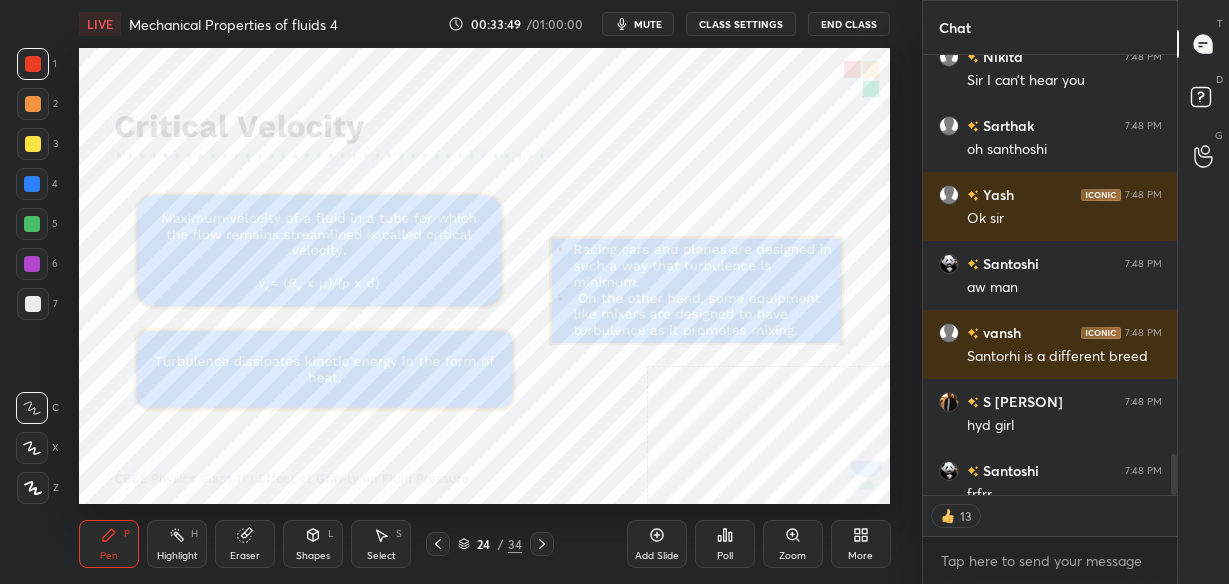 scroll, scrollTop: 4844, scrollLeft: 0, axis: vertical 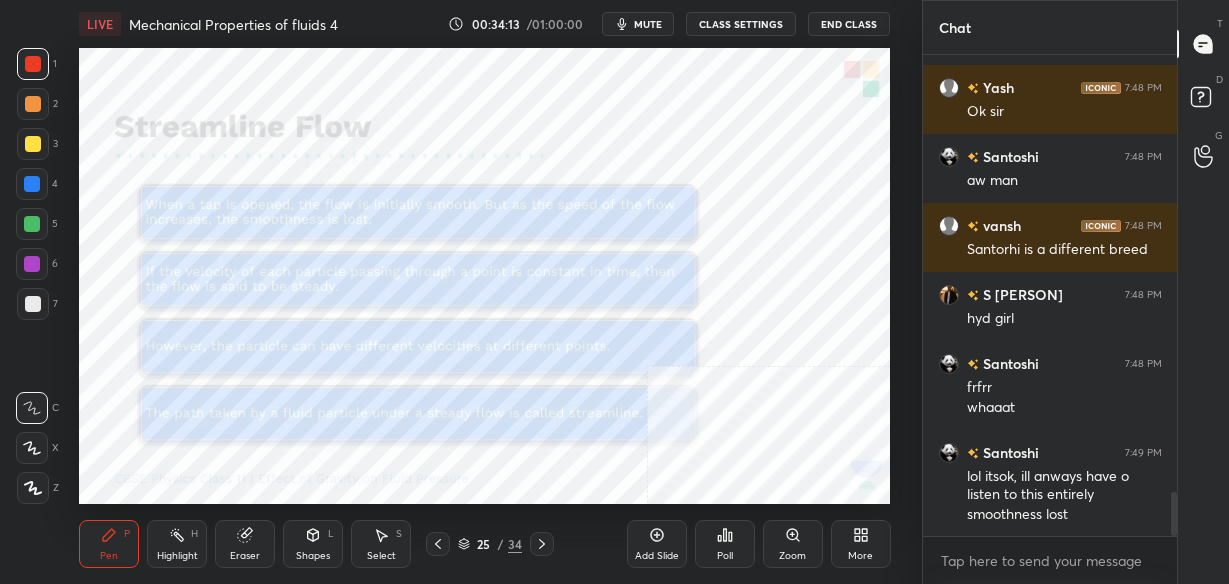 click 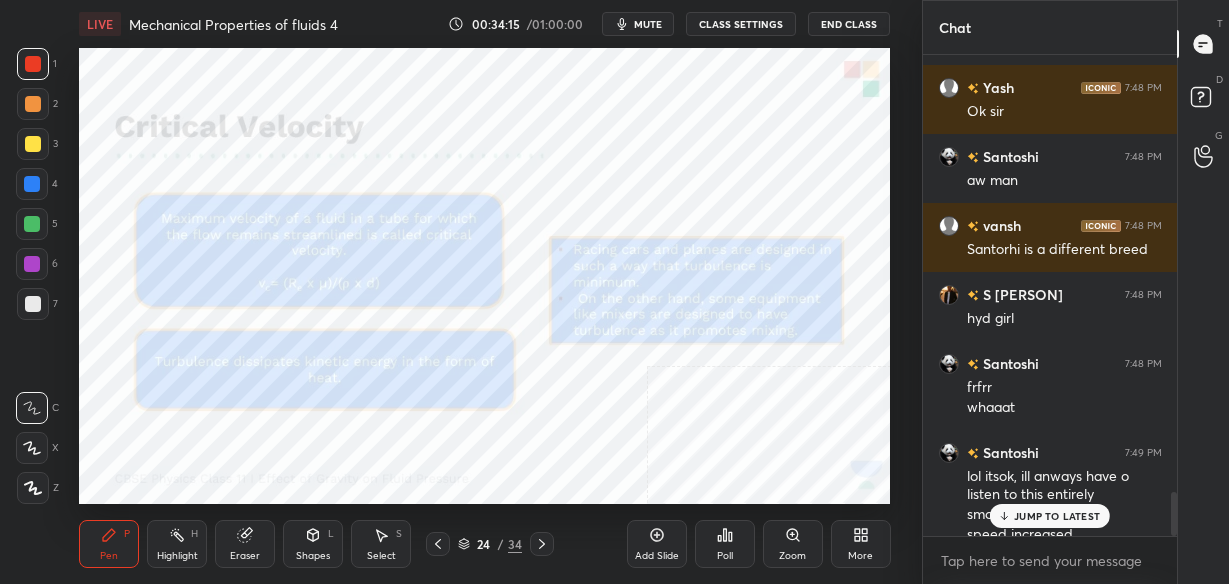 scroll, scrollTop: 4842, scrollLeft: 0, axis: vertical 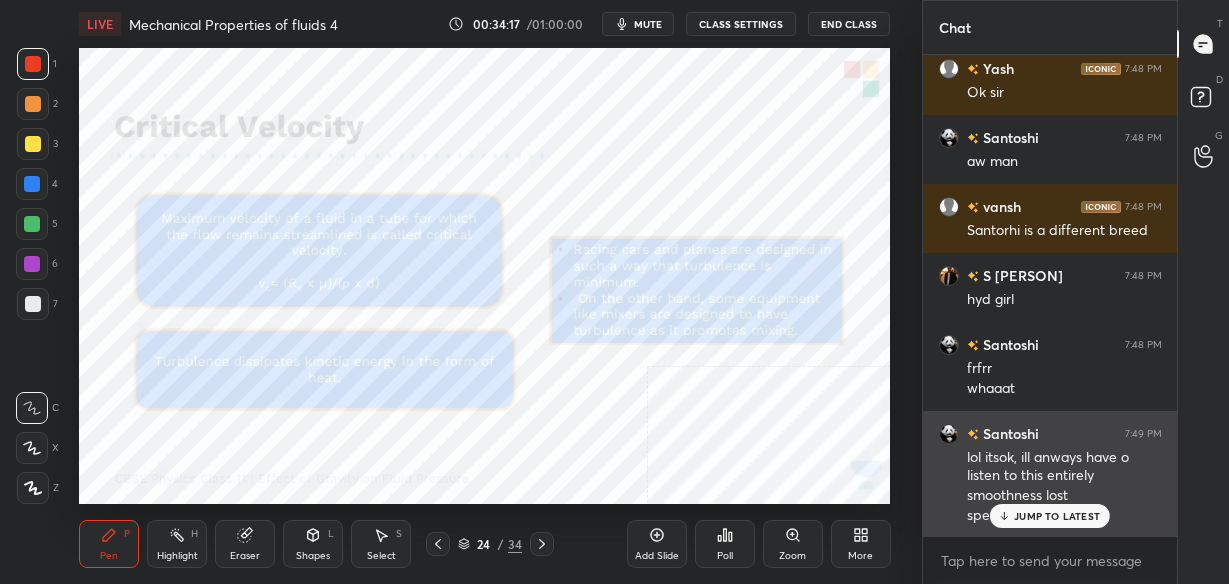 click on "JUMP TO LATEST" at bounding box center [1057, 516] 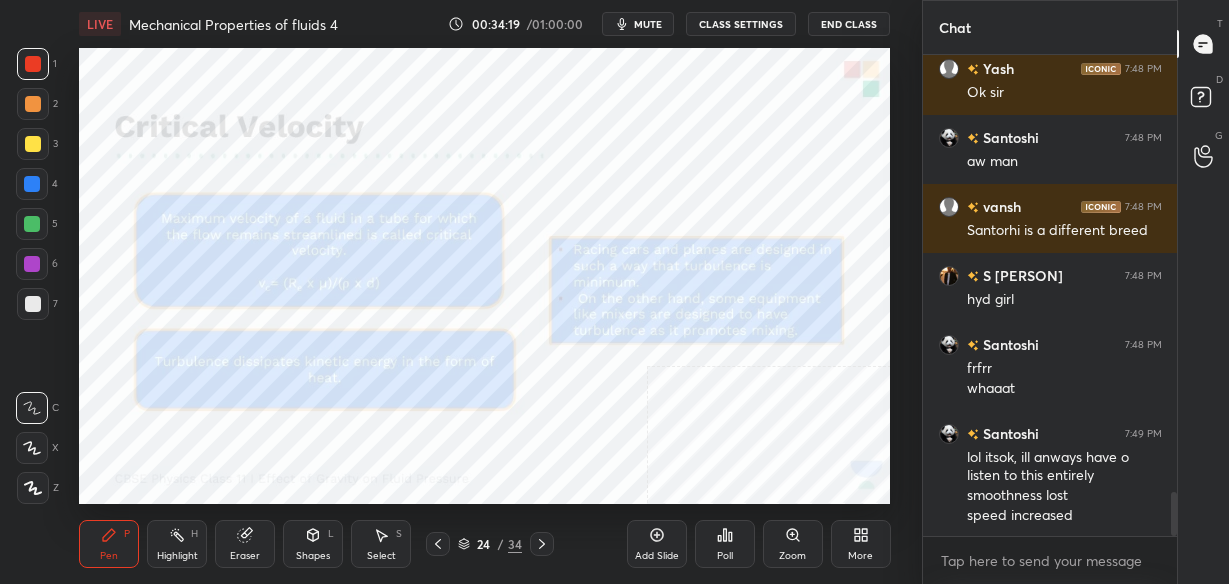 scroll, scrollTop: 4912, scrollLeft: 0, axis: vertical 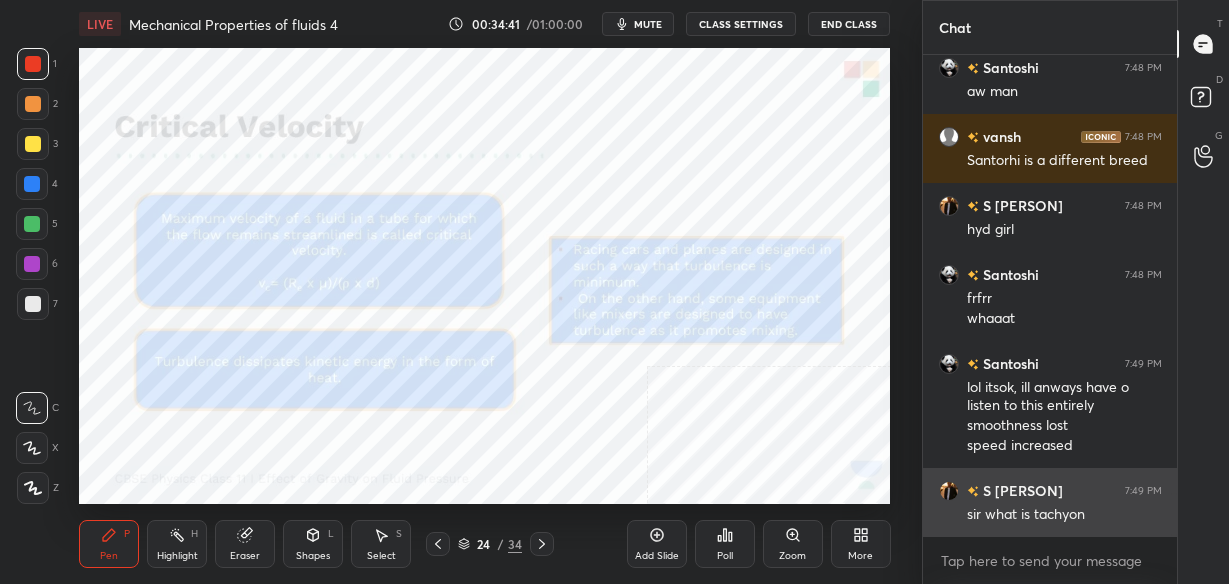 drag, startPoint x: 1028, startPoint y: 510, endPoint x: 1091, endPoint y: 508, distance: 63.03174 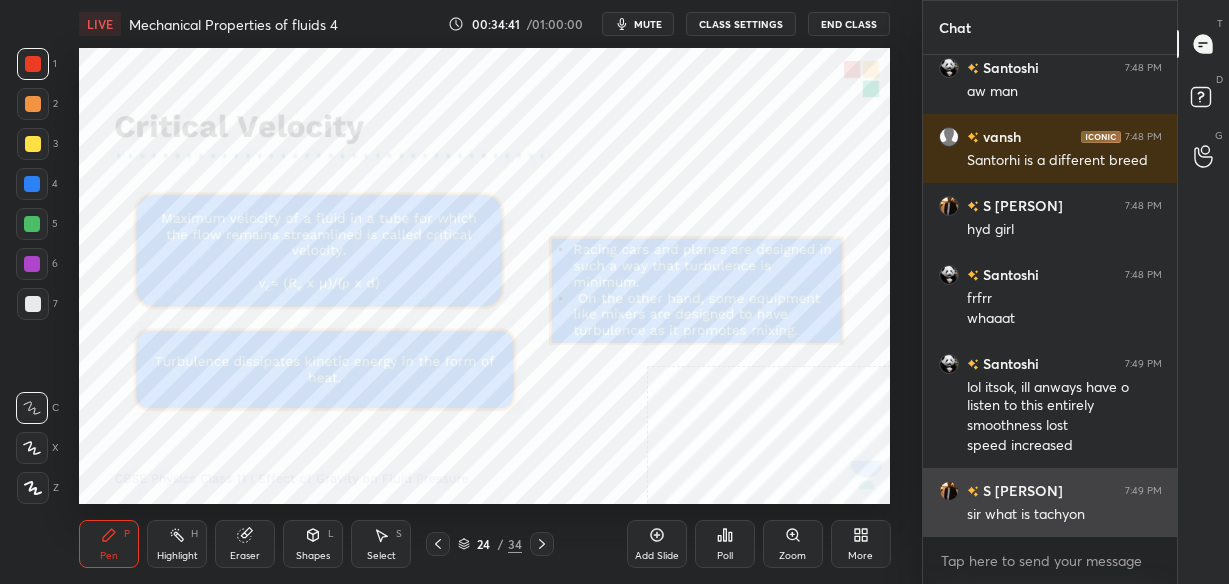 click on "sir what is tachyon" at bounding box center (1064, 515) 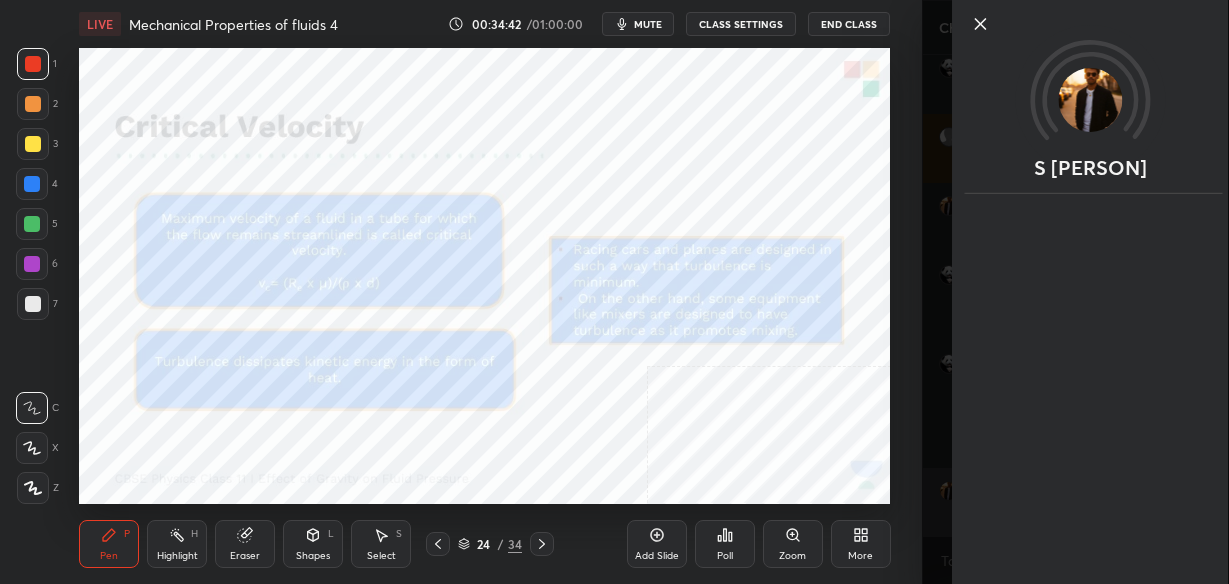 copy on "tachyon" 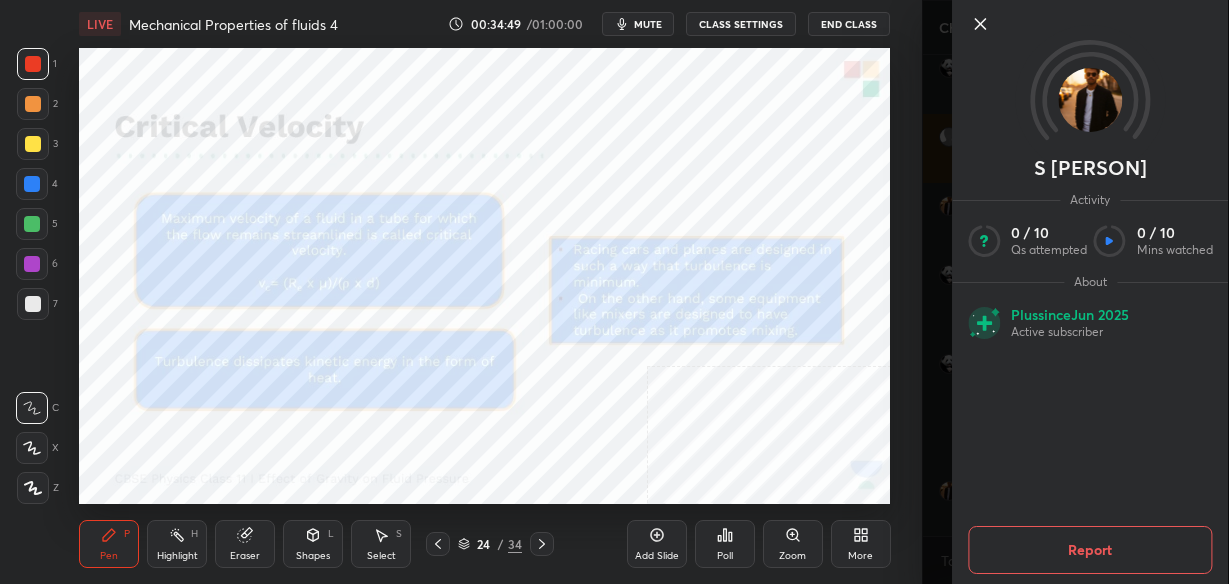 scroll, scrollTop: 5118, scrollLeft: 0, axis: vertical 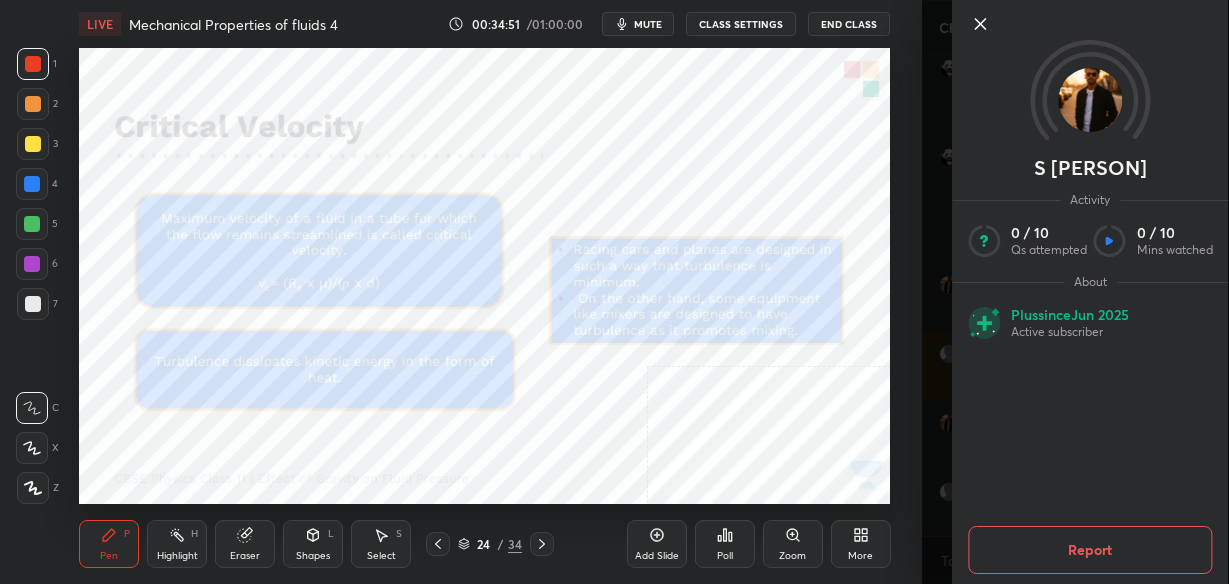 click 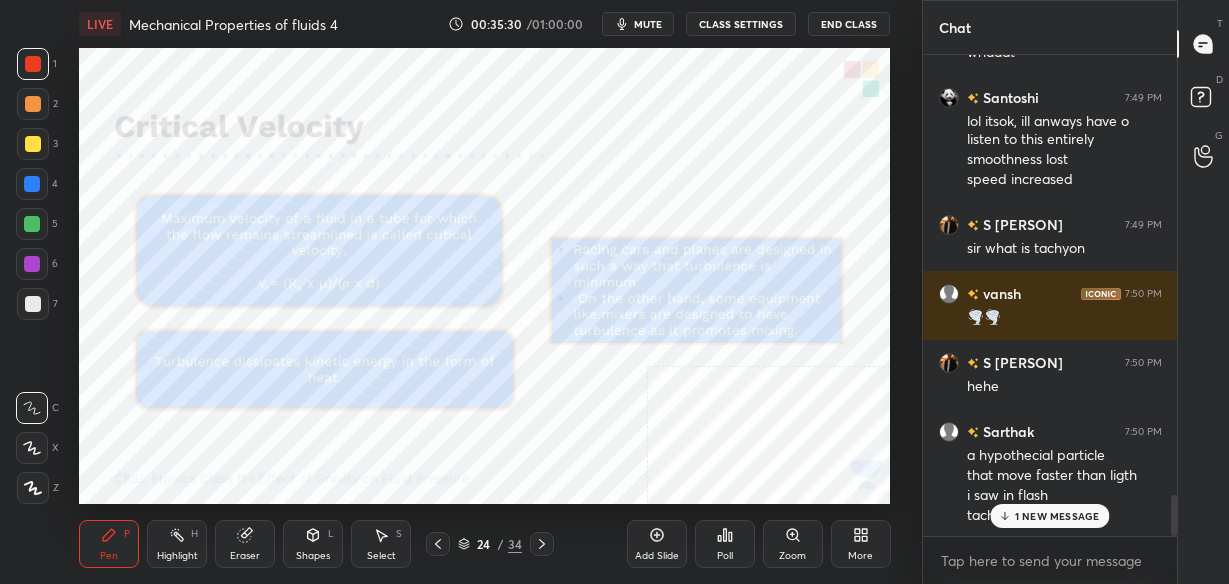 scroll, scrollTop: 5248, scrollLeft: 0, axis: vertical 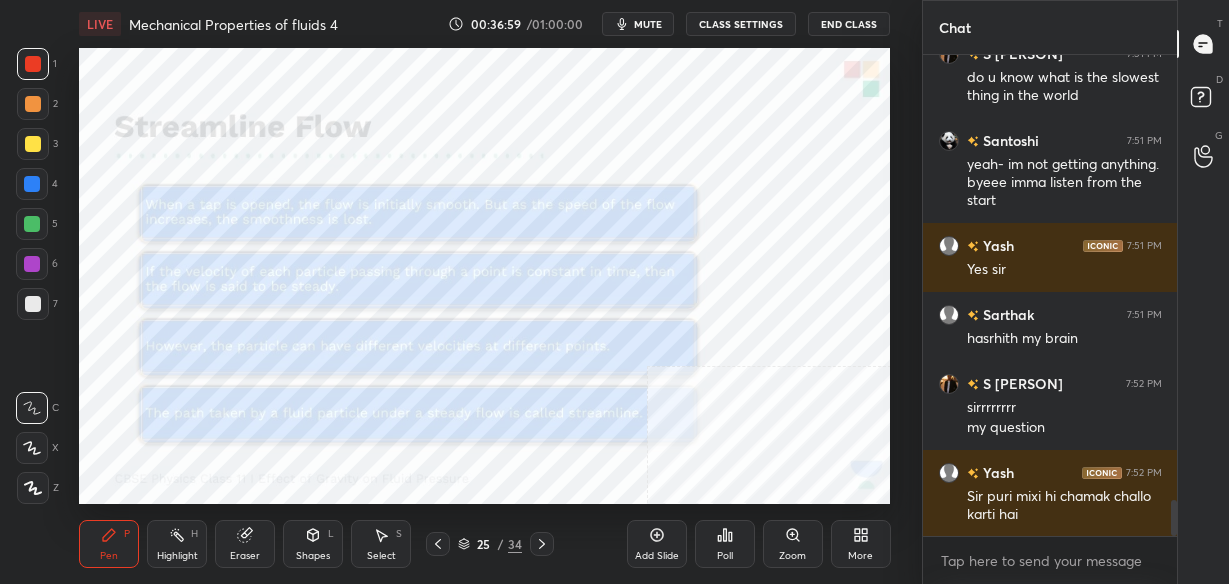 click 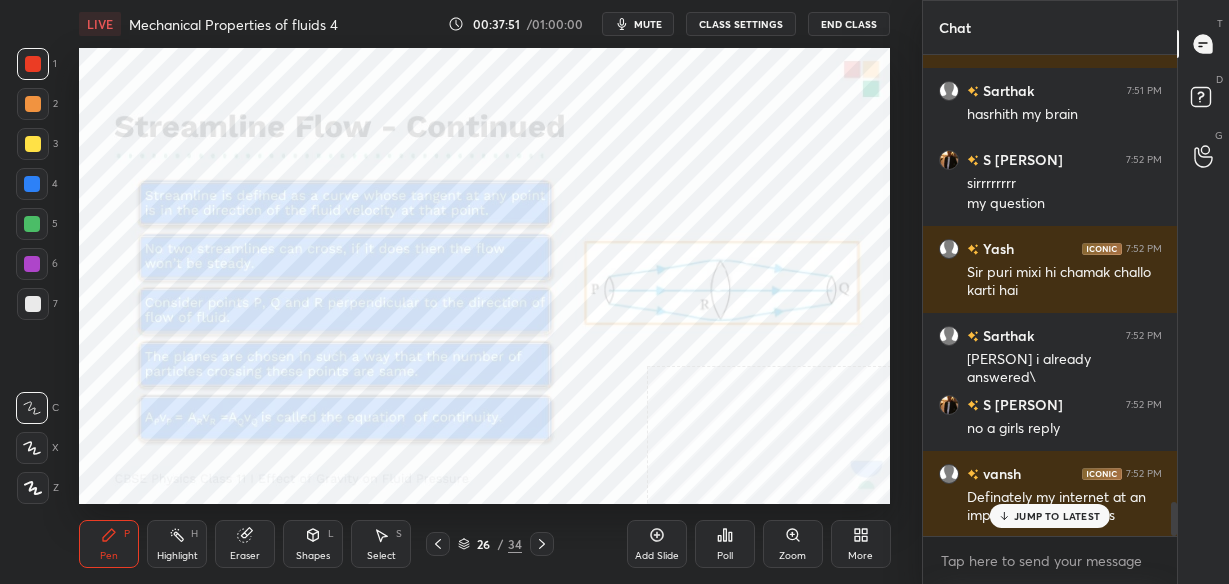 scroll, scrollTop: 6344, scrollLeft: 0, axis: vertical 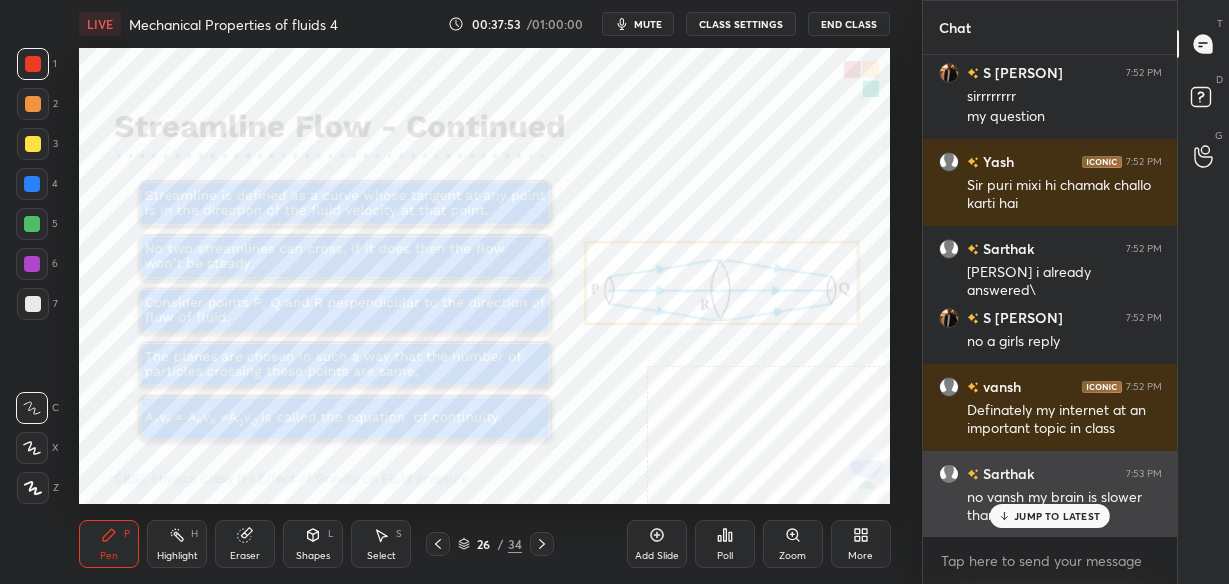 click on "JUMP TO LATEST" at bounding box center (1050, 516) 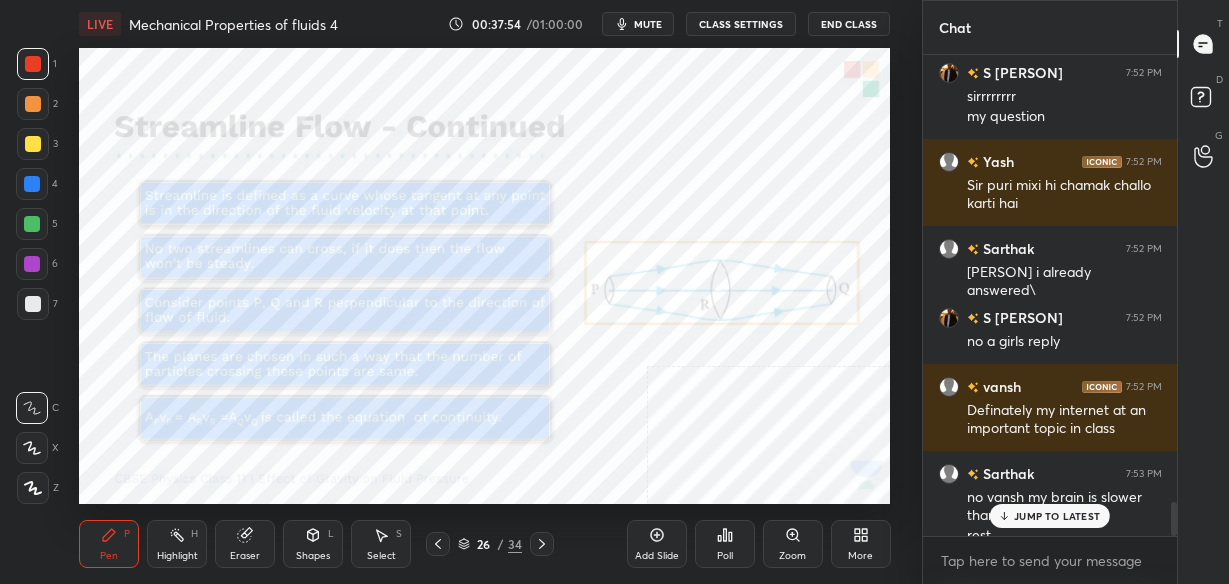 scroll, scrollTop: 6364, scrollLeft: 0, axis: vertical 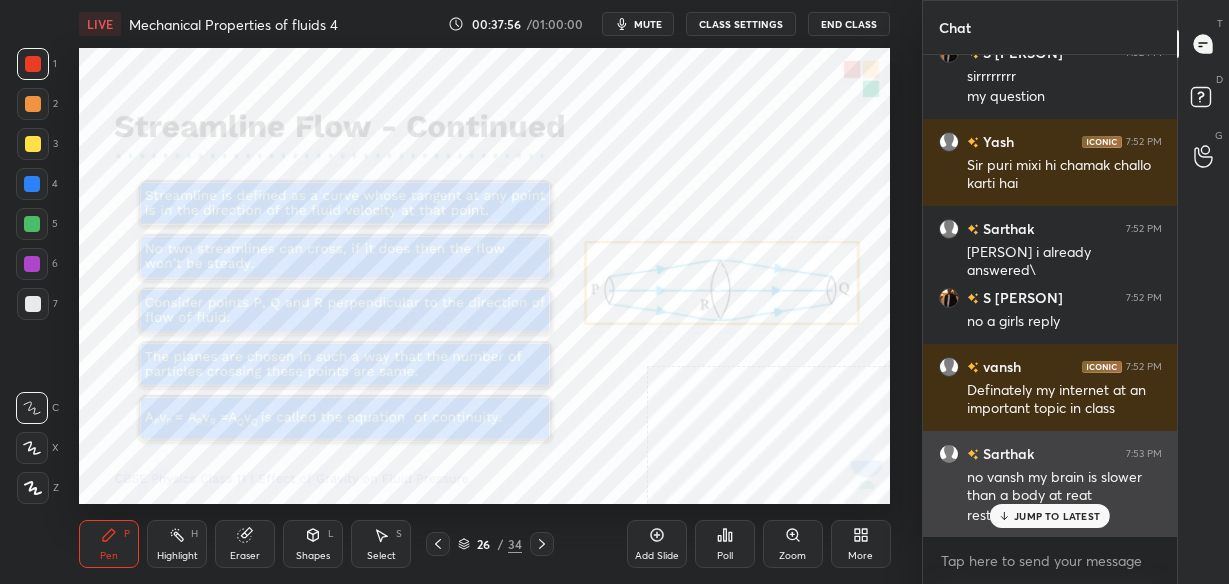 click on "JUMP TO LATEST" at bounding box center (1057, 516) 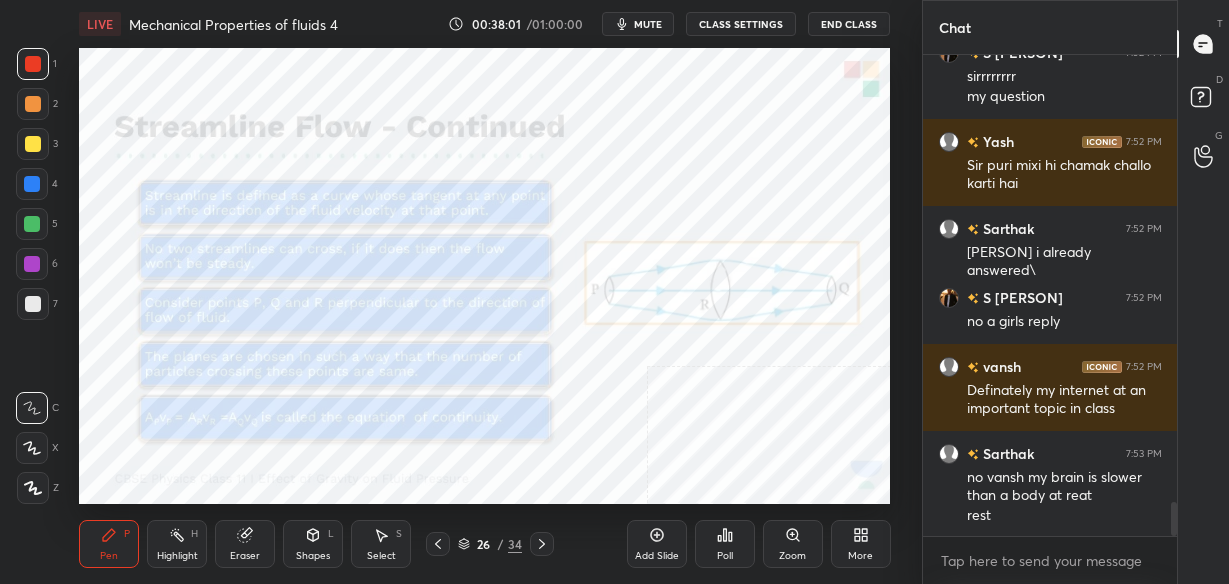 click 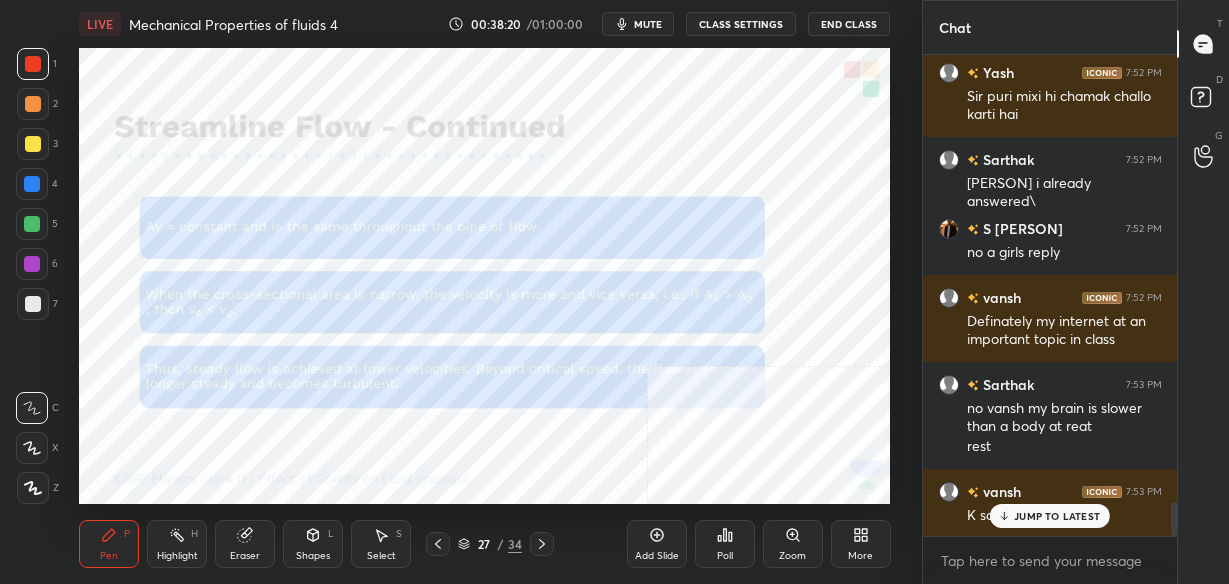 scroll, scrollTop: 6503, scrollLeft: 0, axis: vertical 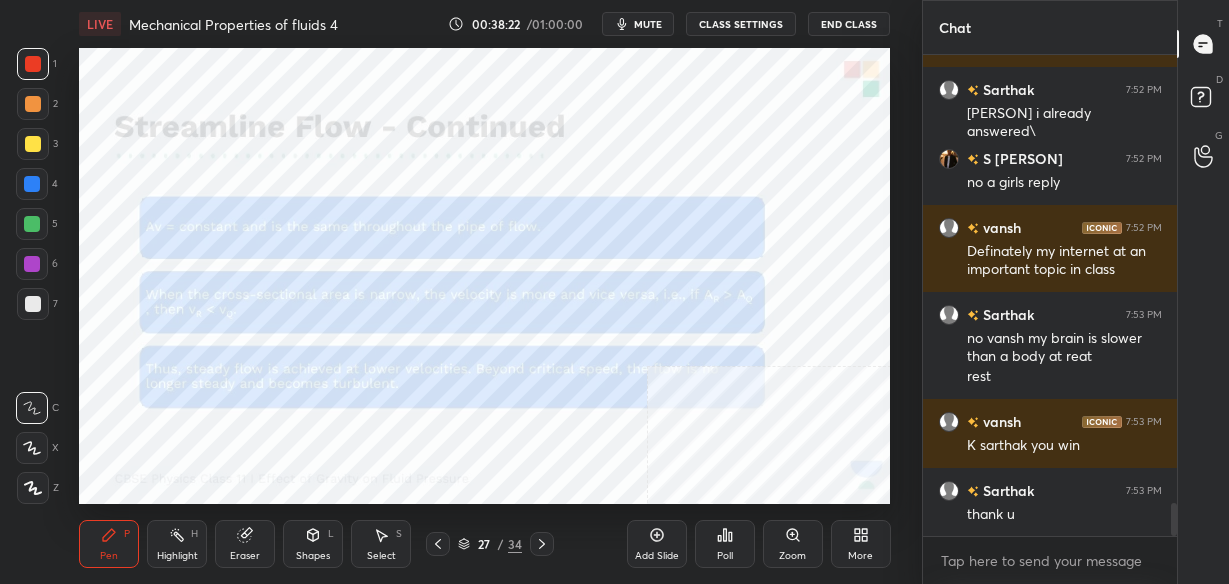 click 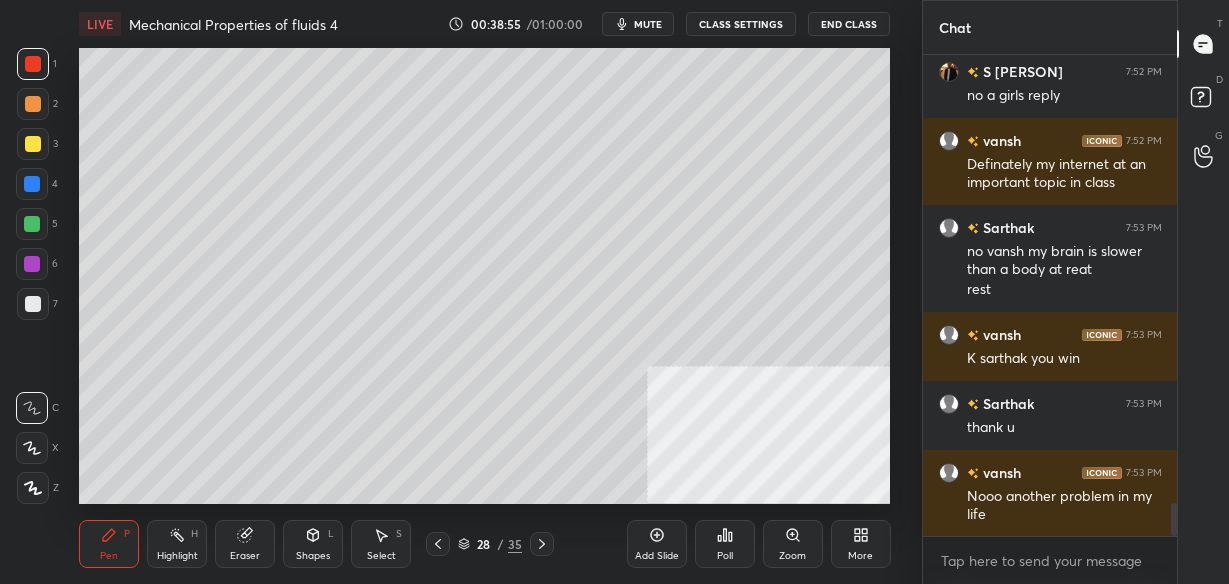 scroll, scrollTop: 6677, scrollLeft: 0, axis: vertical 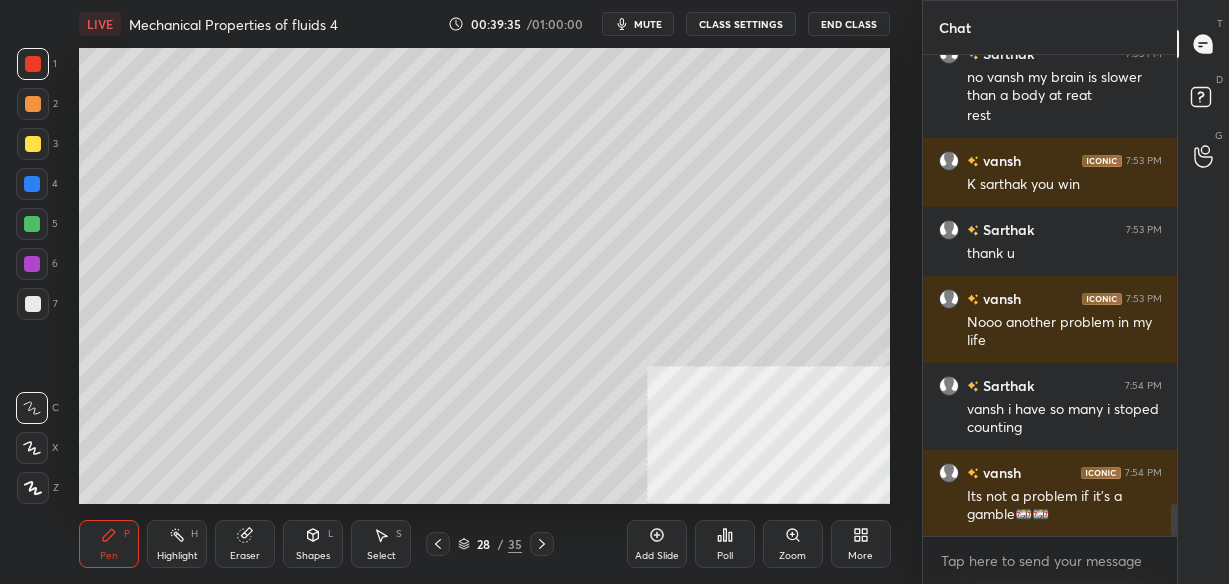 click at bounding box center (33, 304) 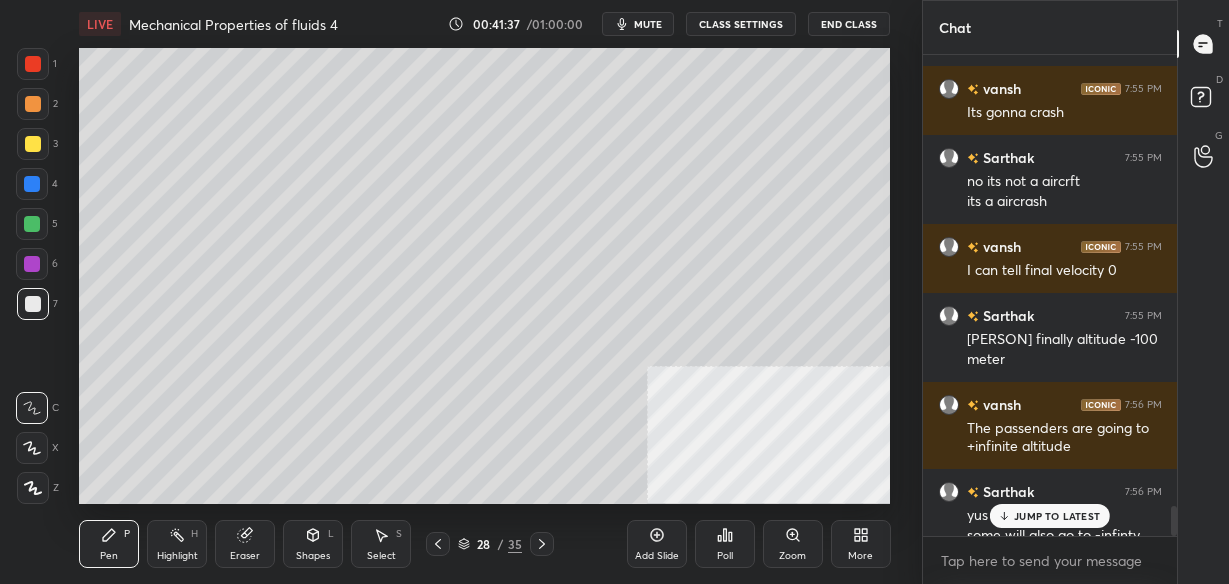 scroll, scrollTop: 7324, scrollLeft: 0, axis: vertical 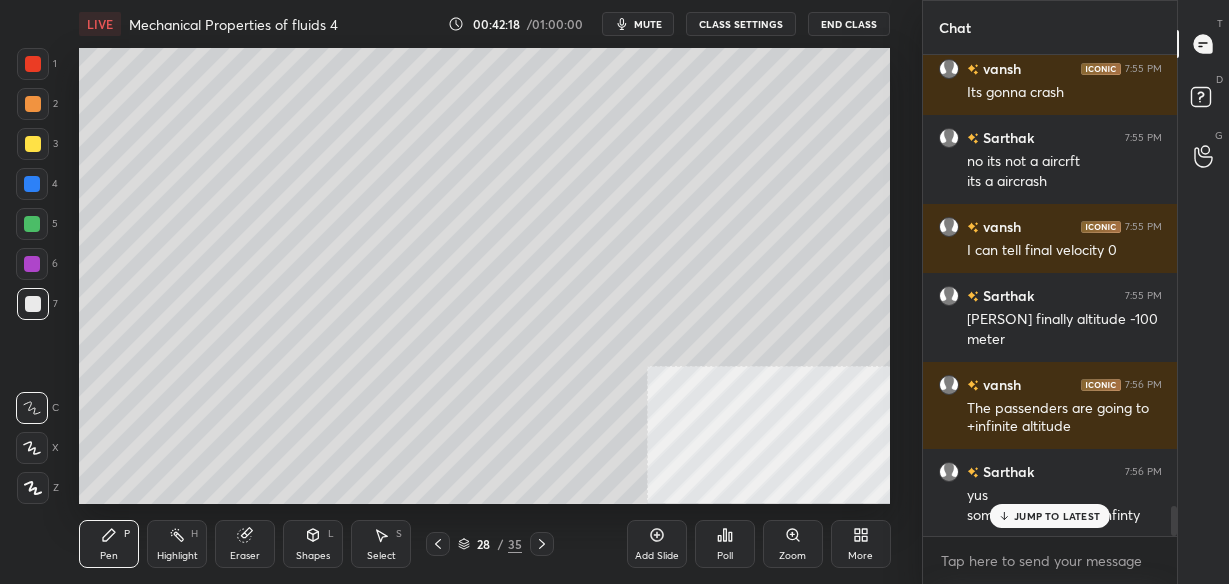 click 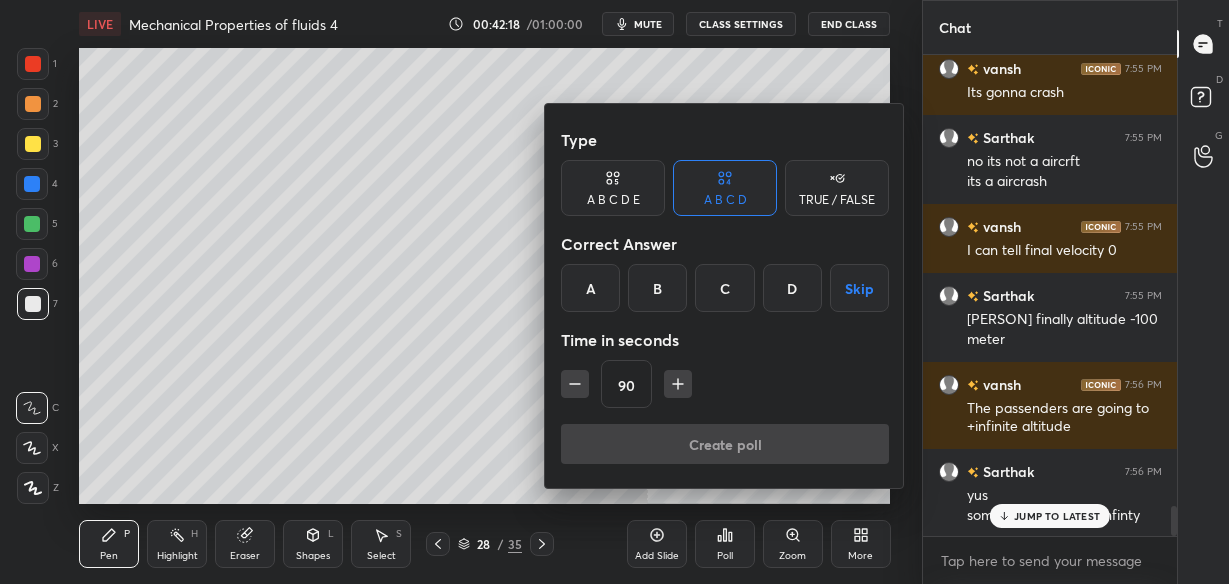 click on "A" at bounding box center (590, 288) 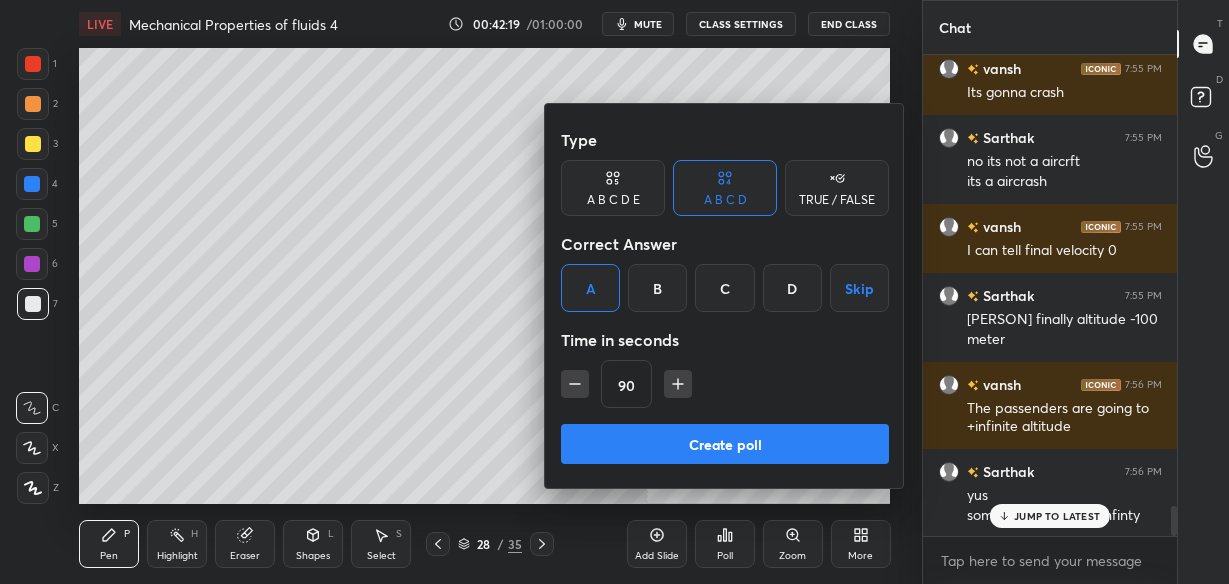 click on "Create poll" at bounding box center (725, 444) 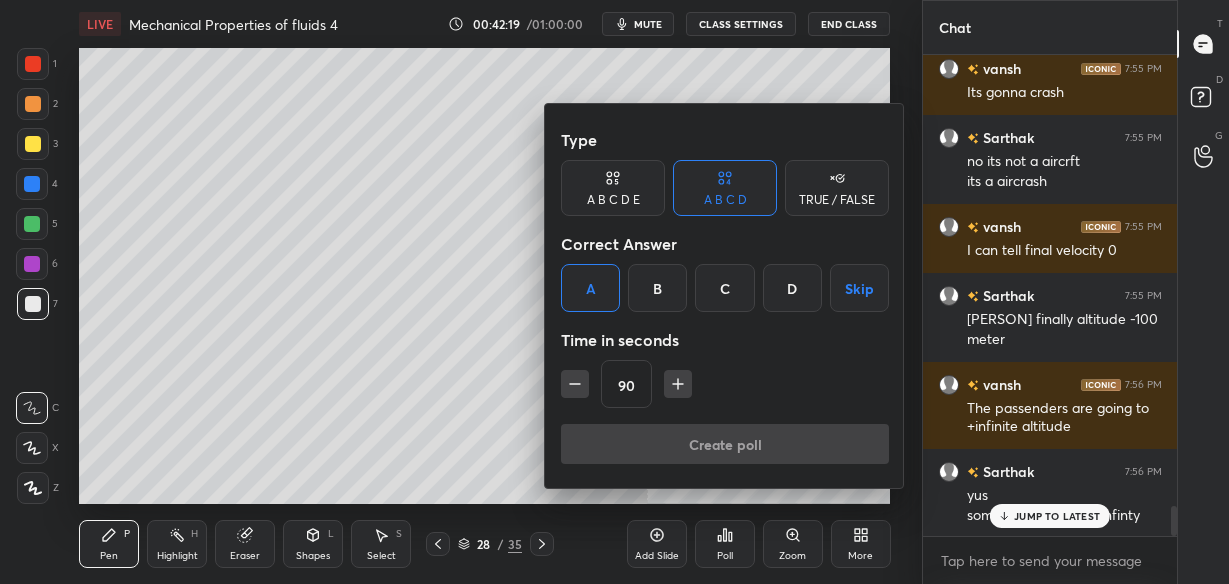 scroll, scrollTop: 433, scrollLeft: 248, axis: both 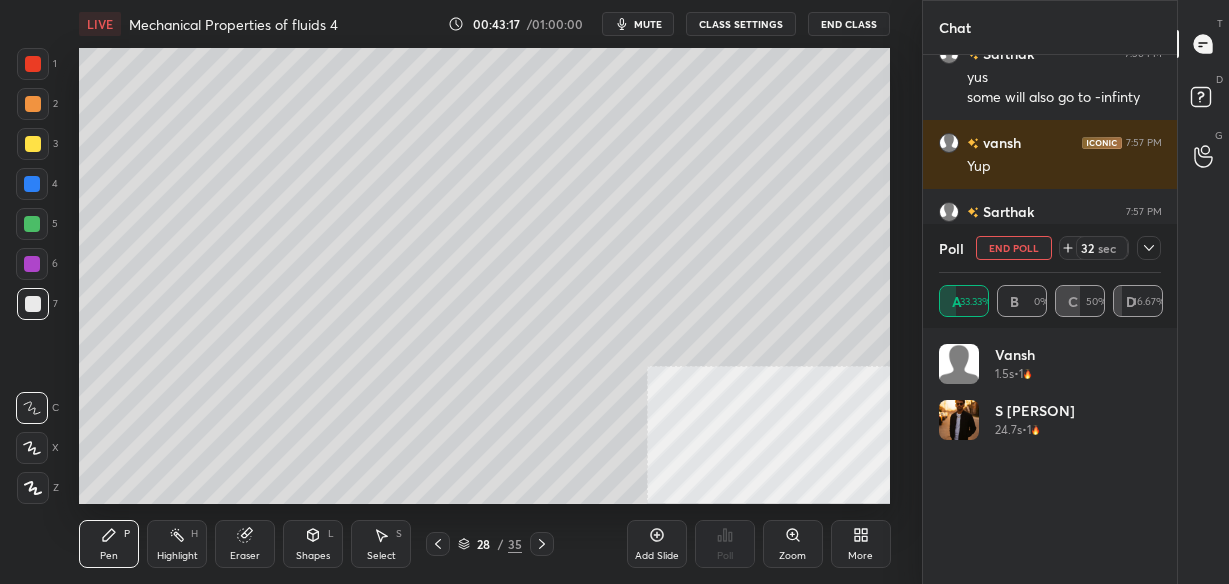 click 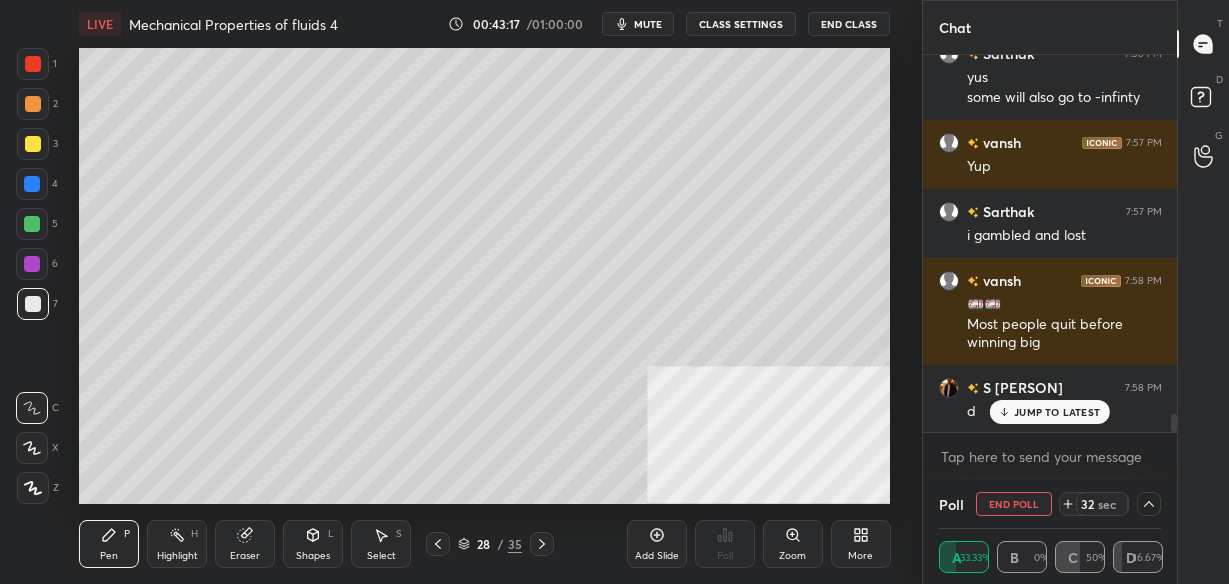 scroll, scrollTop: 19, scrollLeft: 216, axis: both 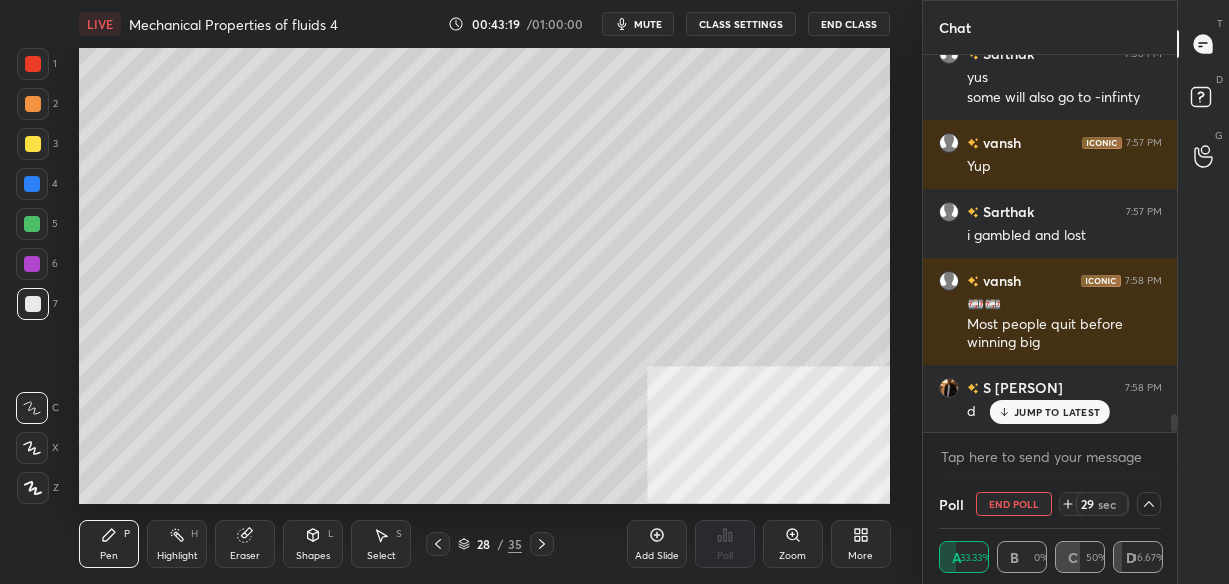 click on "JUMP TO LATEST" at bounding box center (1050, 412) 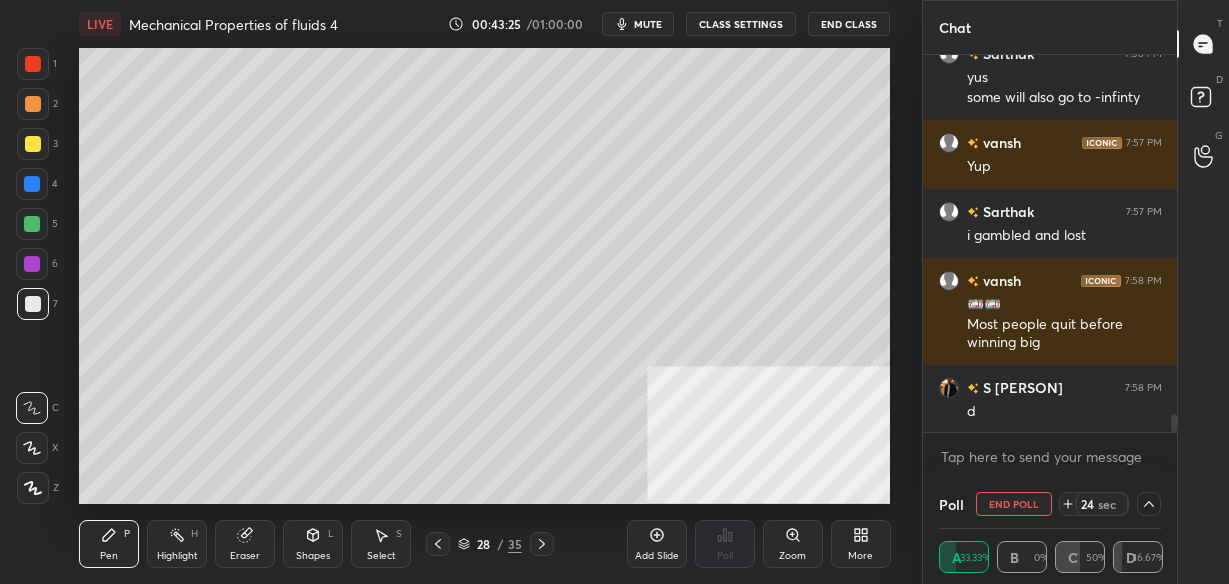 scroll, scrollTop: 7811, scrollLeft: 0, axis: vertical 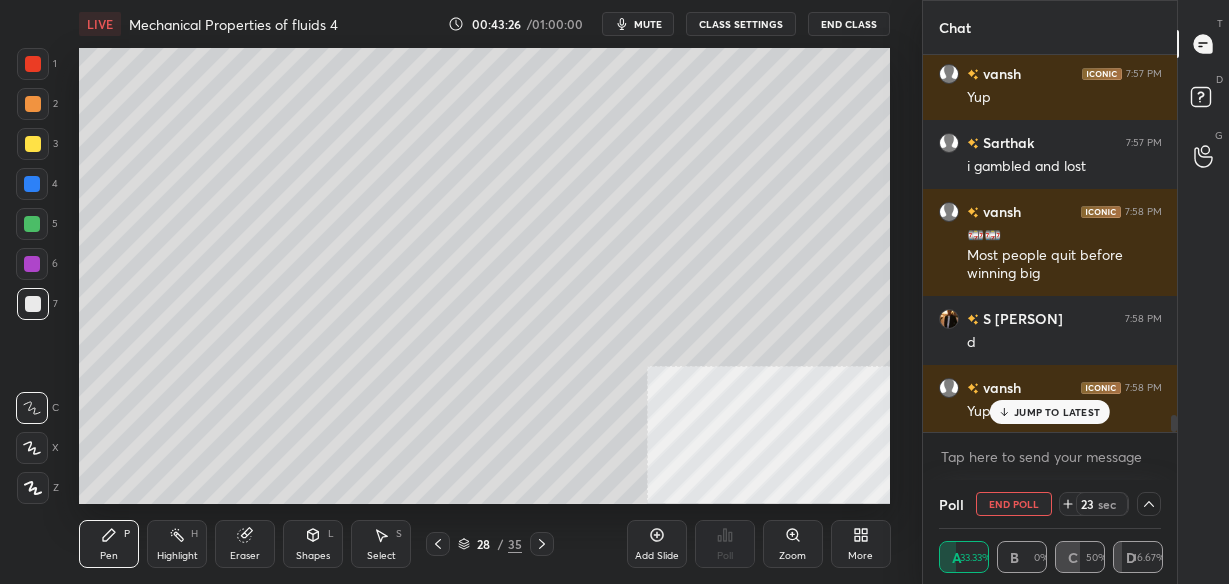 click on "JUMP TO LATEST" at bounding box center [1050, 412] 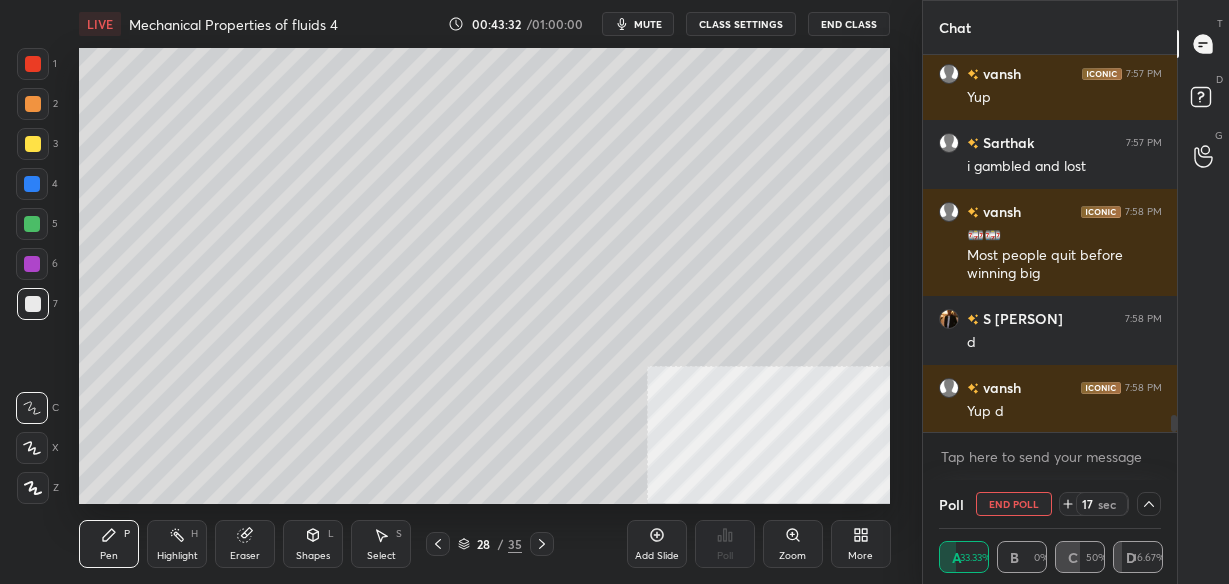 click 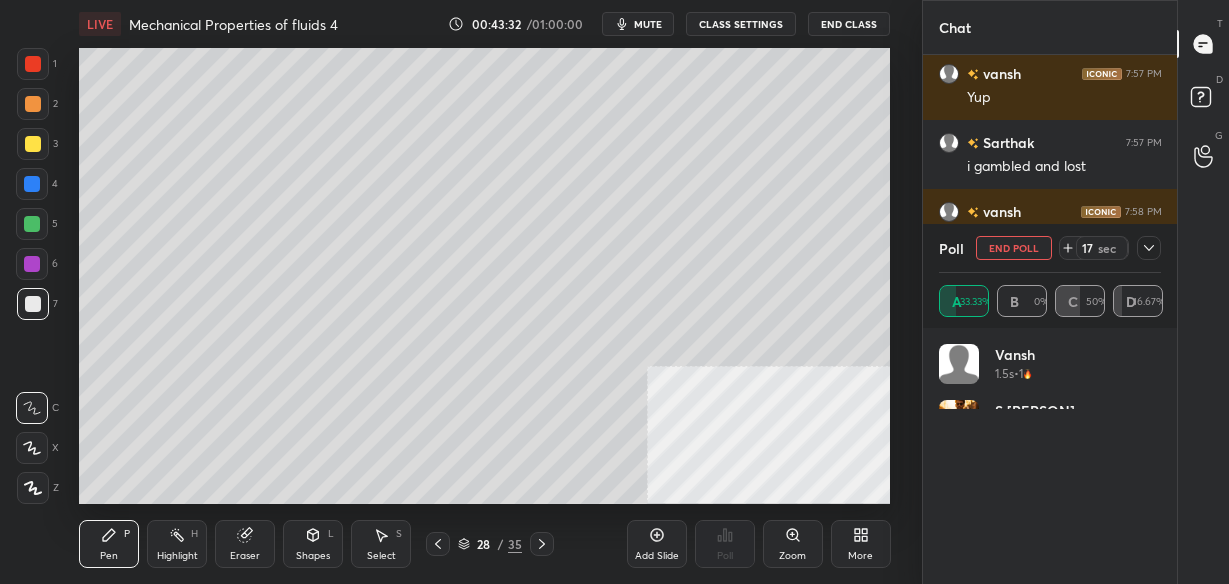 scroll, scrollTop: 7, scrollLeft: 7, axis: both 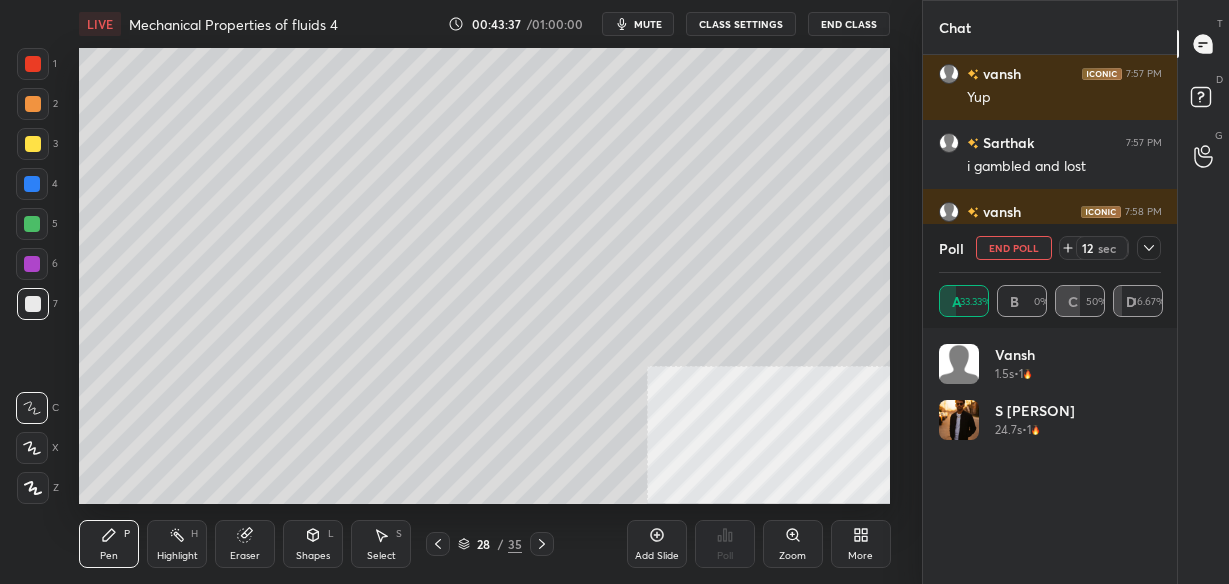 click 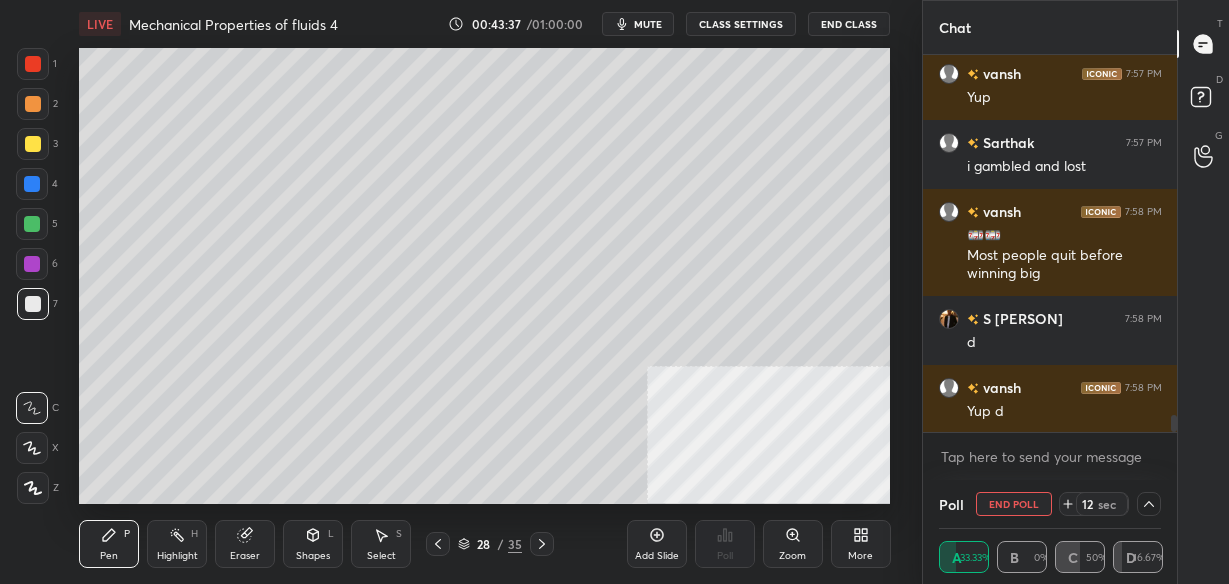 scroll, scrollTop: 0, scrollLeft: 0, axis: both 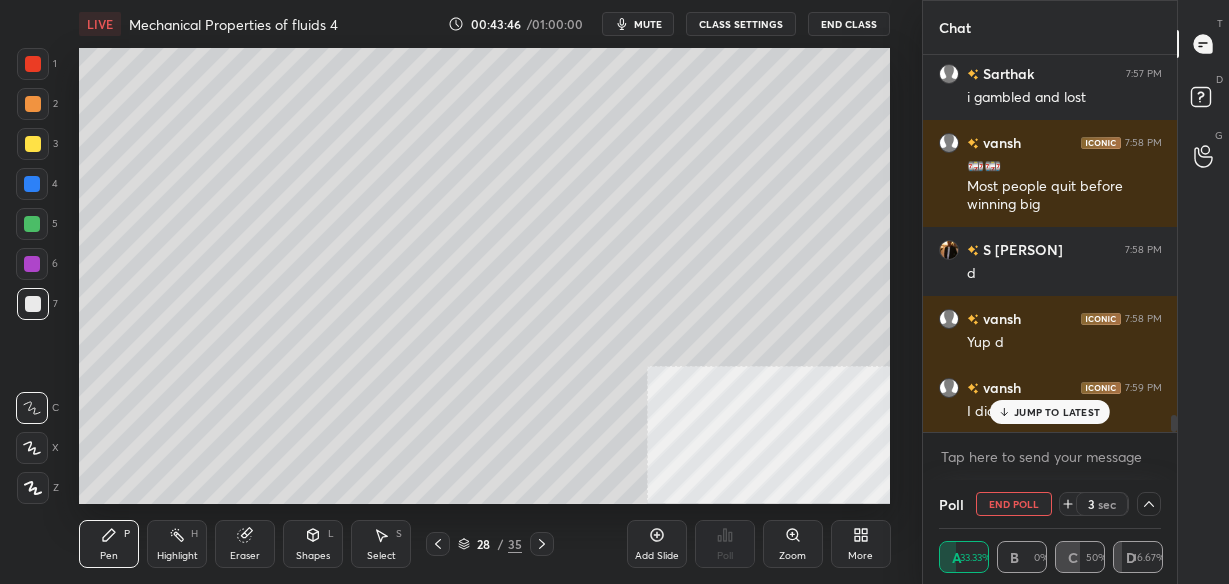 click on "JUMP TO LATEST" at bounding box center [1057, 412] 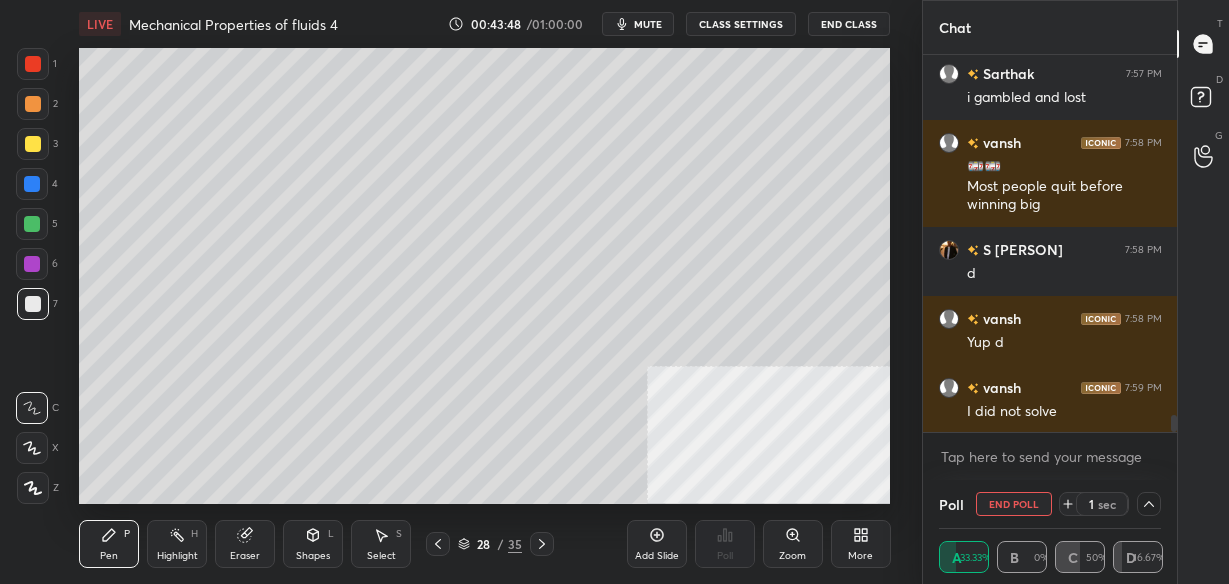 click 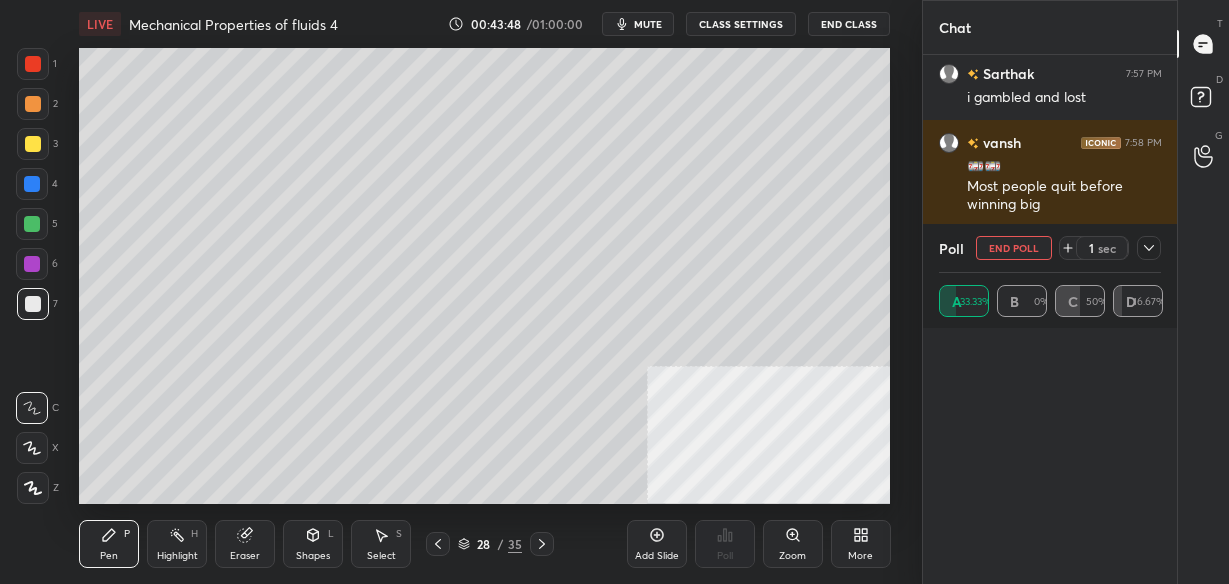 scroll, scrollTop: 7, scrollLeft: 7, axis: both 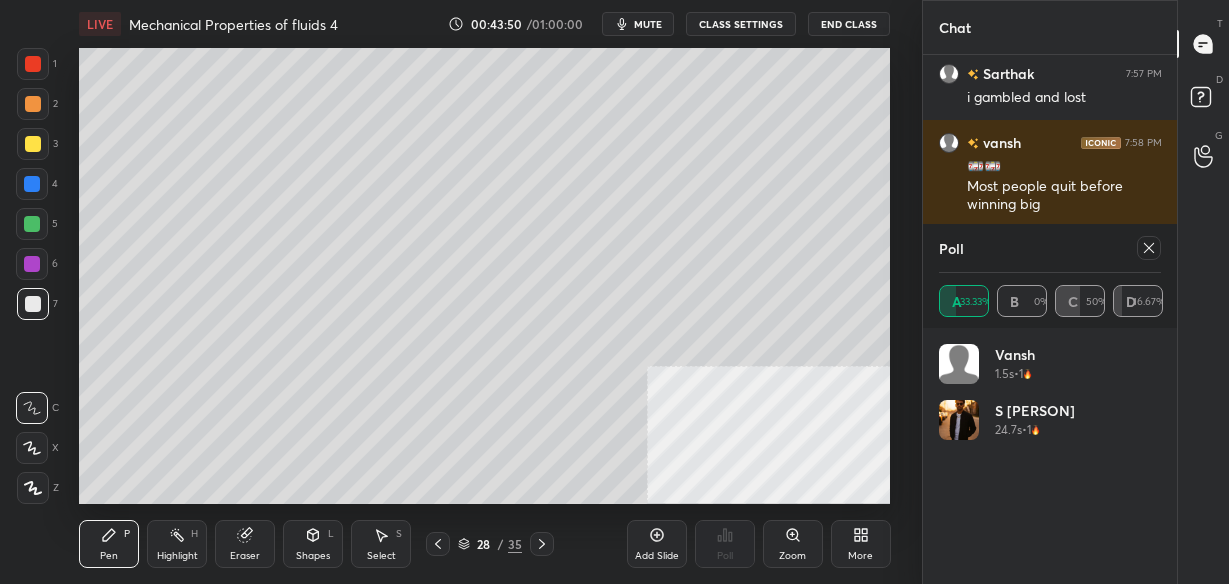 click 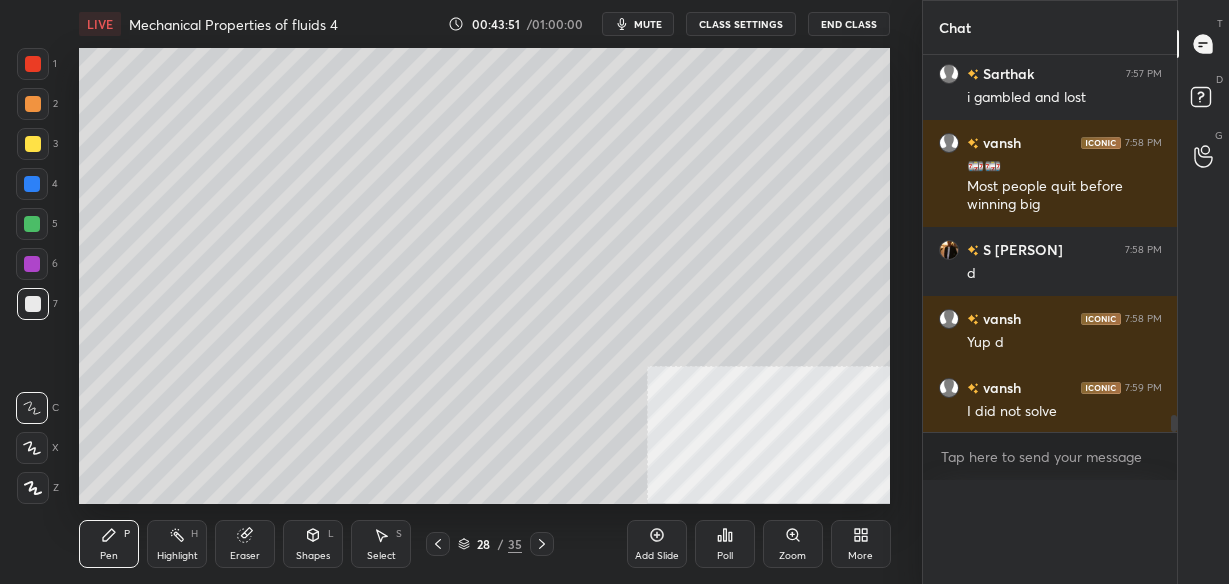scroll, scrollTop: 0, scrollLeft: 0, axis: both 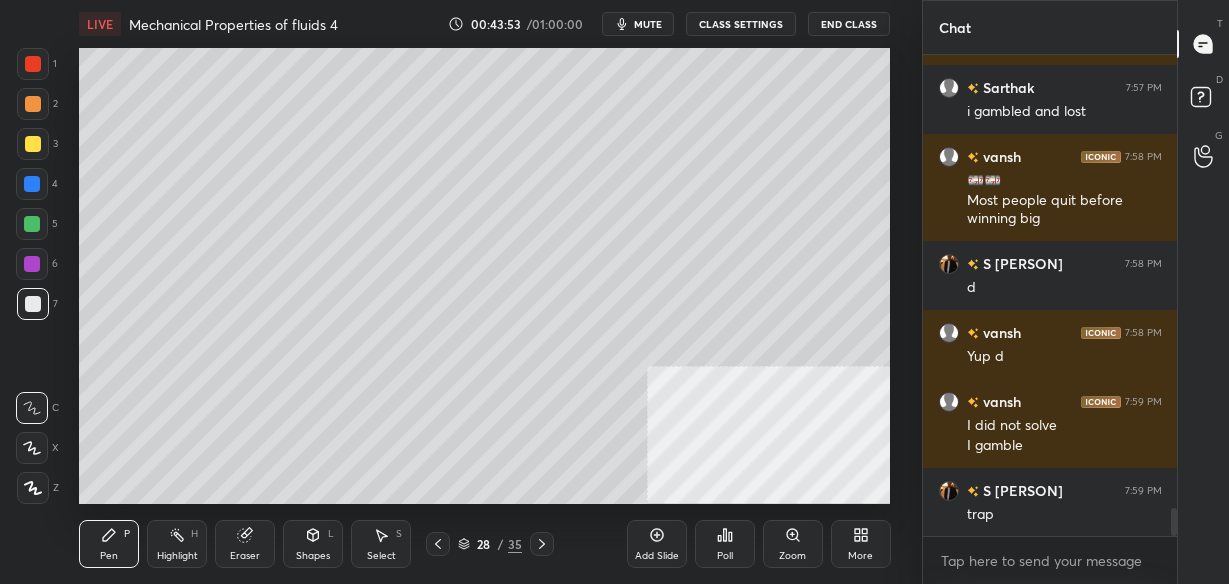 click 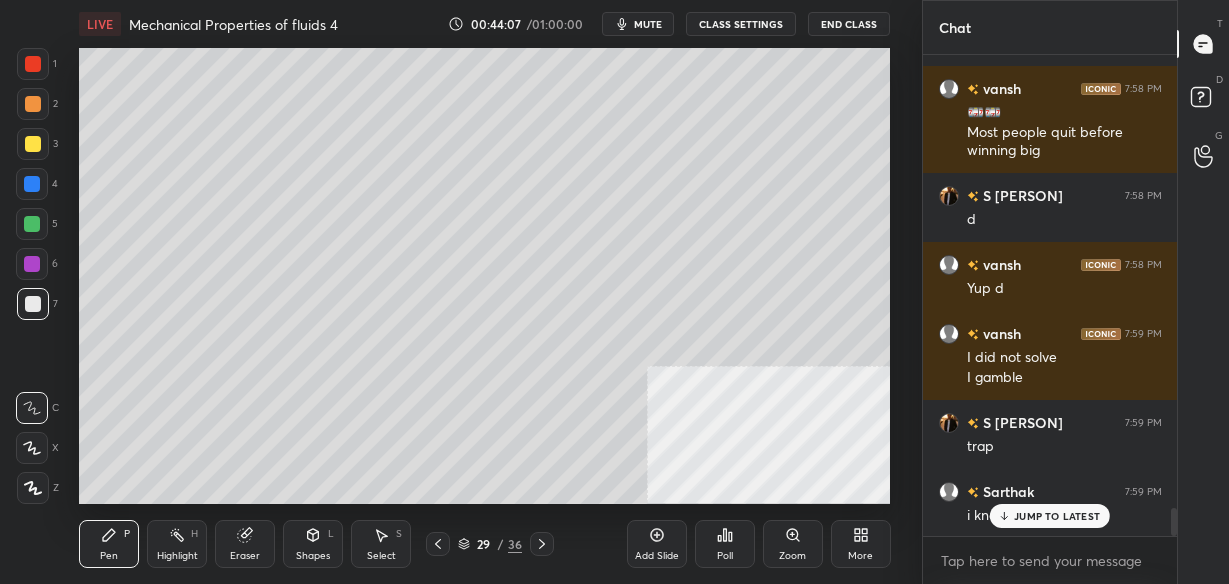 click 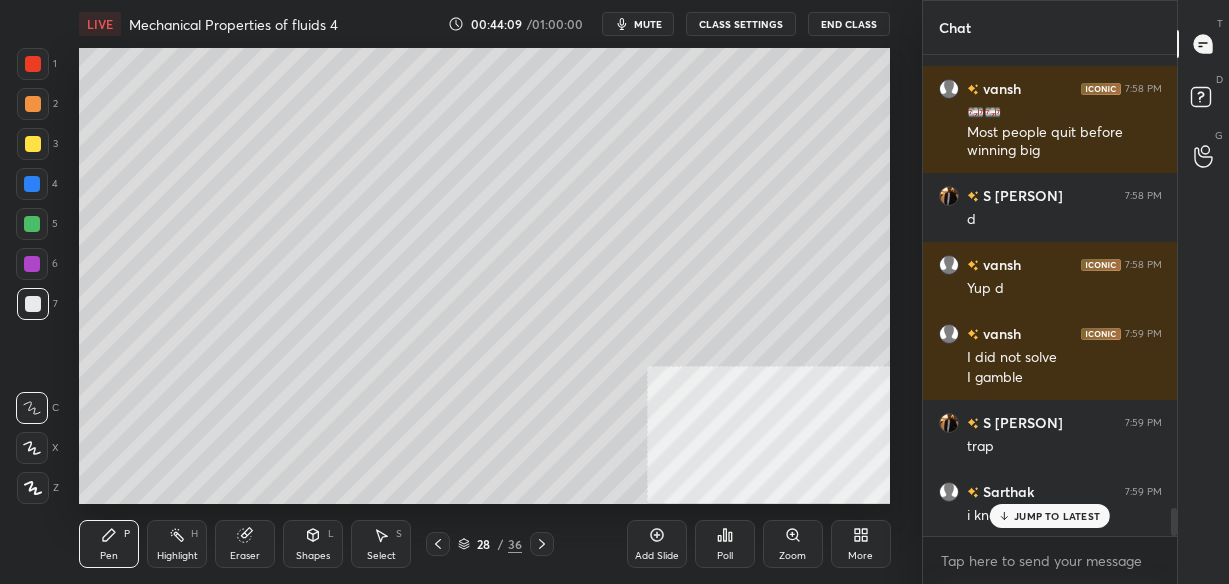 click 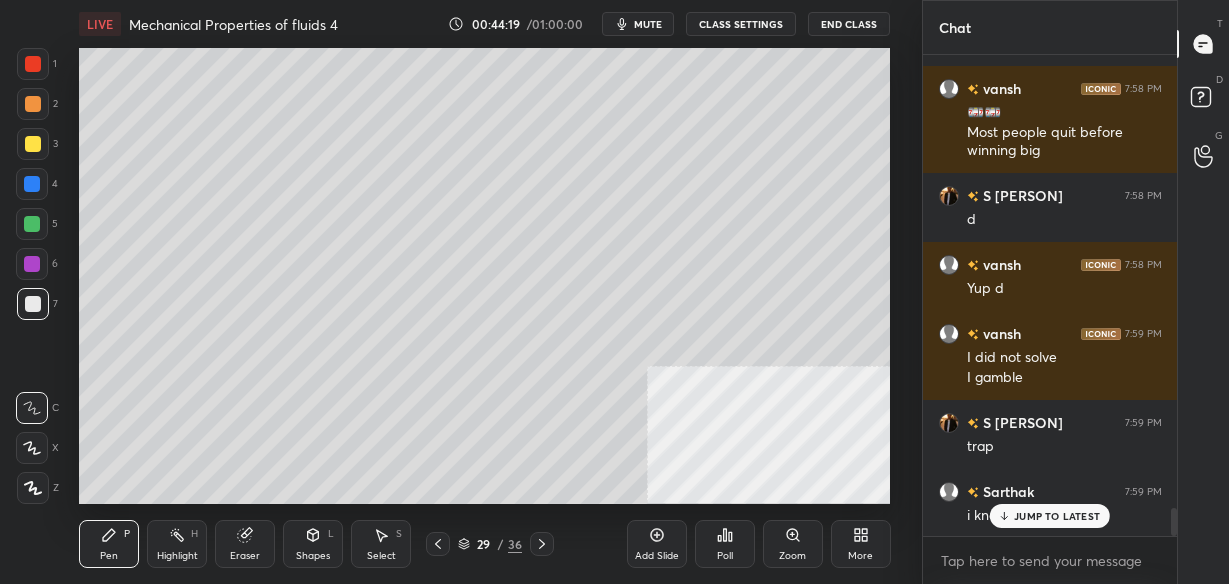 click 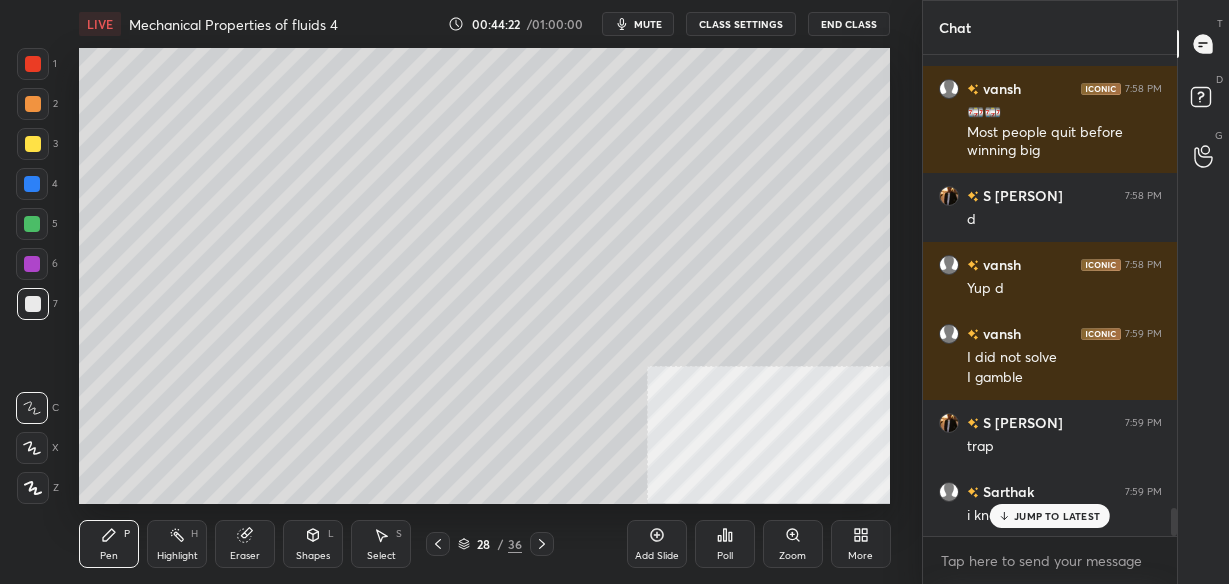 click 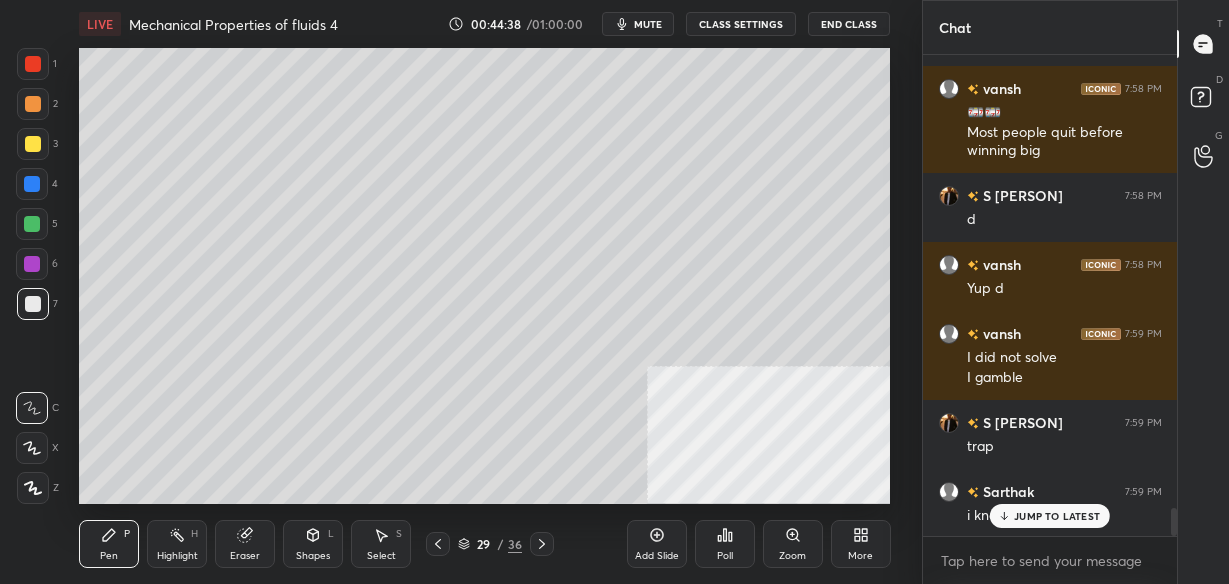 click 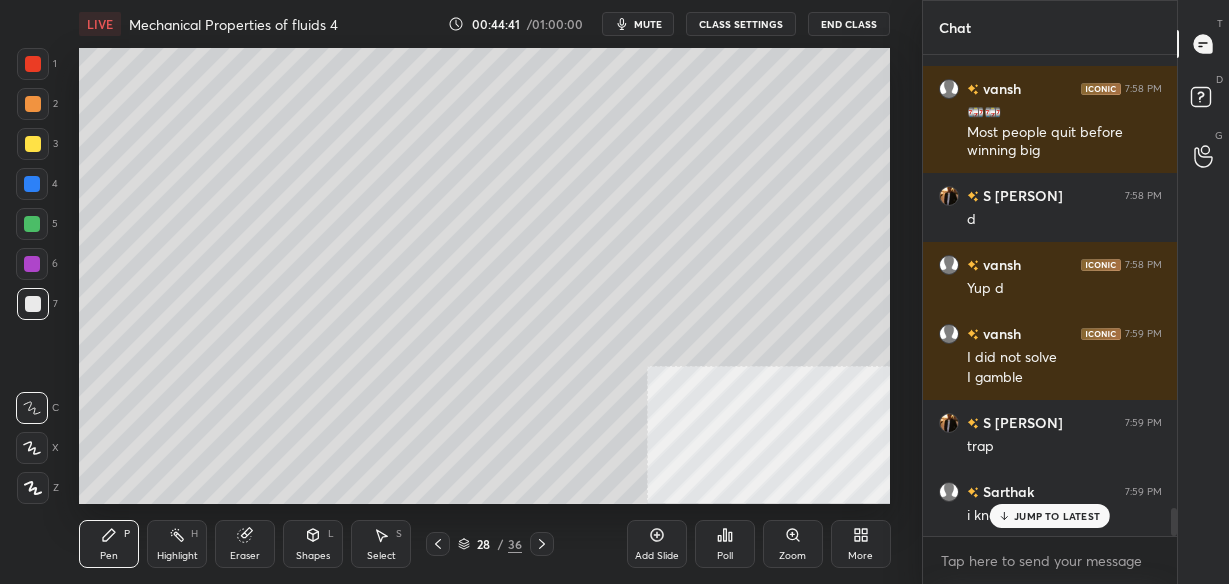 click on "Eraser" at bounding box center [245, 556] 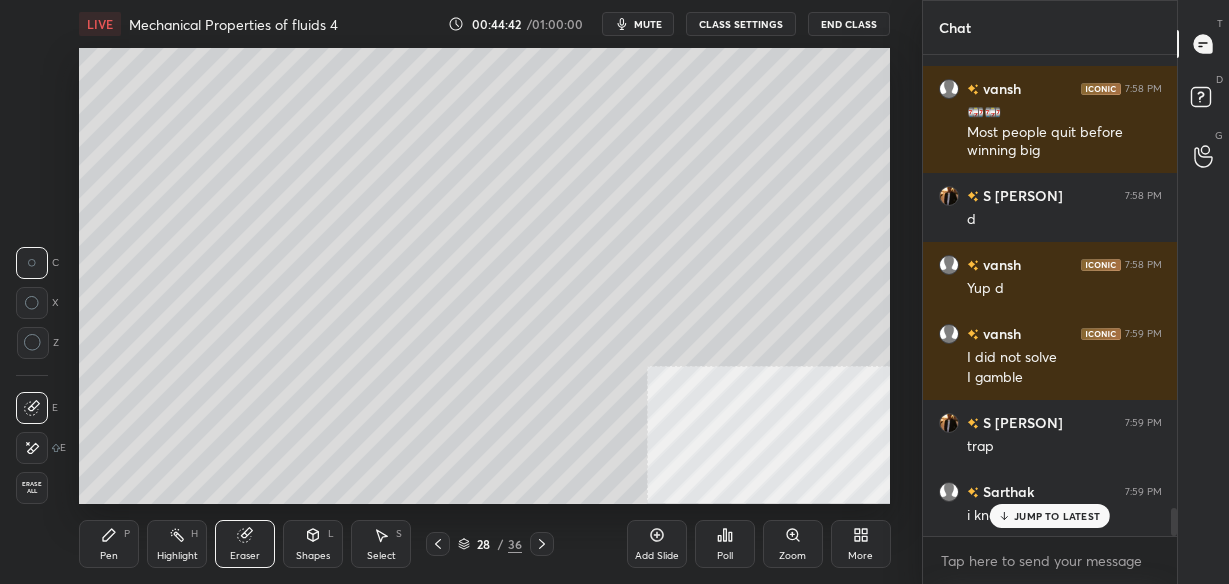 click 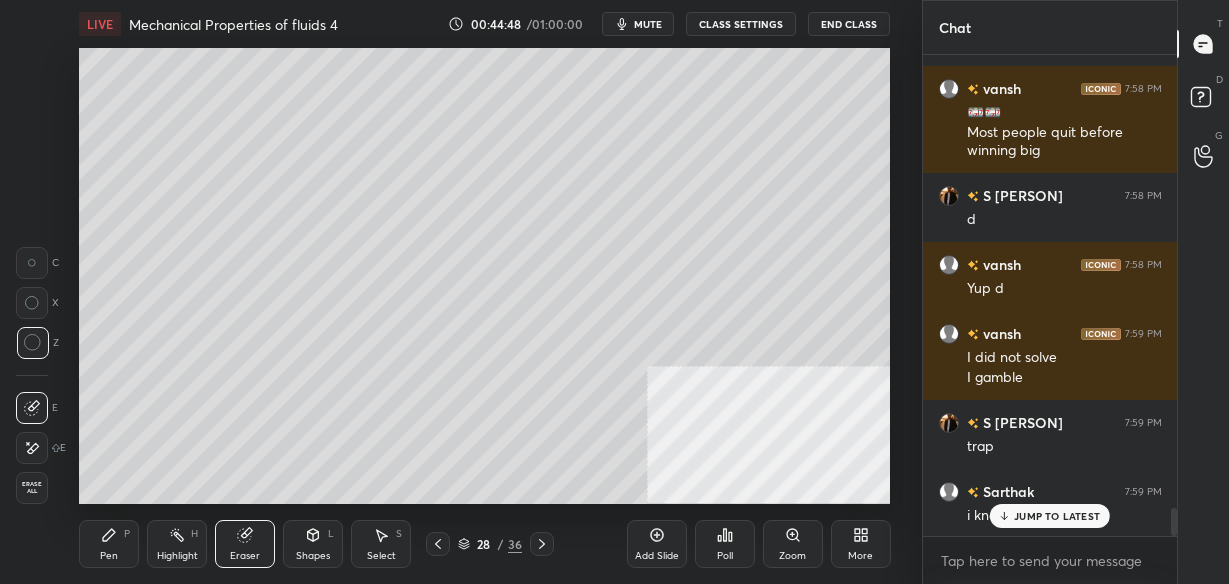 click 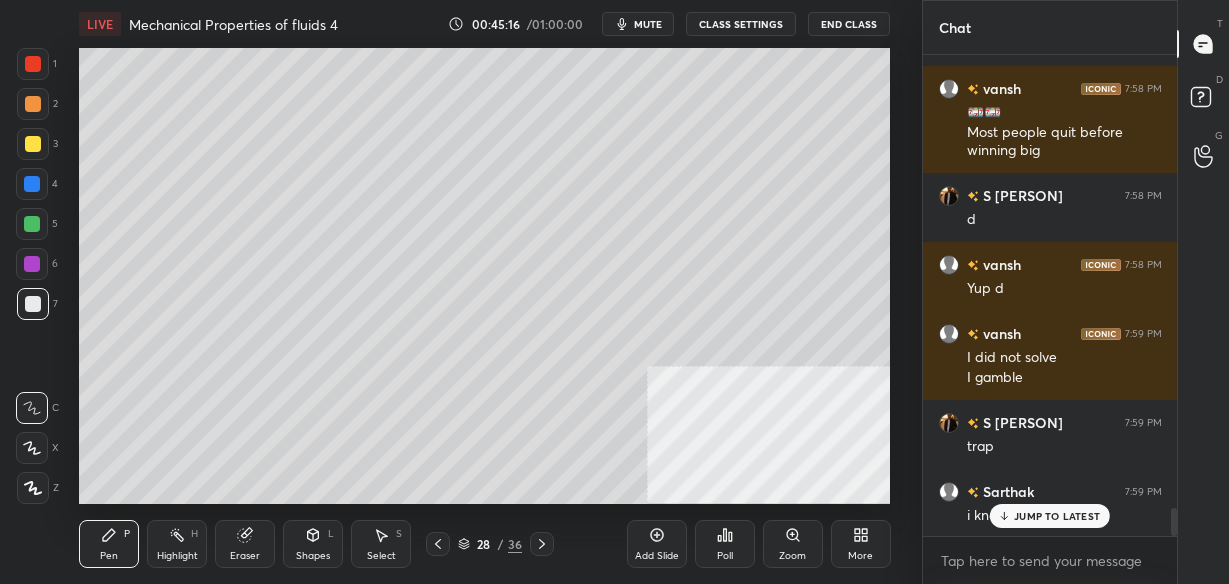 click on "Eraser" at bounding box center (245, 556) 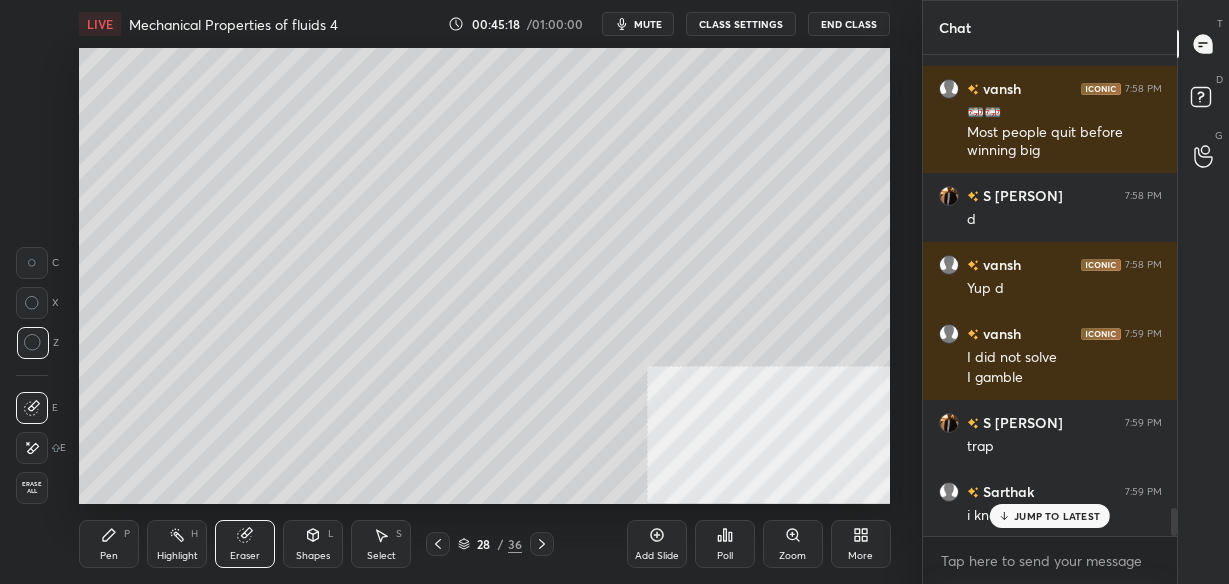 click 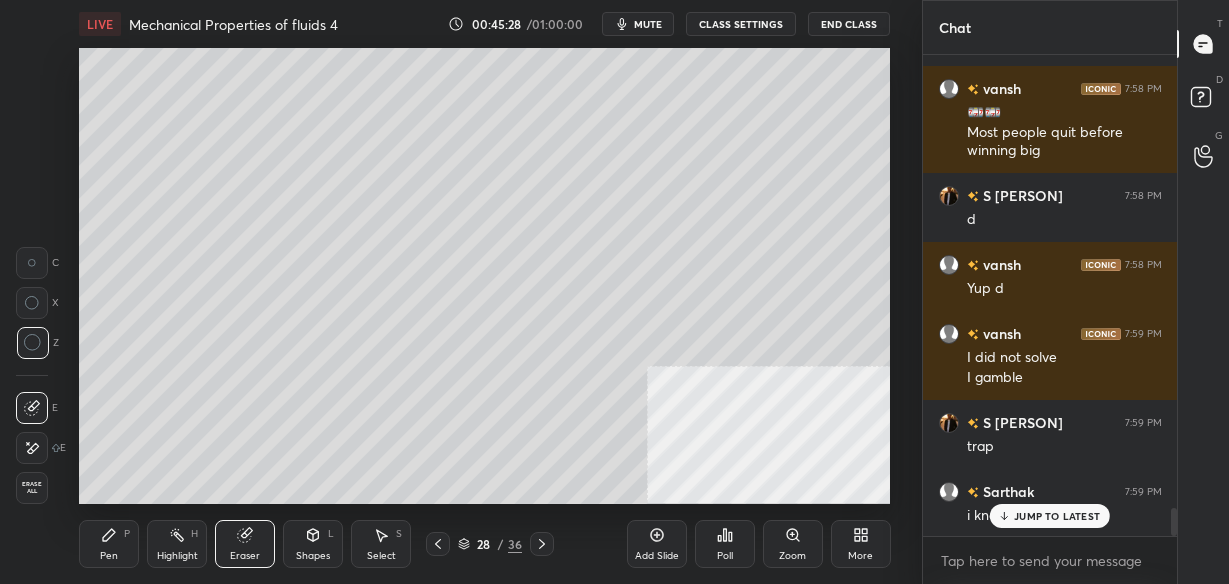 click on "Pen P" at bounding box center [109, 544] 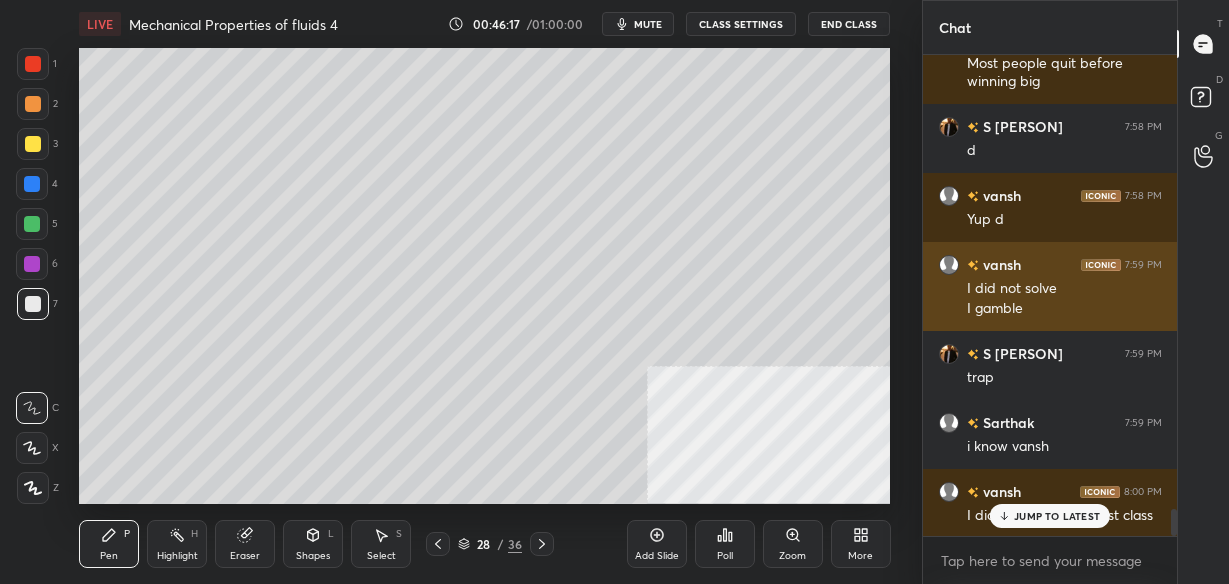 scroll, scrollTop: 8072, scrollLeft: 0, axis: vertical 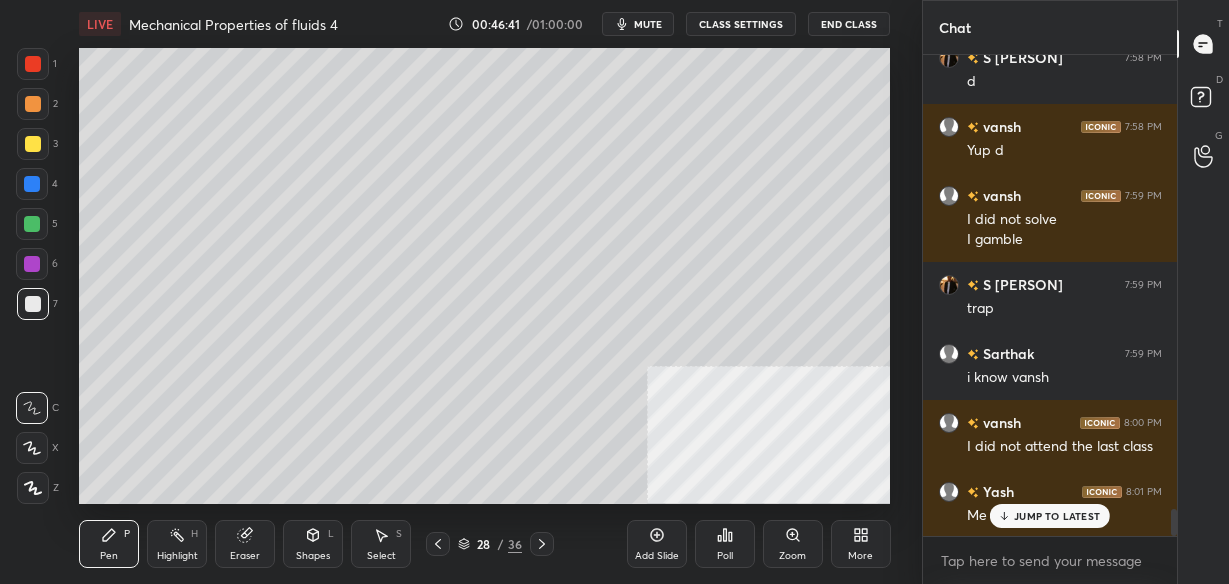 click 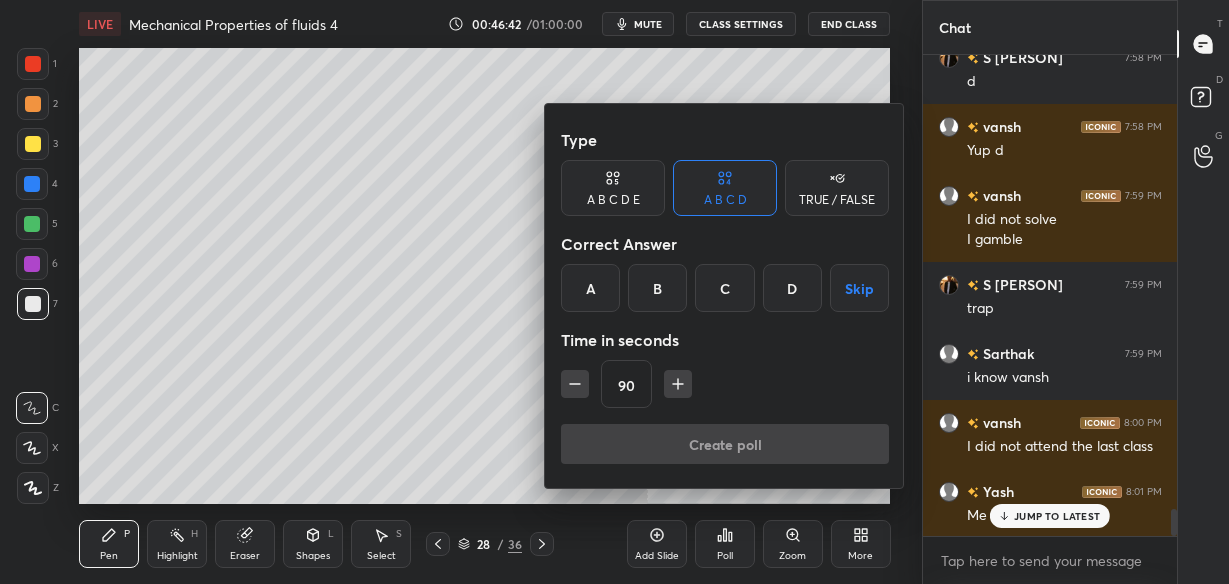 click on "C" at bounding box center (724, 288) 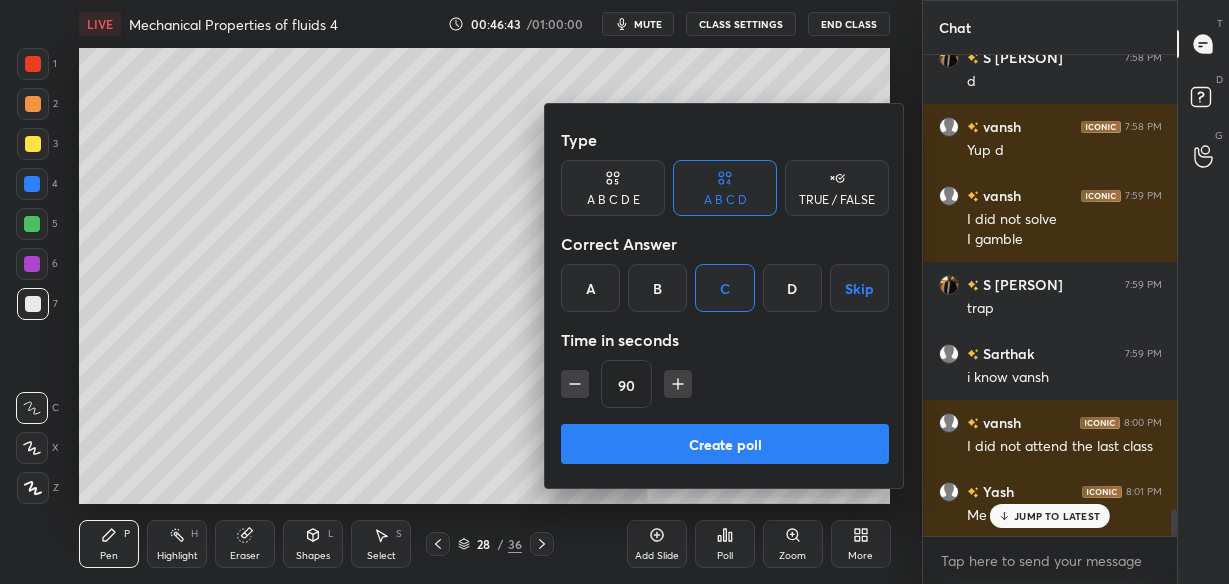 click on "Create poll" at bounding box center [725, 444] 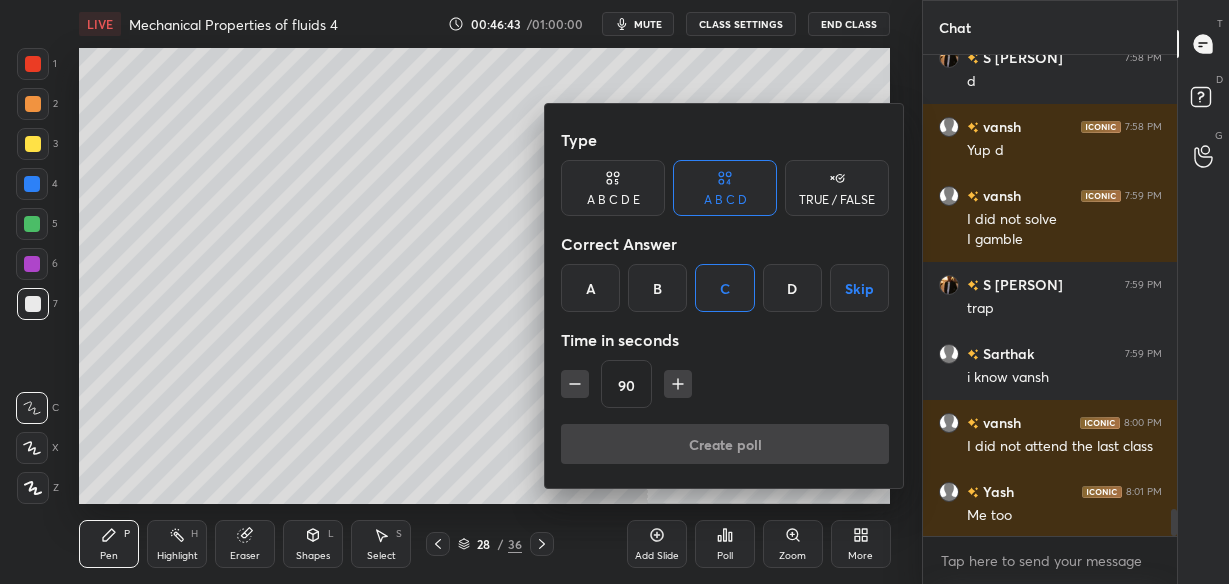 scroll, scrollTop: 8142, scrollLeft: 0, axis: vertical 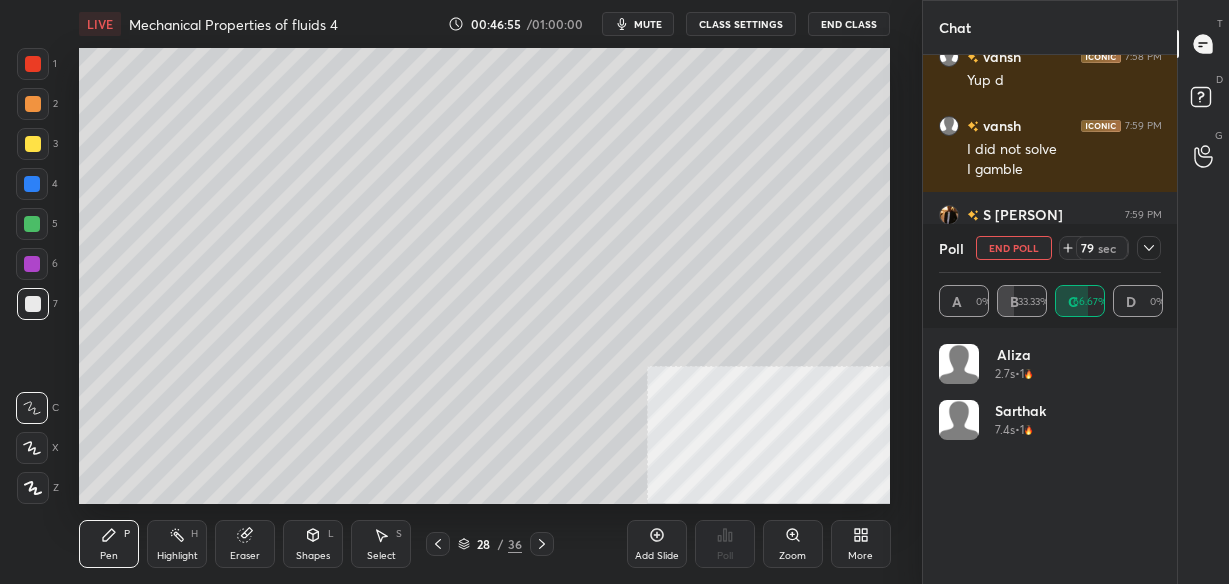 click 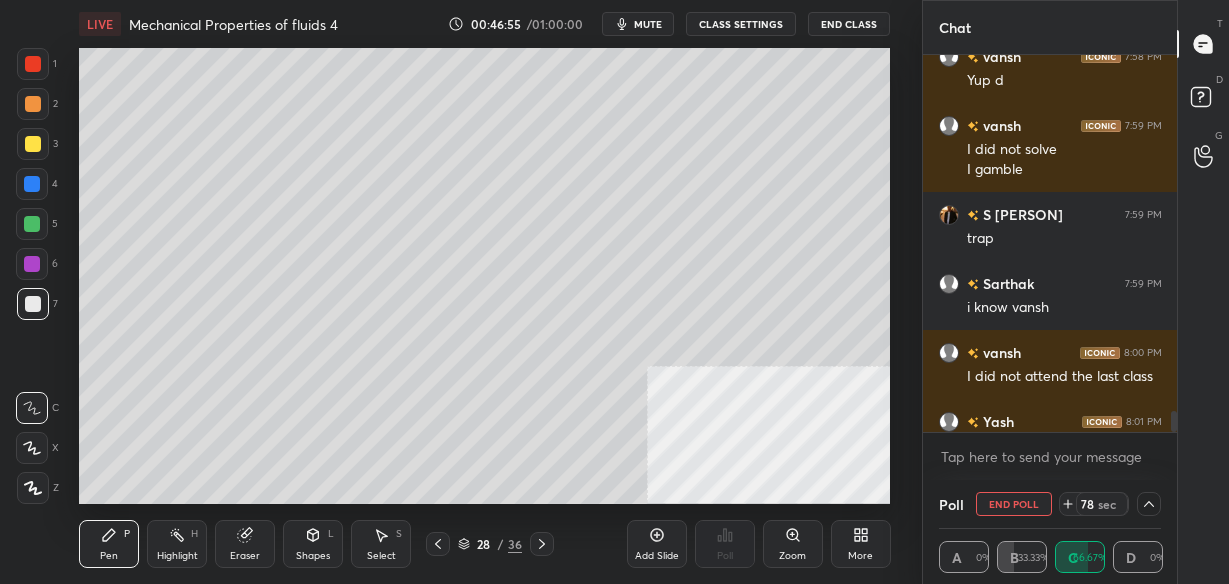scroll, scrollTop: 6, scrollLeft: 7, axis: both 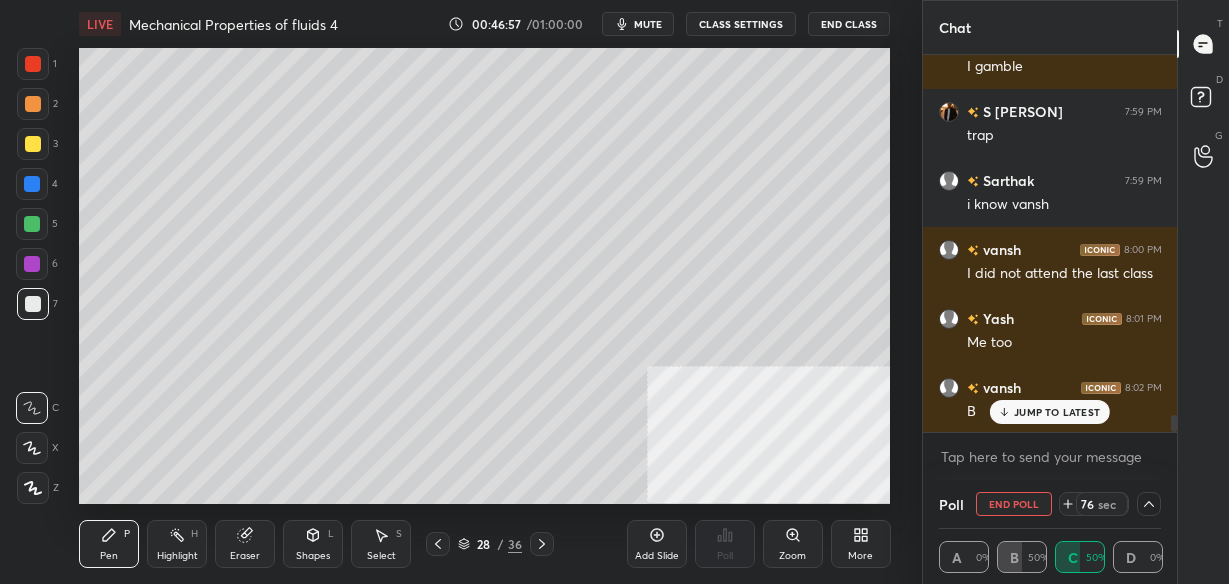 click on "JUMP TO LATEST" at bounding box center [1057, 412] 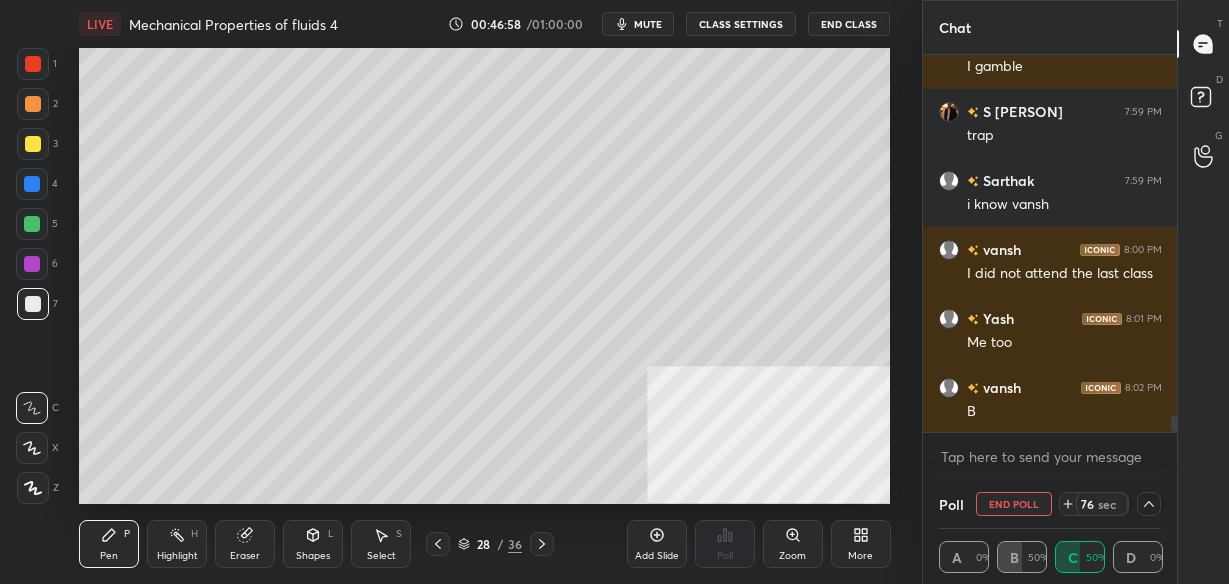 scroll, scrollTop: 8245, scrollLeft: 0, axis: vertical 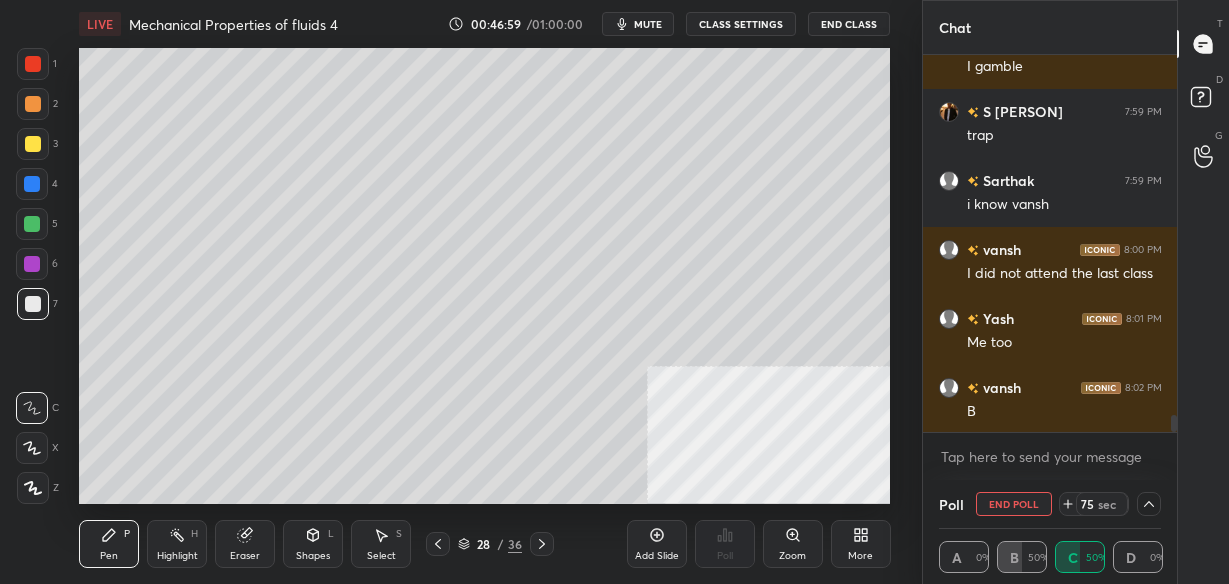 click 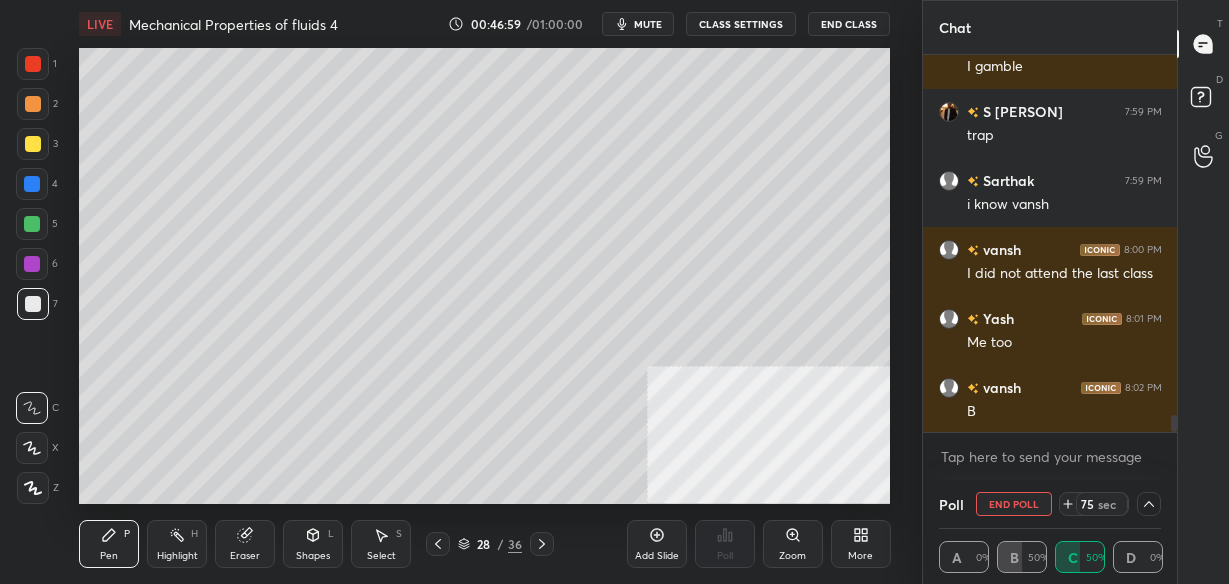 scroll, scrollTop: 7, scrollLeft: 7, axis: both 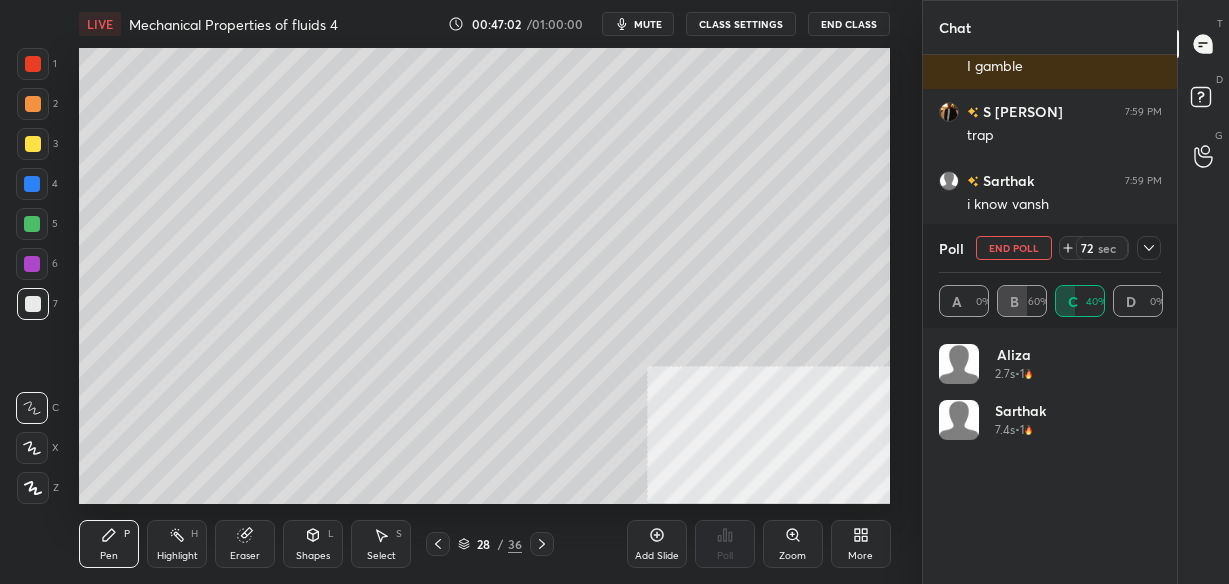 click 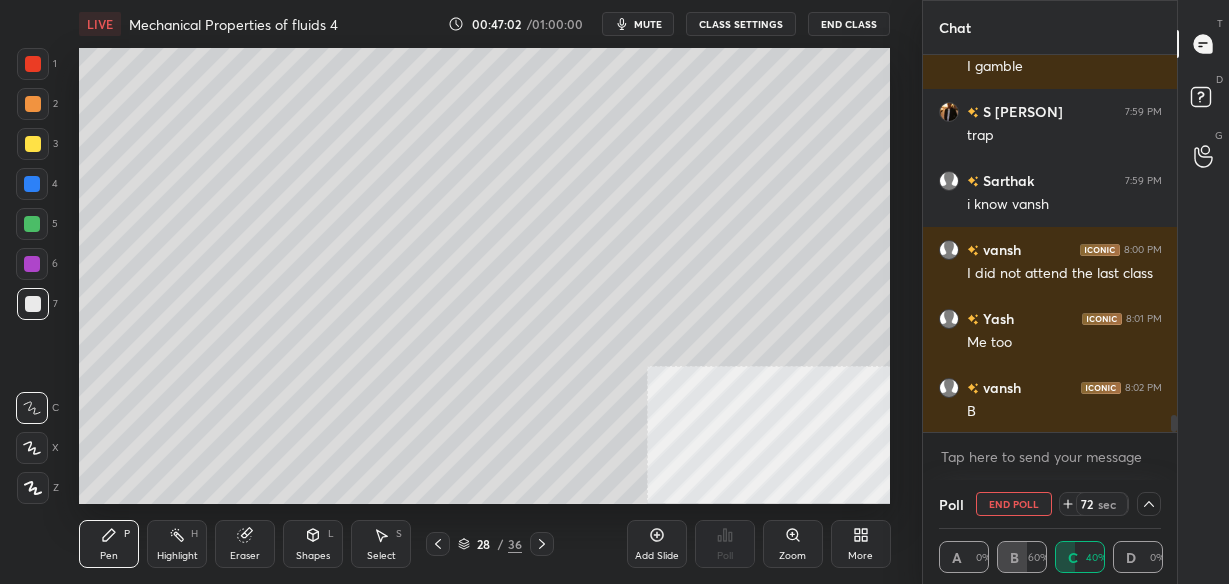 scroll, scrollTop: 0, scrollLeft: 0, axis: both 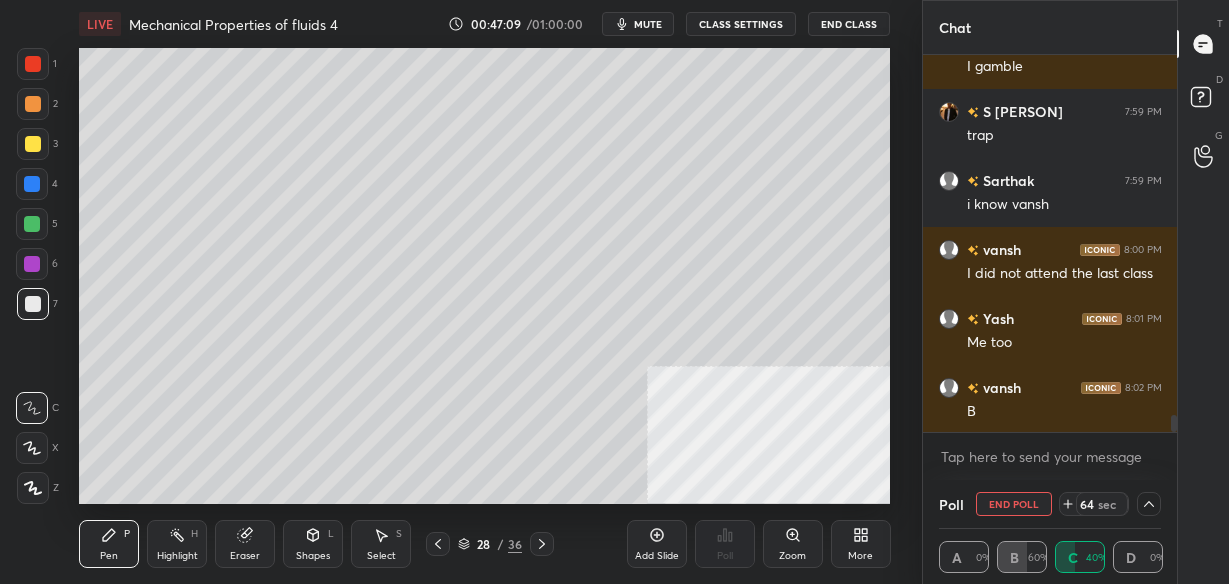 click on "Poll End Poll 64  sec" at bounding box center [1050, 504] 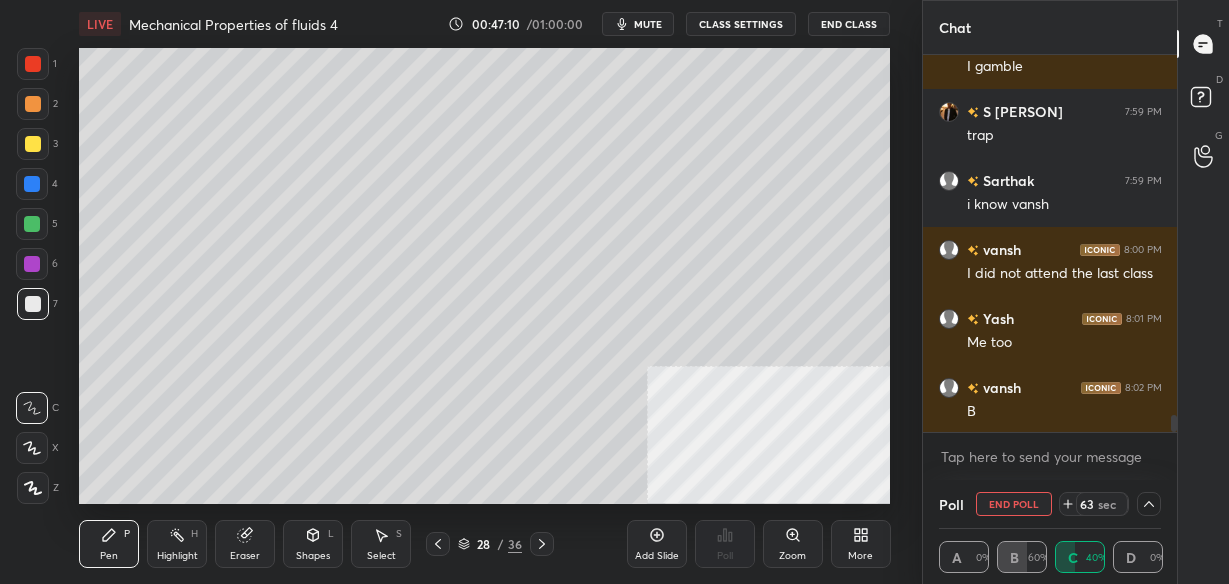 click 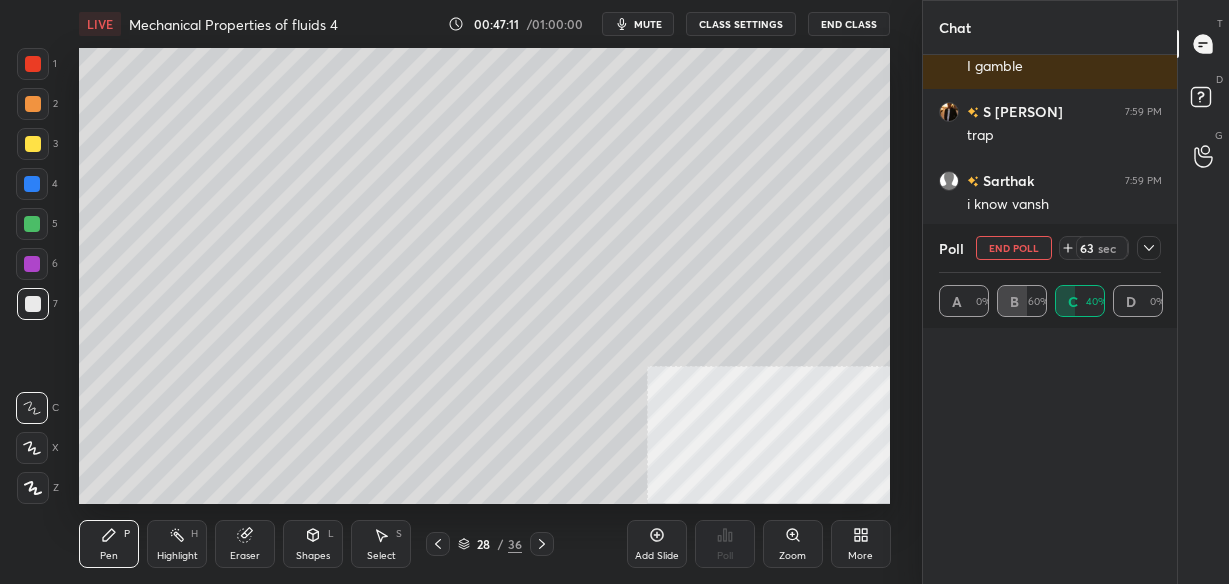 scroll, scrollTop: 6, scrollLeft: 7, axis: both 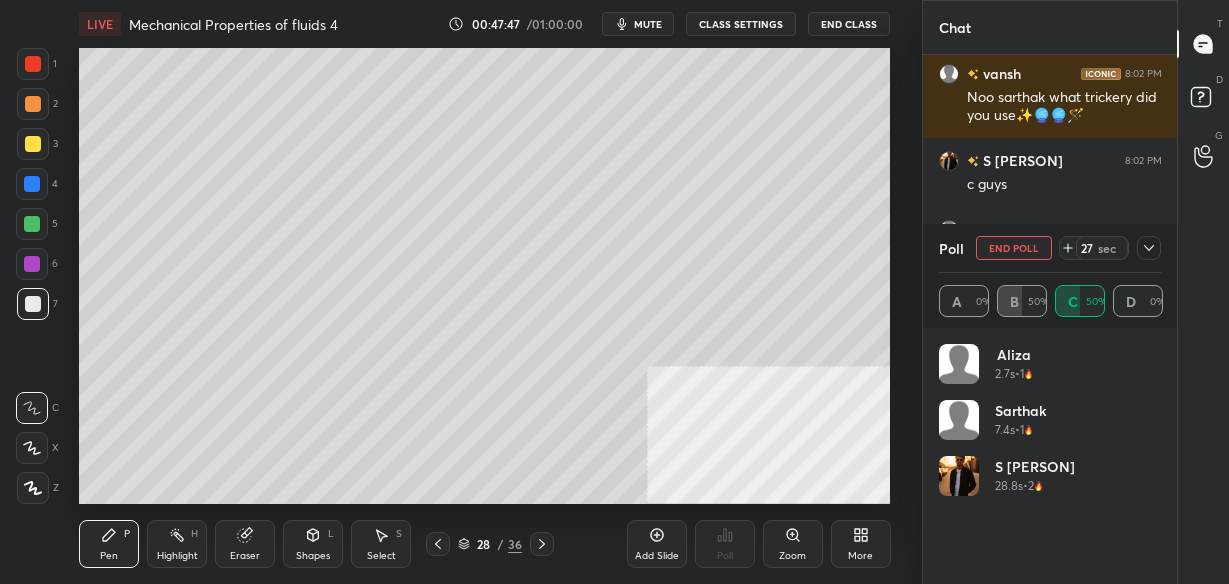 click at bounding box center [1149, 248] 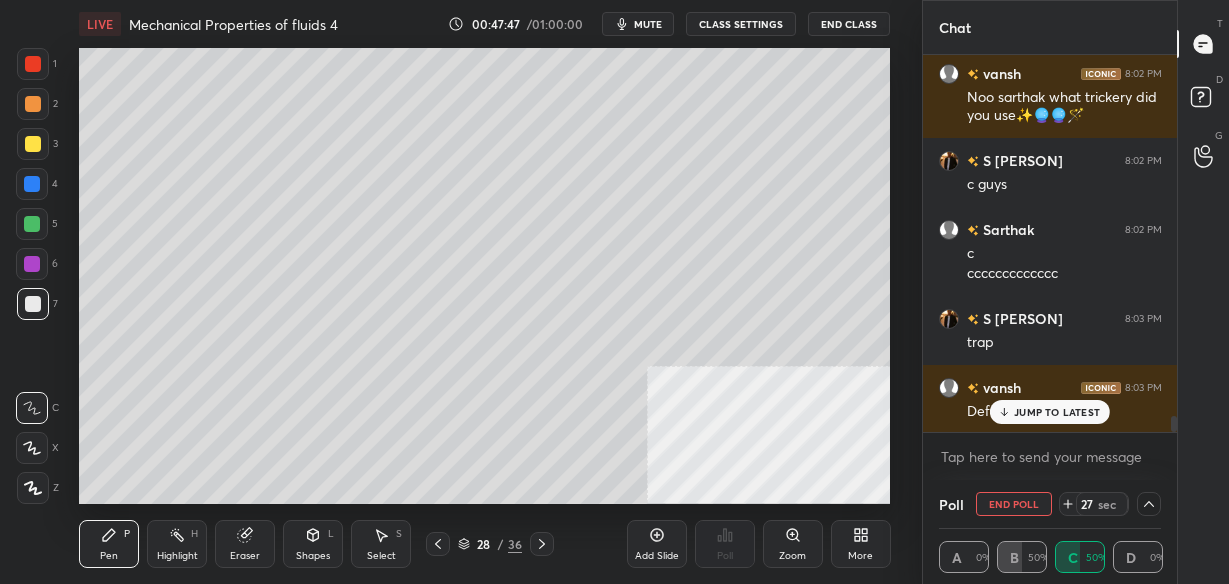 scroll, scrollTop: 0, scrollLeft: 0, axis: both 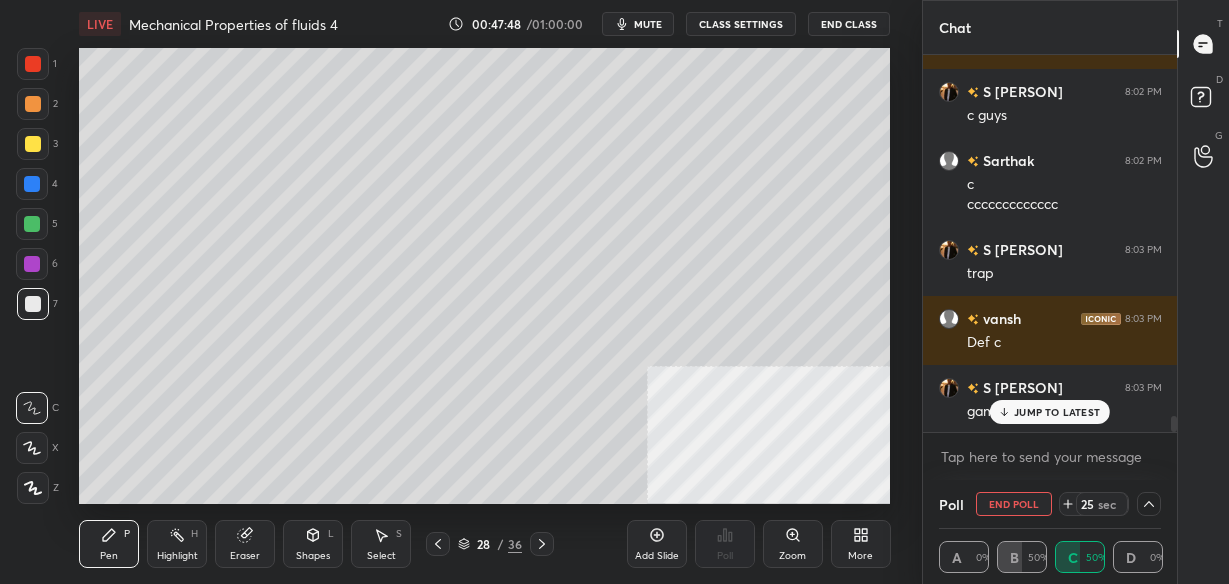 click on "JUMP TO LATEST" at bounding box center (1057, 412) 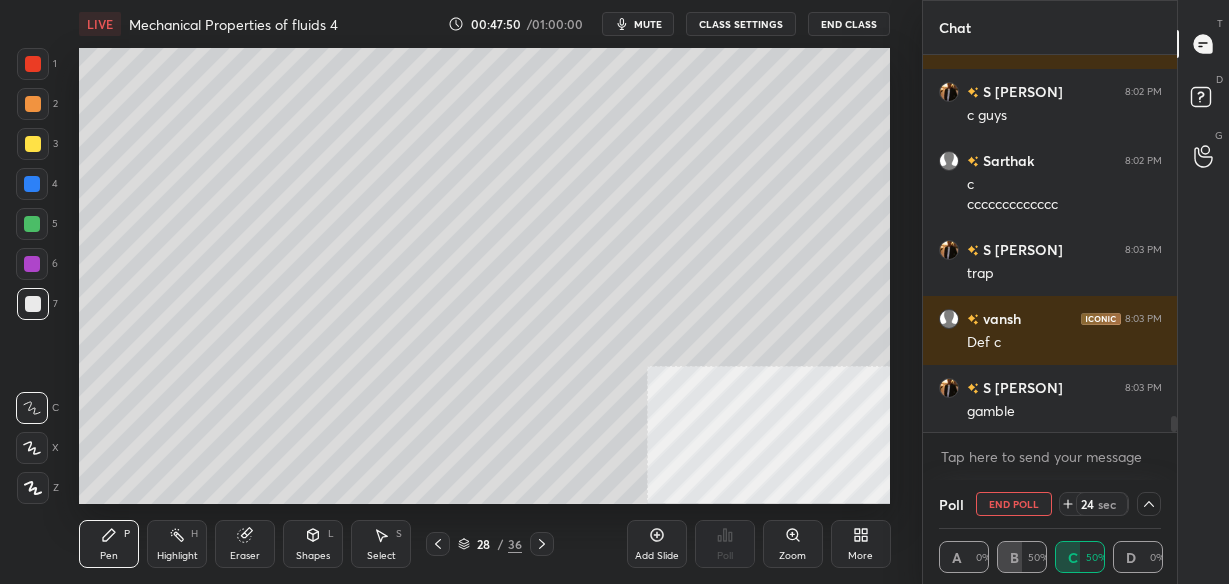 click on "Poll End Poll 24  sec A 0% B 50% C 50% D 0%" at bounding box center [1050, 532] 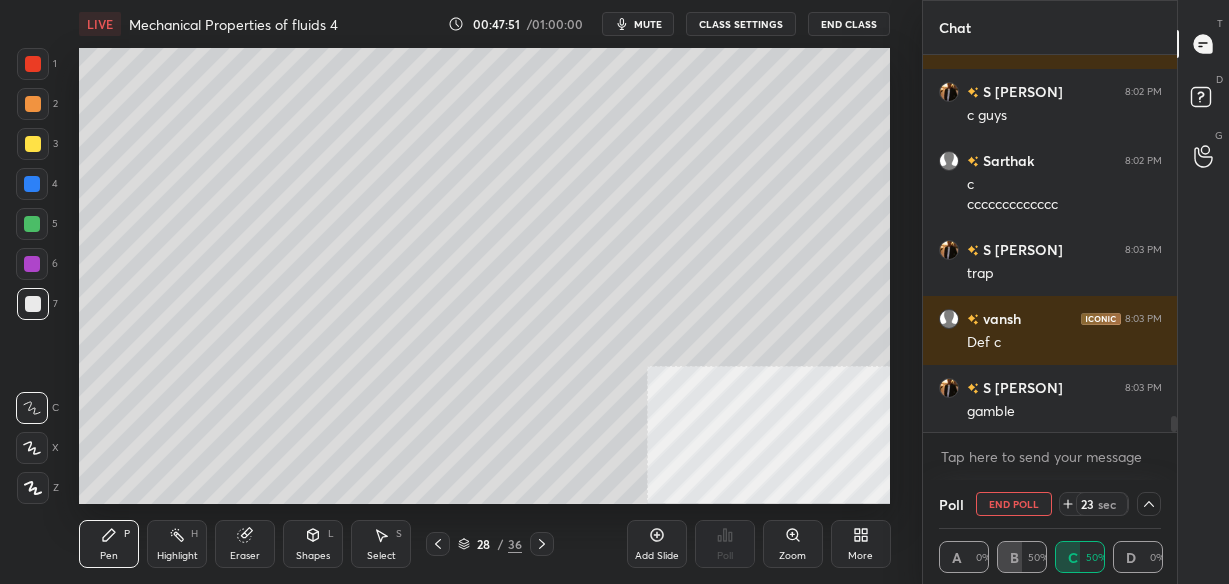 click on "Poll End Poll 23  sec" at bounding box center (1050, 504) 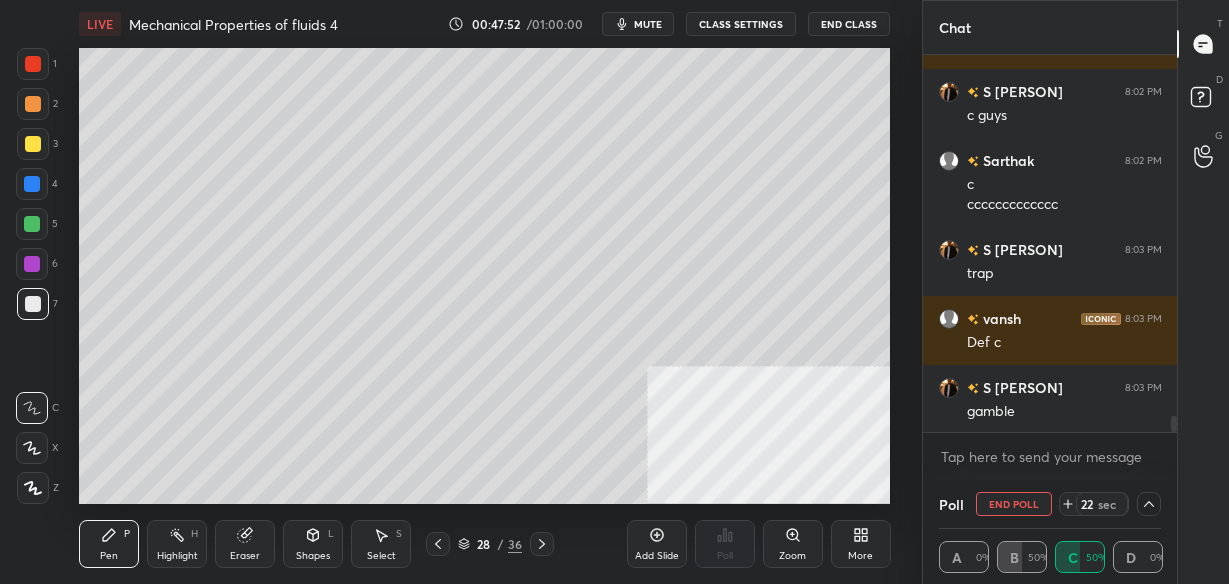 click at bounding box center [1149, 504] 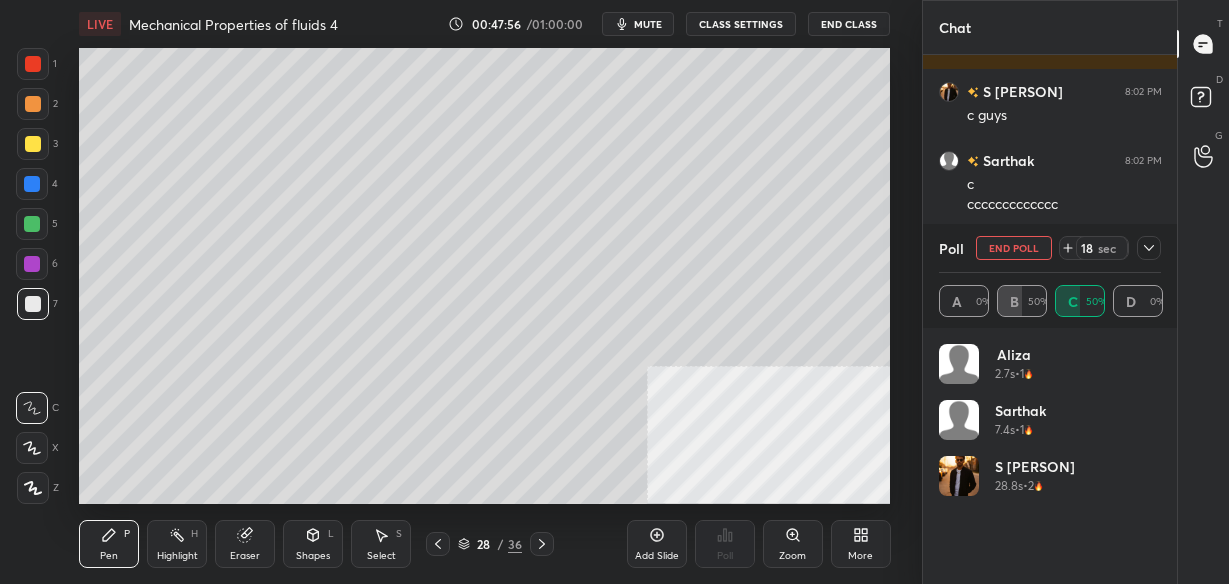 click 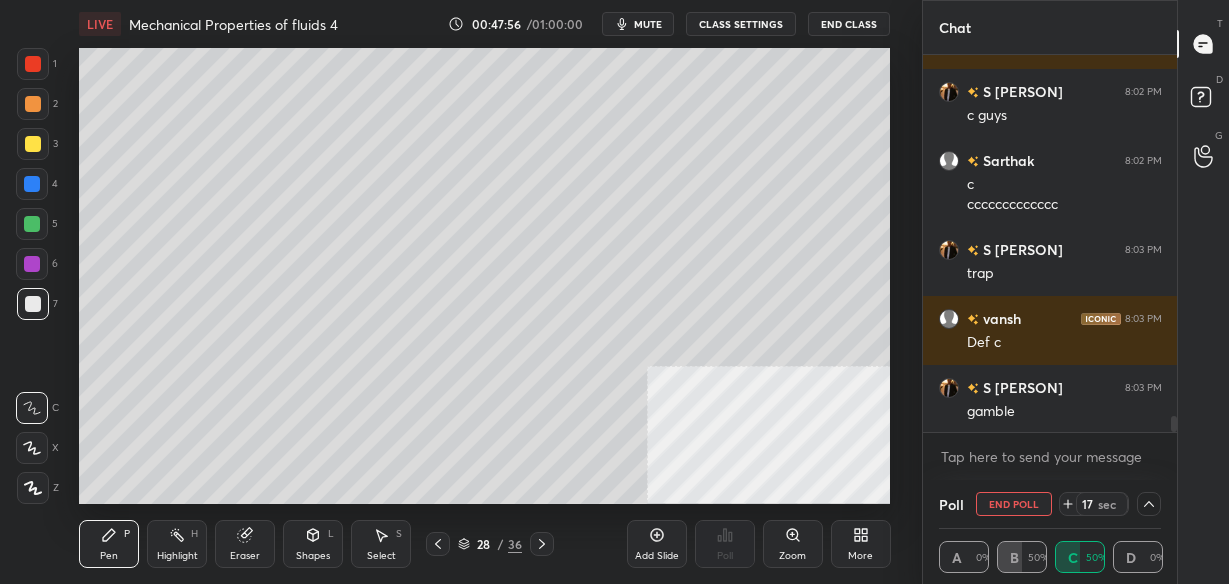 scroll, scrollTop: 18, scrollLeft: 216, axis: both 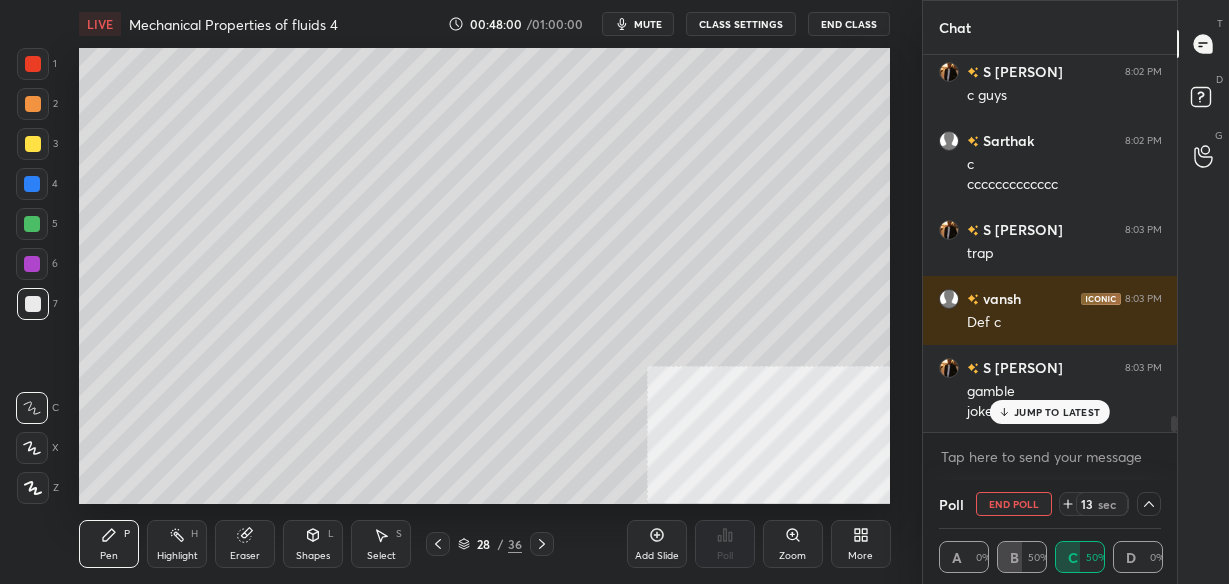 click on "JUMP TO LATEST" at bounding box center [1057, 412] 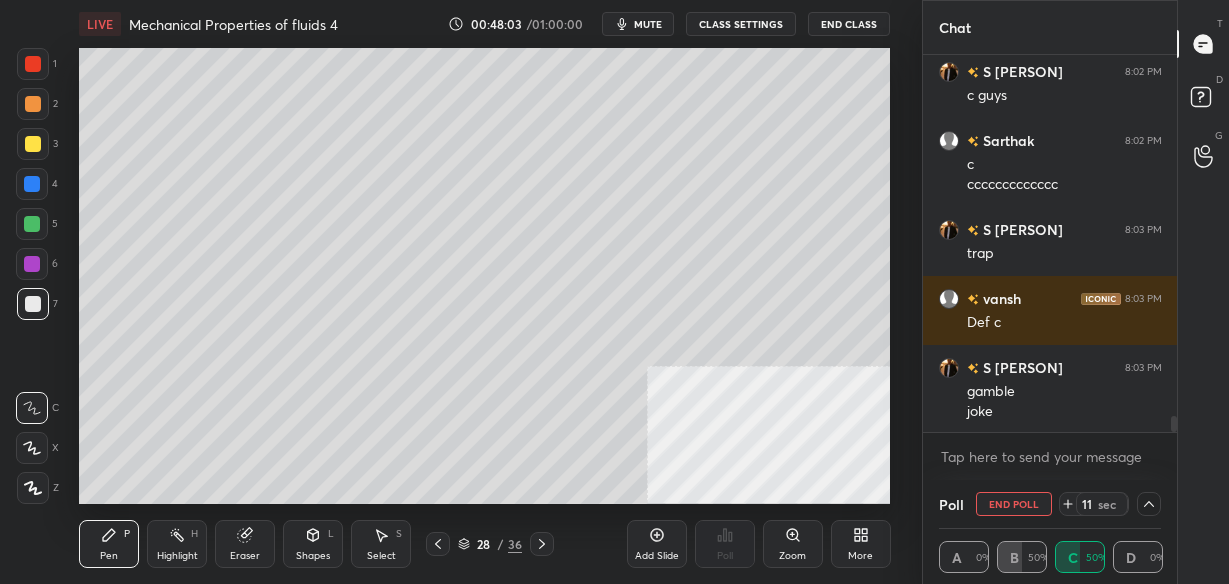 click at bounding box center [1149, 504] 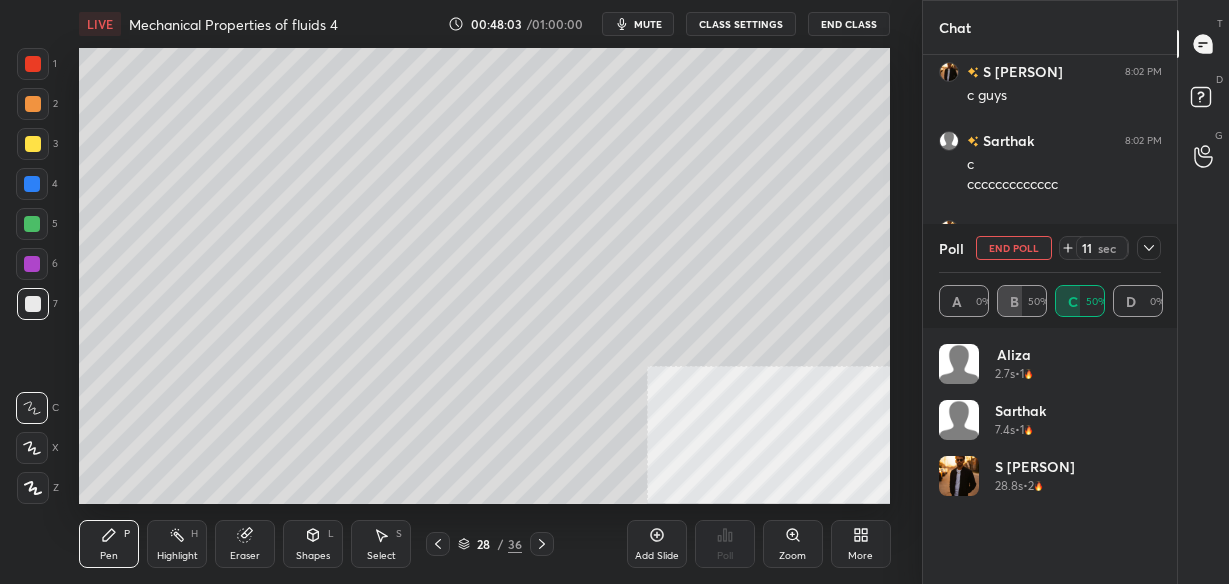 scroll, scrollTop: 7, scrollLeft: 7, axis: both 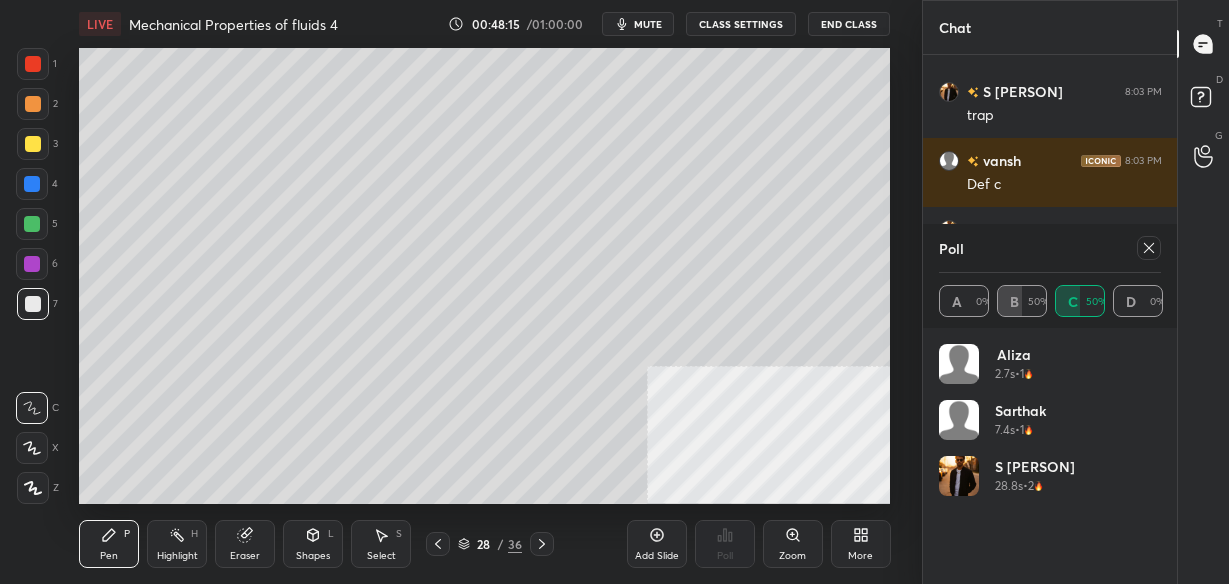 click 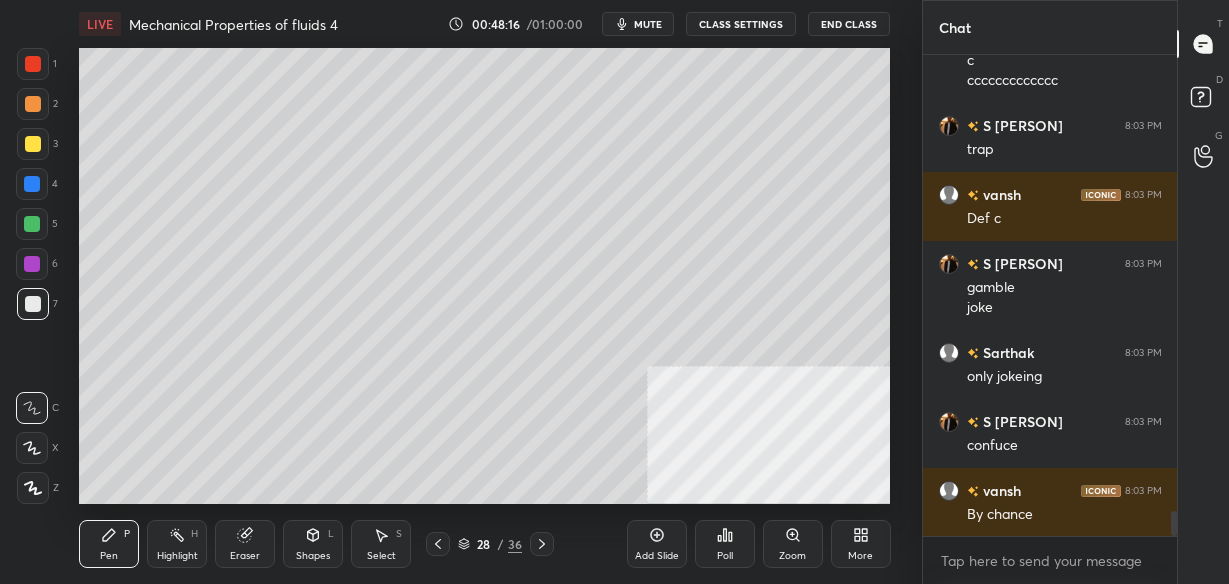click on "Add Slide" at bounding box center (657, 556) 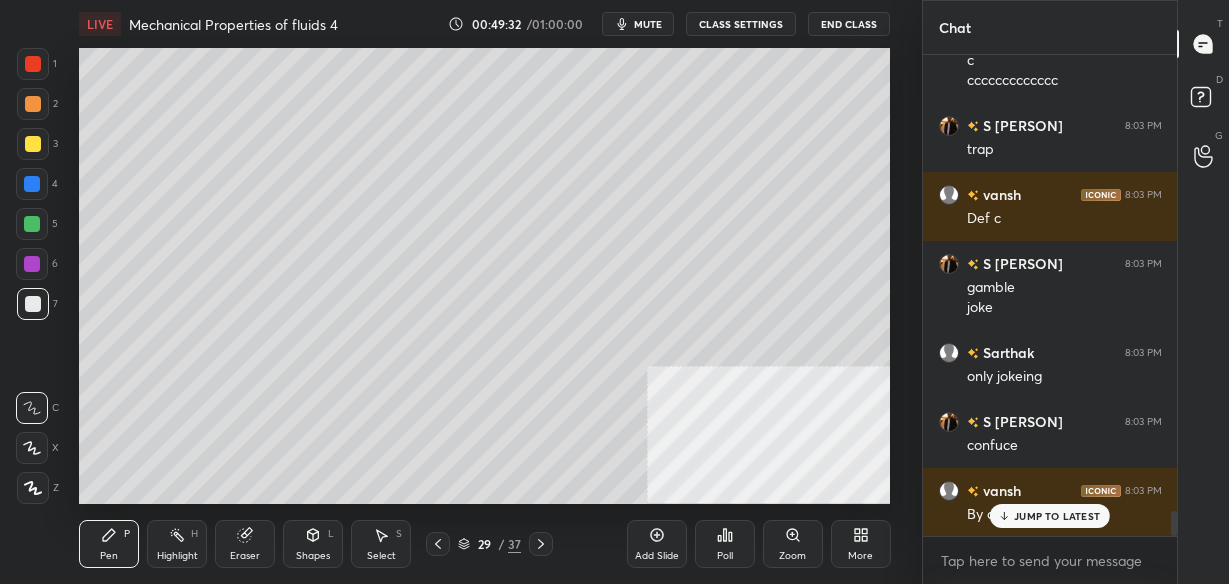 scroll, scrollTop: 8958, scrollLeft: 0, axis: vertical 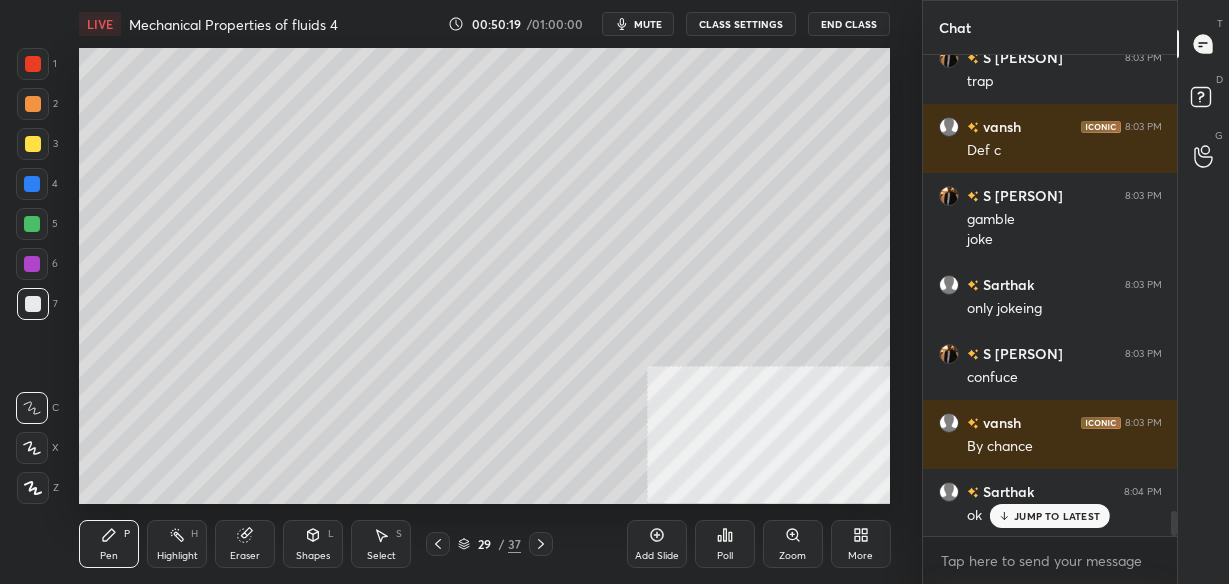 click on "Add Slide" at bounding box center [657, 544] 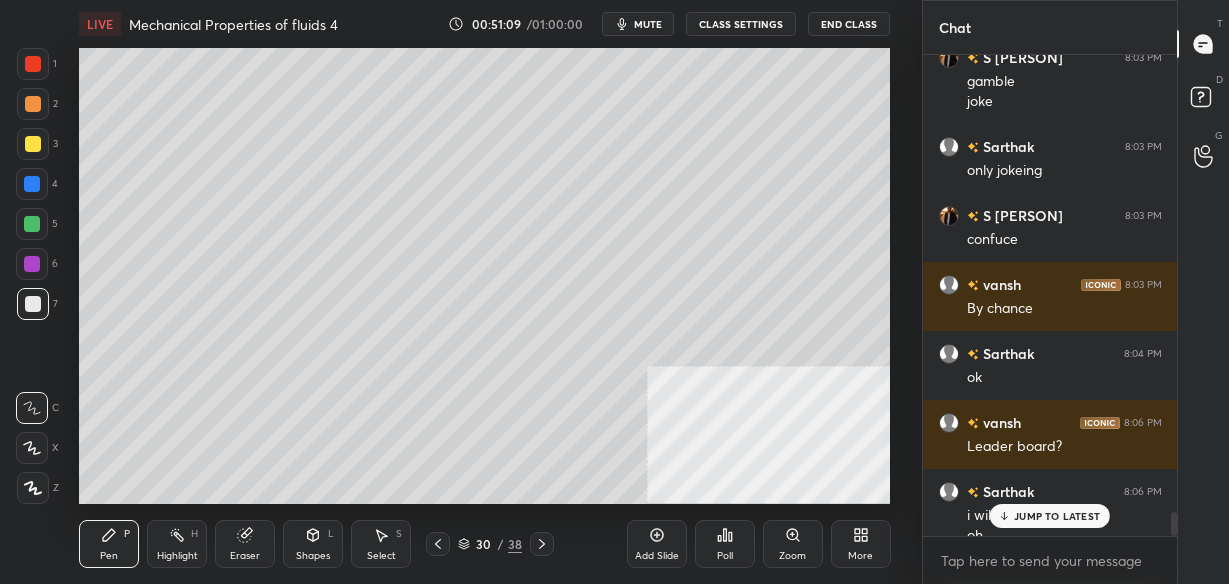 scroll, scrollTop: 9116, scrollLeft: 0, axis: vertical 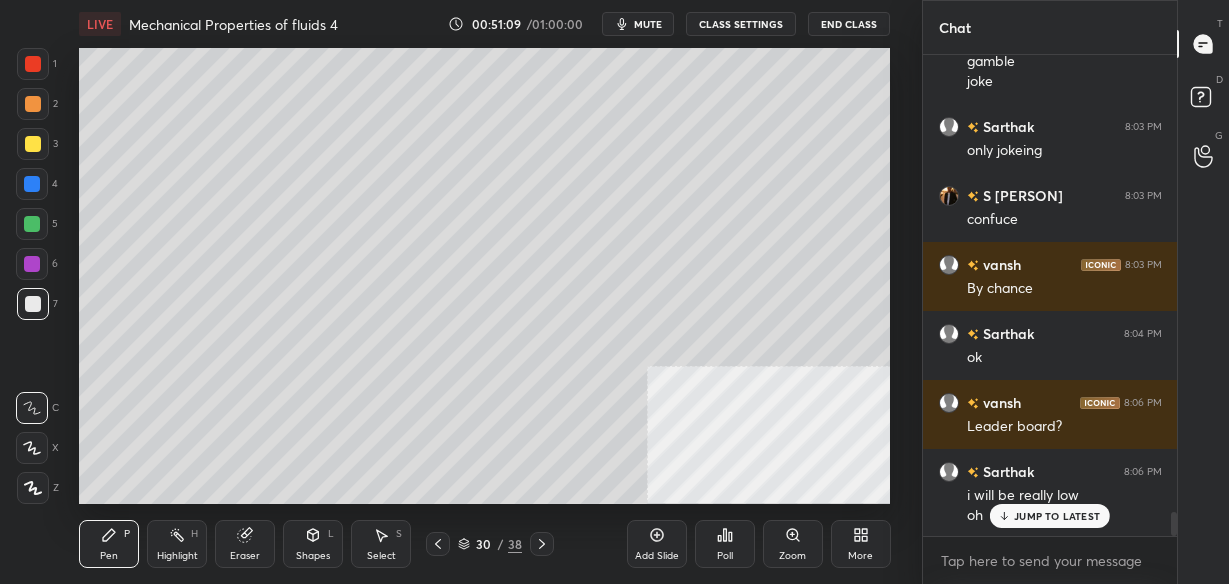click on "JUMP TO LATEST" at bounding box center (1050, 516) 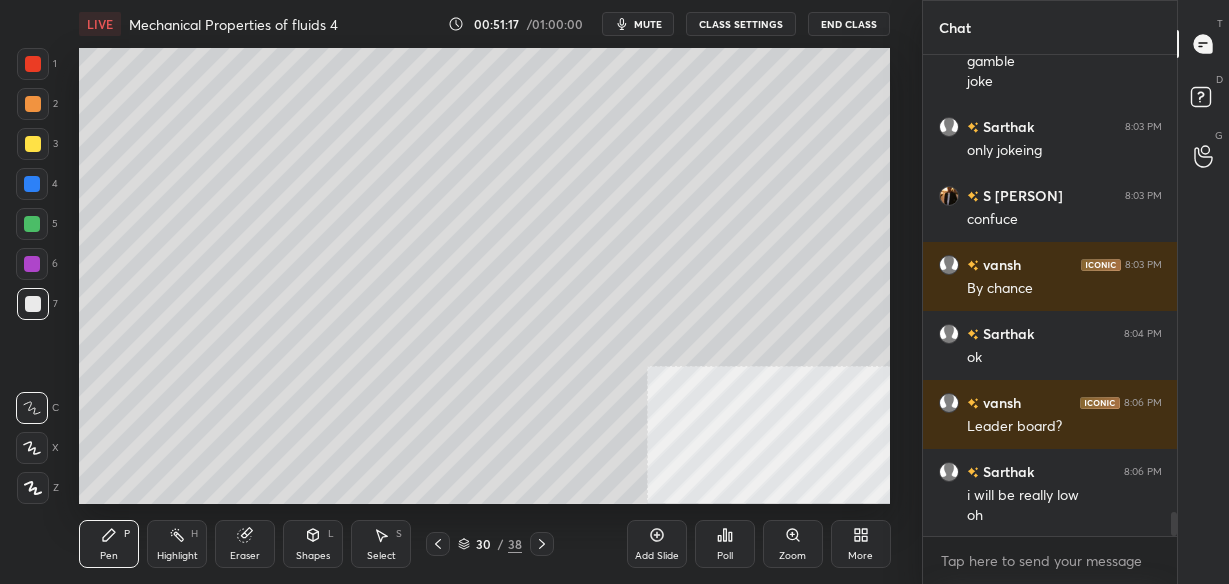 scroll, scrollTop: 9185, scrollLeft: 0, axis: vertical 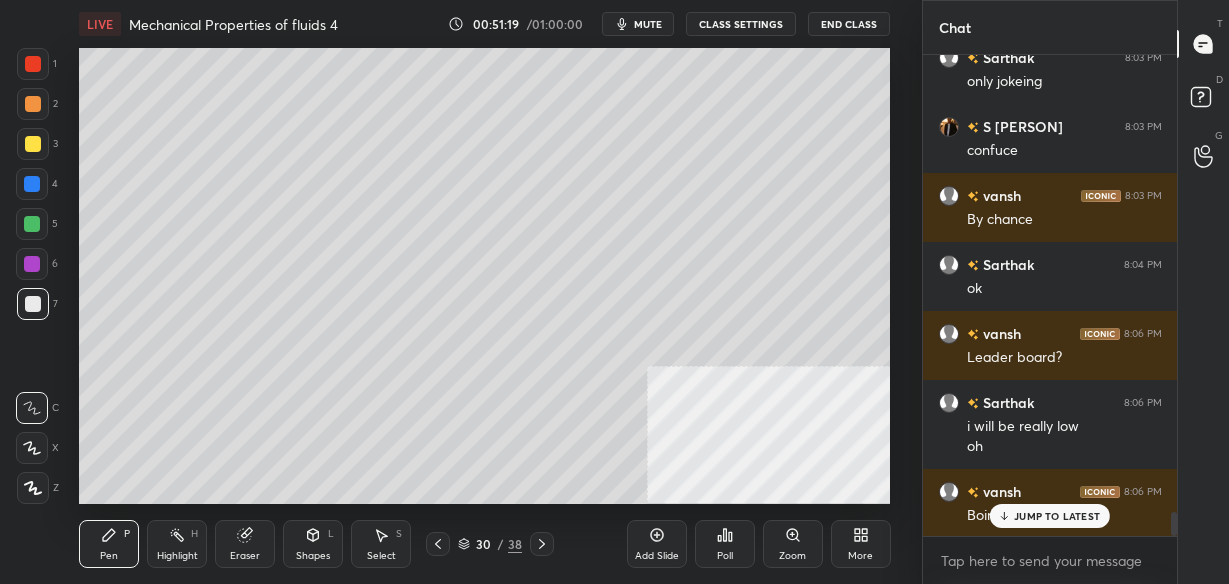 click on "JUMP TO LATEST" at bounding box center (1050, 516) 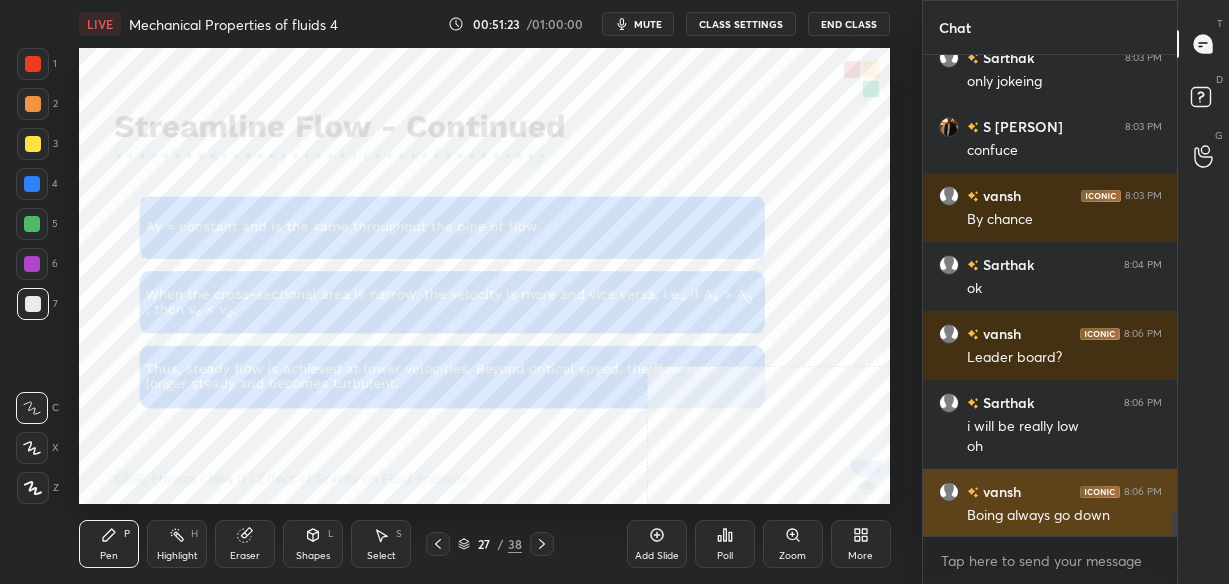 scroll, scrollTop: 9255, scrollLeft: 0, axis: vertical 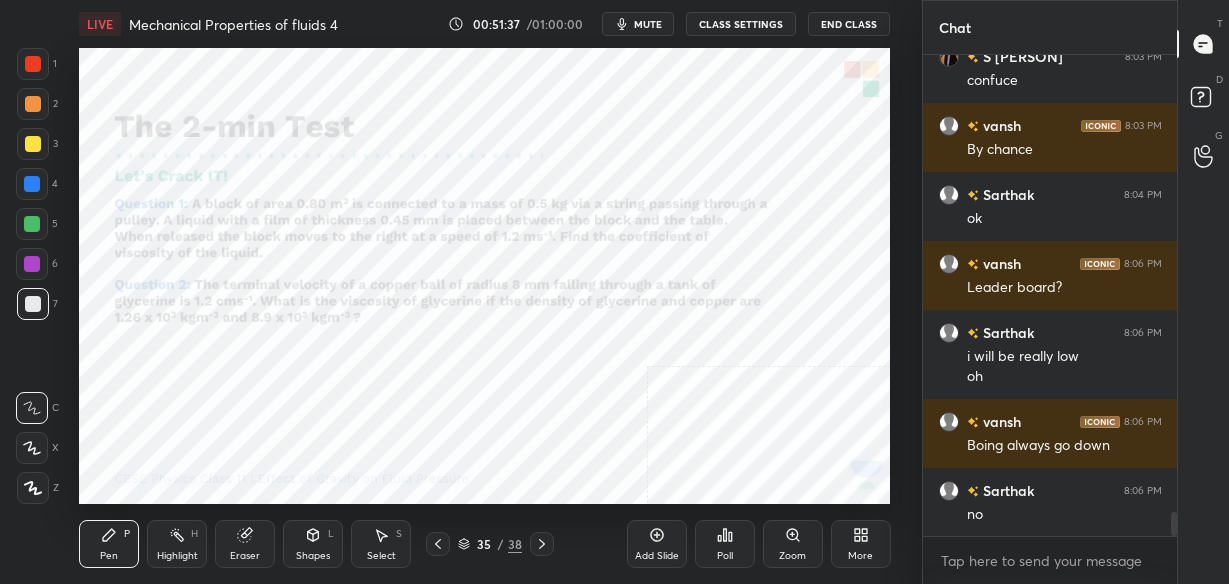 click on "38" at bounding box center (515, 544) 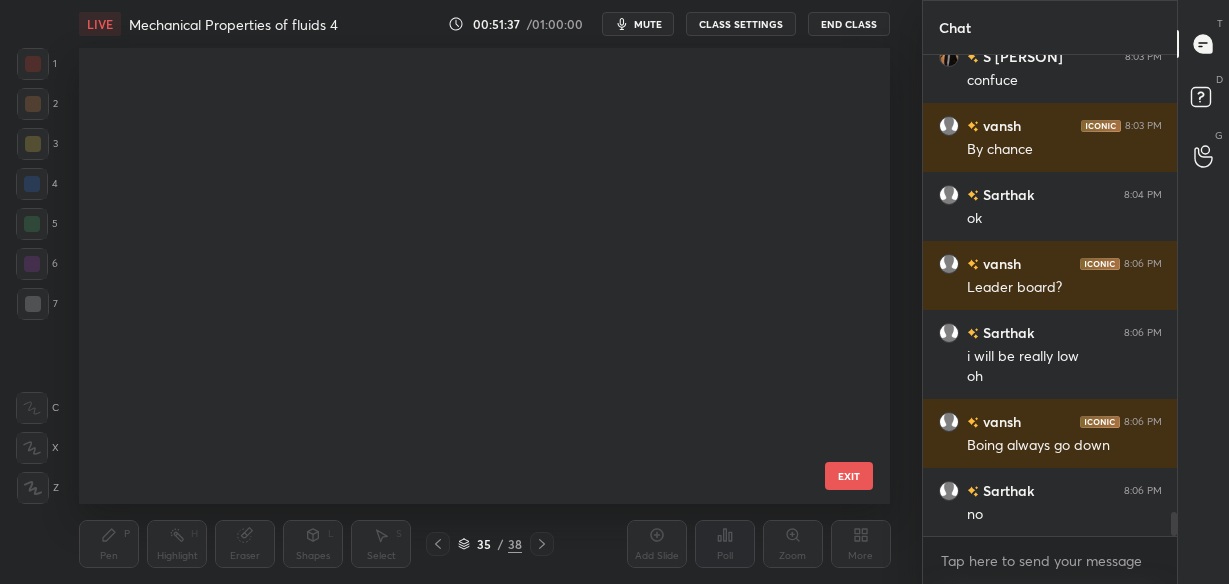 scroll, scrollTop: 1188, scrollLeft: 0, axis: vertical 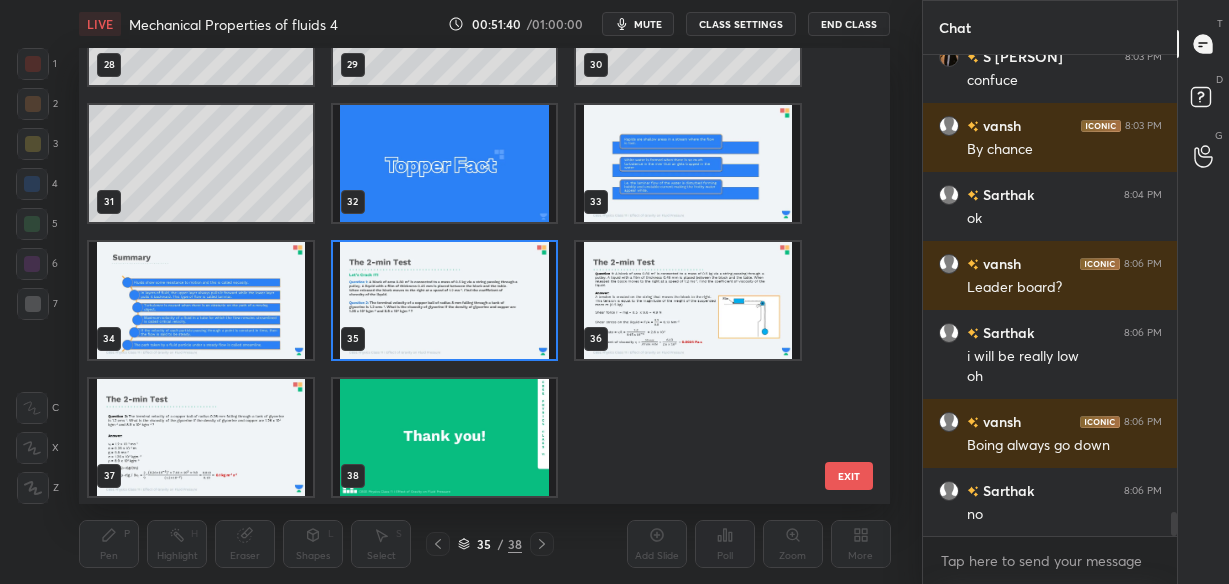 click at bounding box center (689, 300) 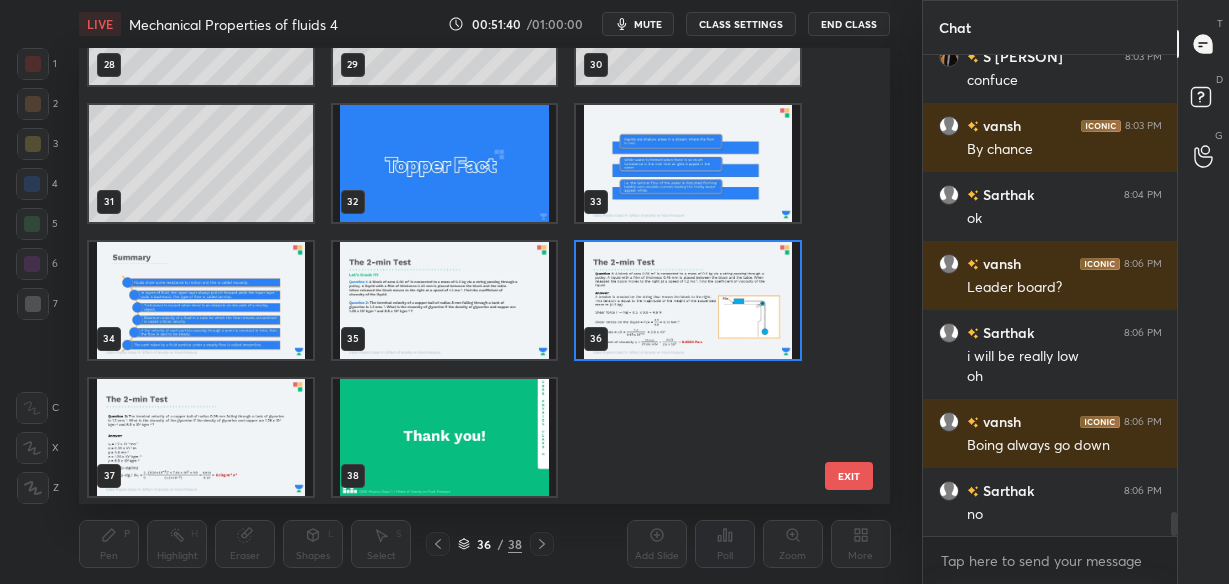 click at bounding box center (689, 300) 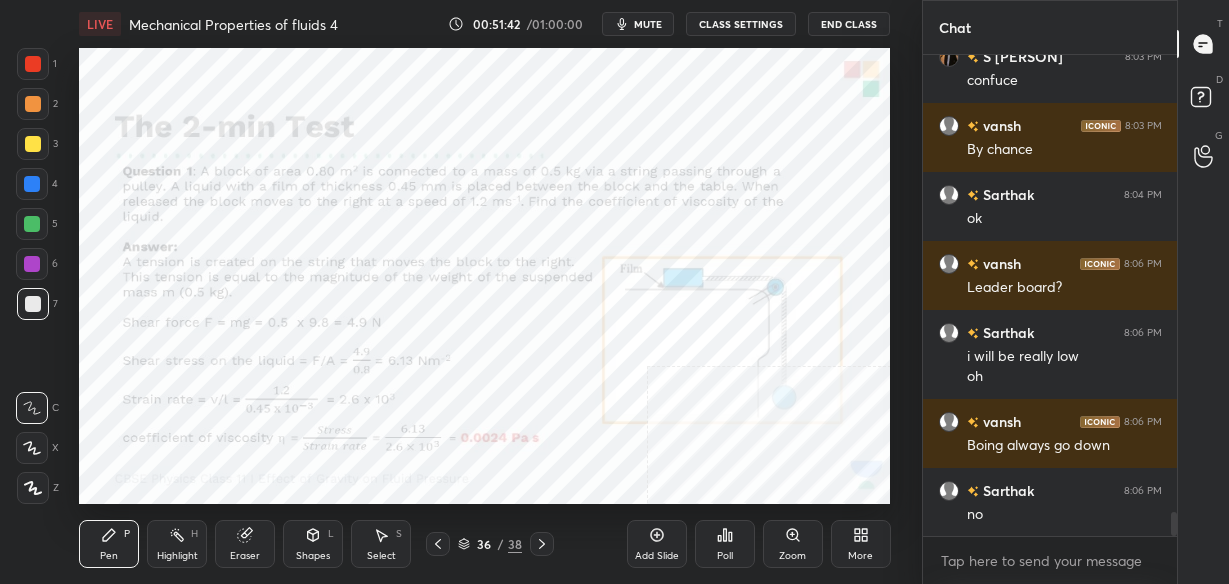 scroll, scrollTop: 9342, scrollLeft: 0, axis: vertical 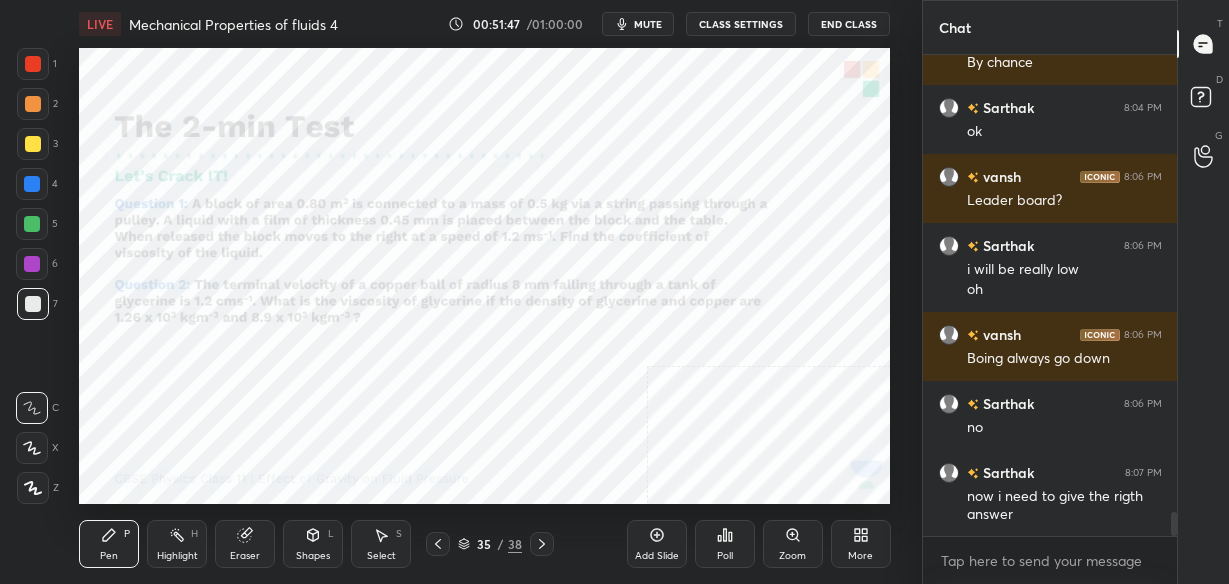 click at bounding box center (33, 64) 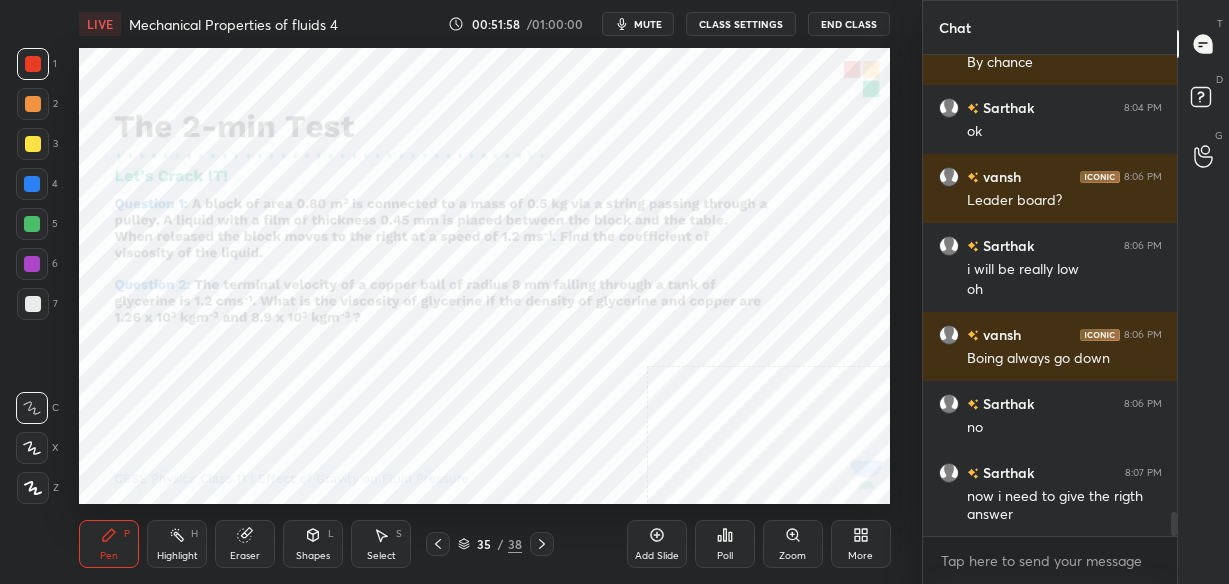 click 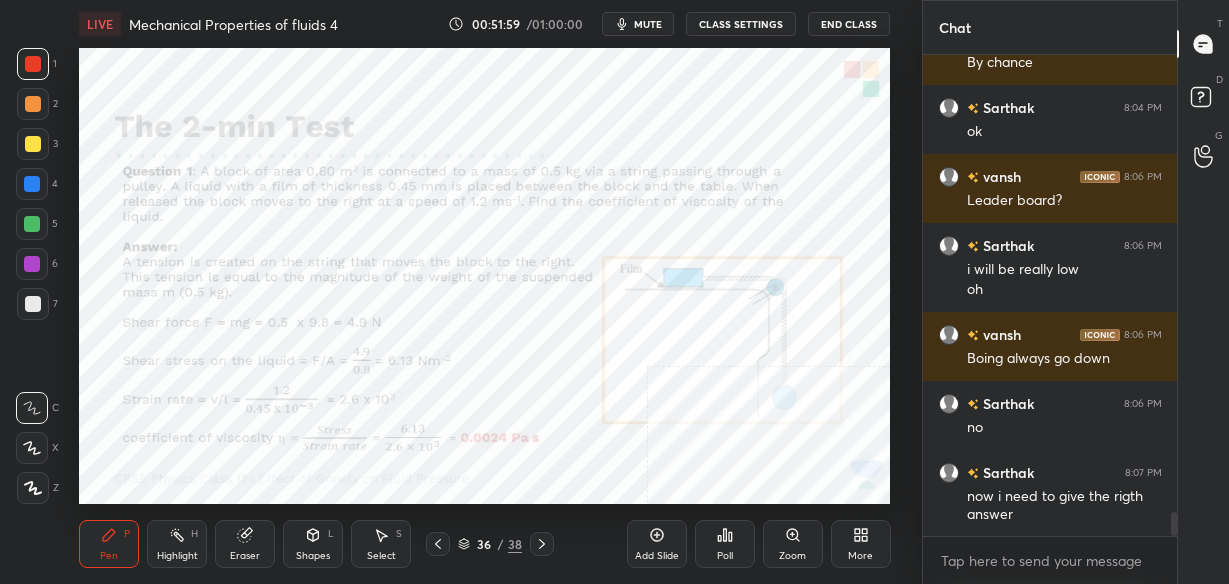 click at bounding box center [438, 544] 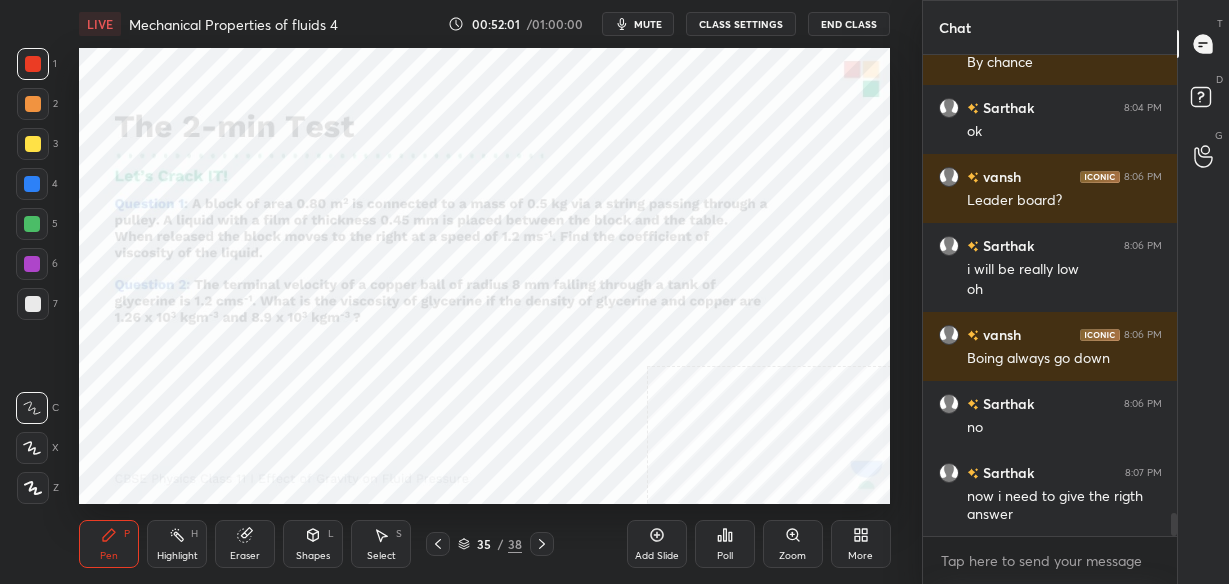 scroll, scrollTop: 9411, scrollLeft: 0, axis: vertical 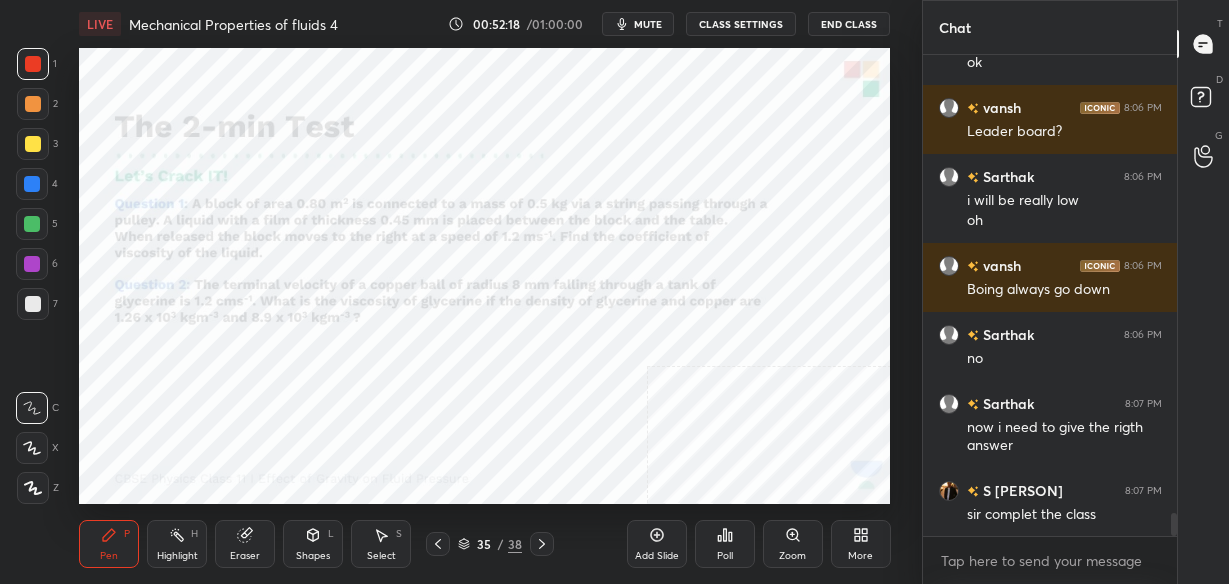 click 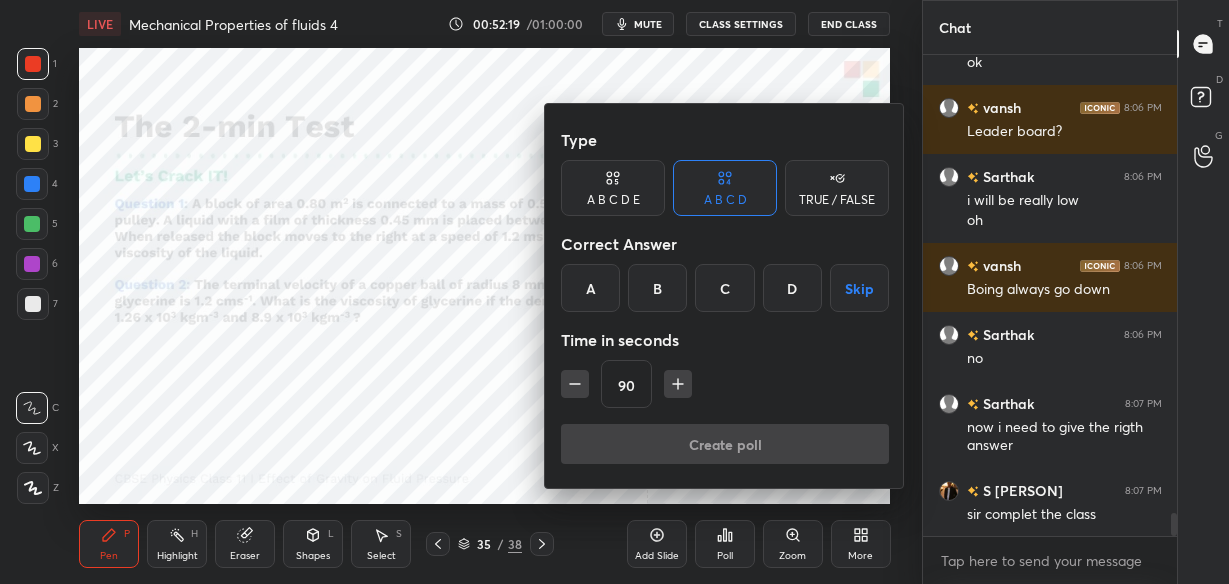 click on "B" at bounding box center (657, 288) 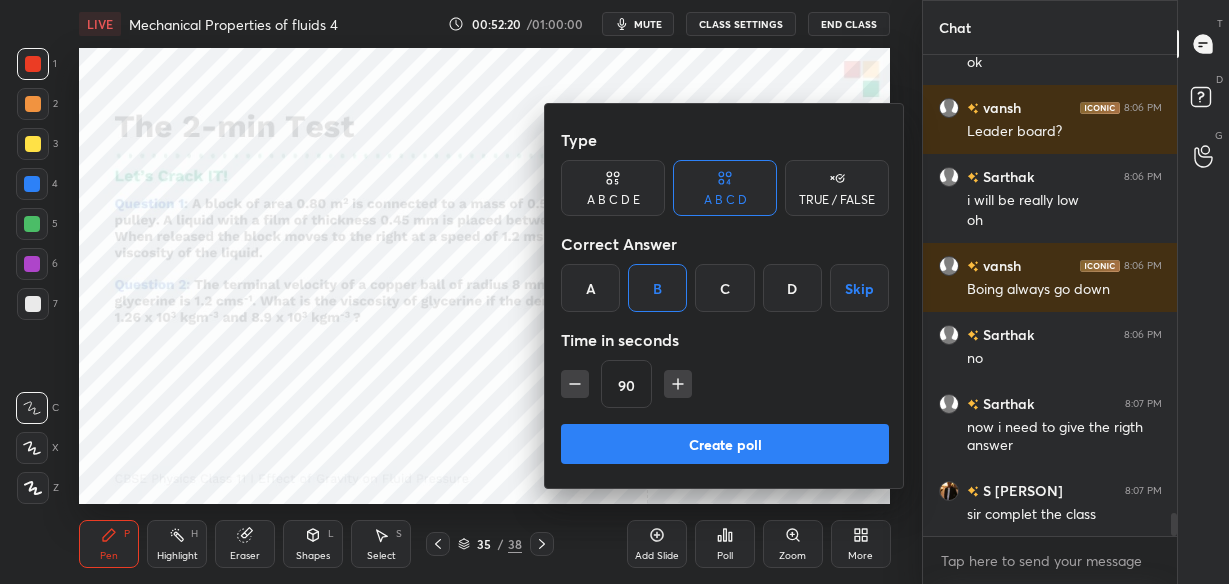 click on "Create poll" at bounding box center (725, 444) 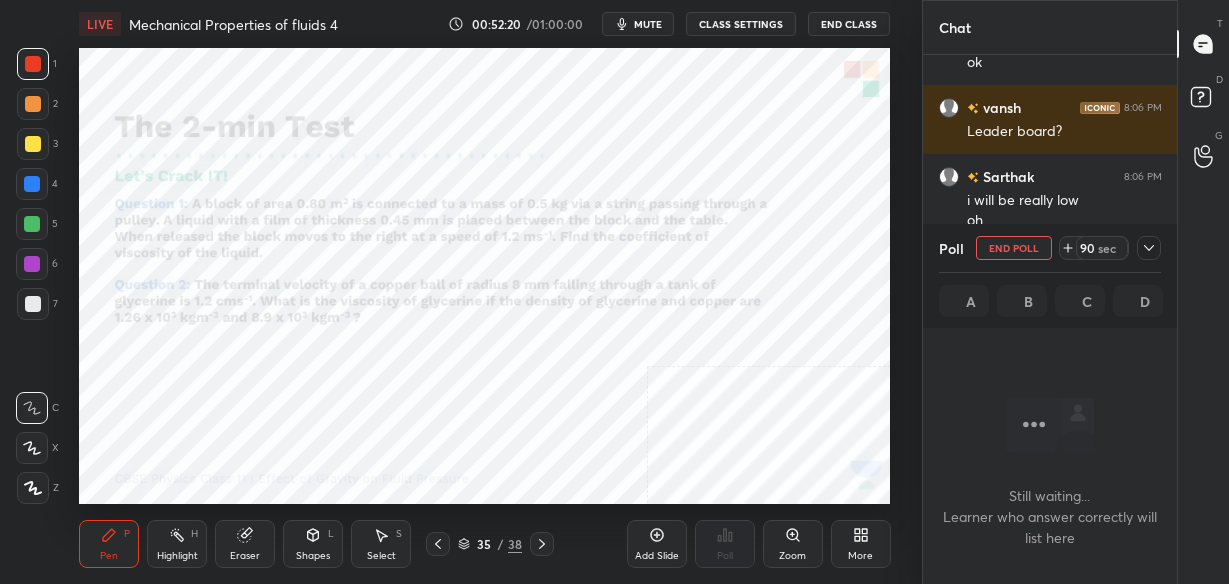 scroll, scrollTop: 388, scrollLeft: 248, axis: both 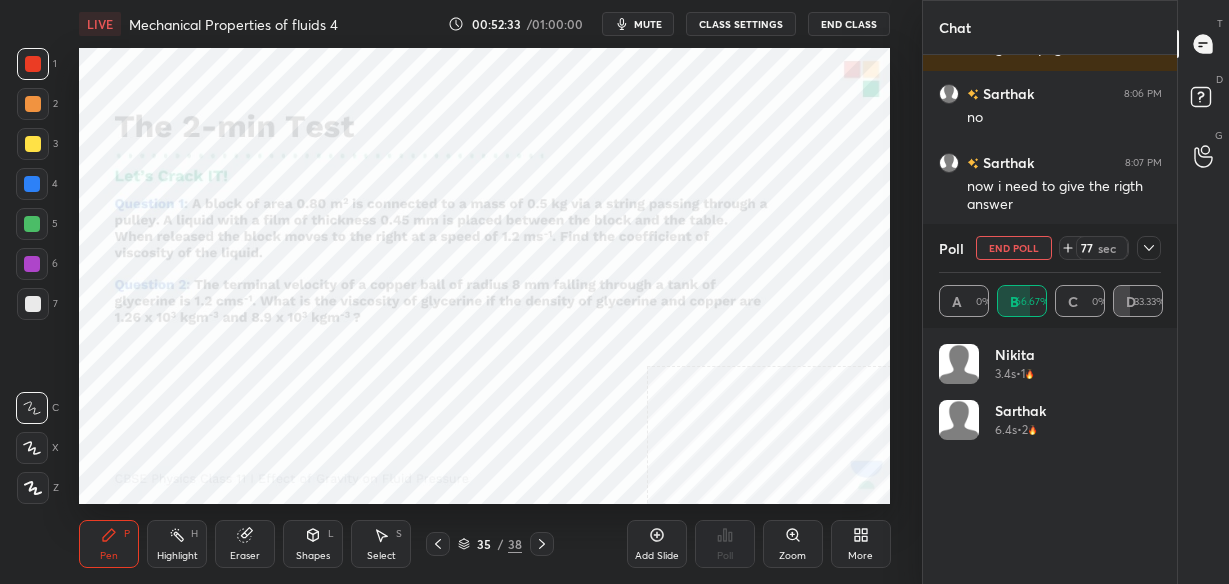 click at bounding box center [1149, 248] 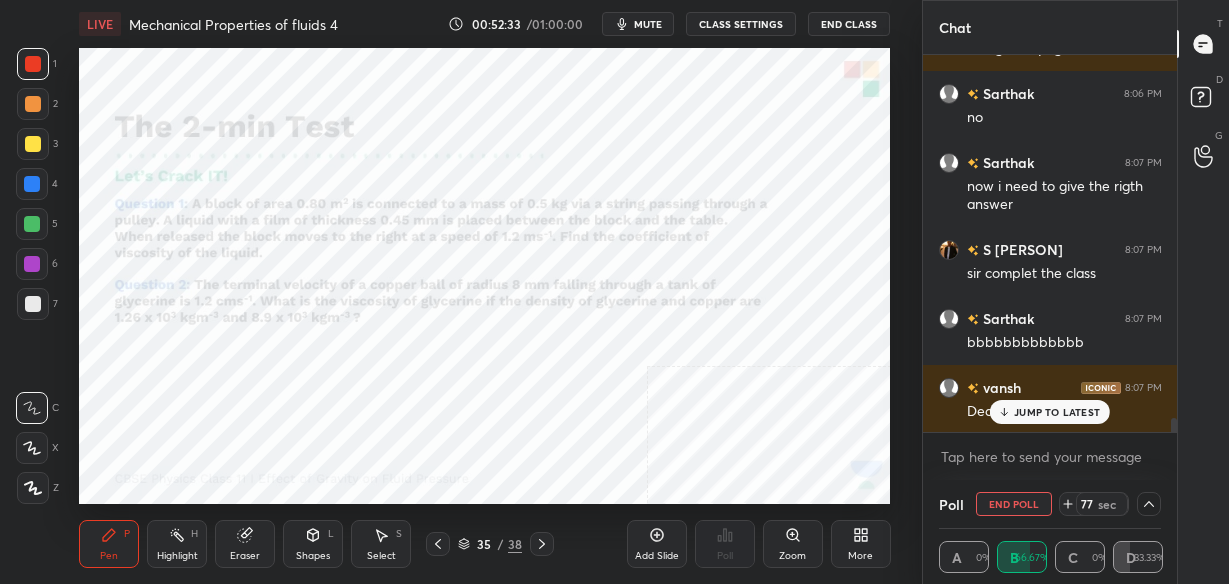 scroll, scrollTop: 6, scrollLeft: 7, axis: both 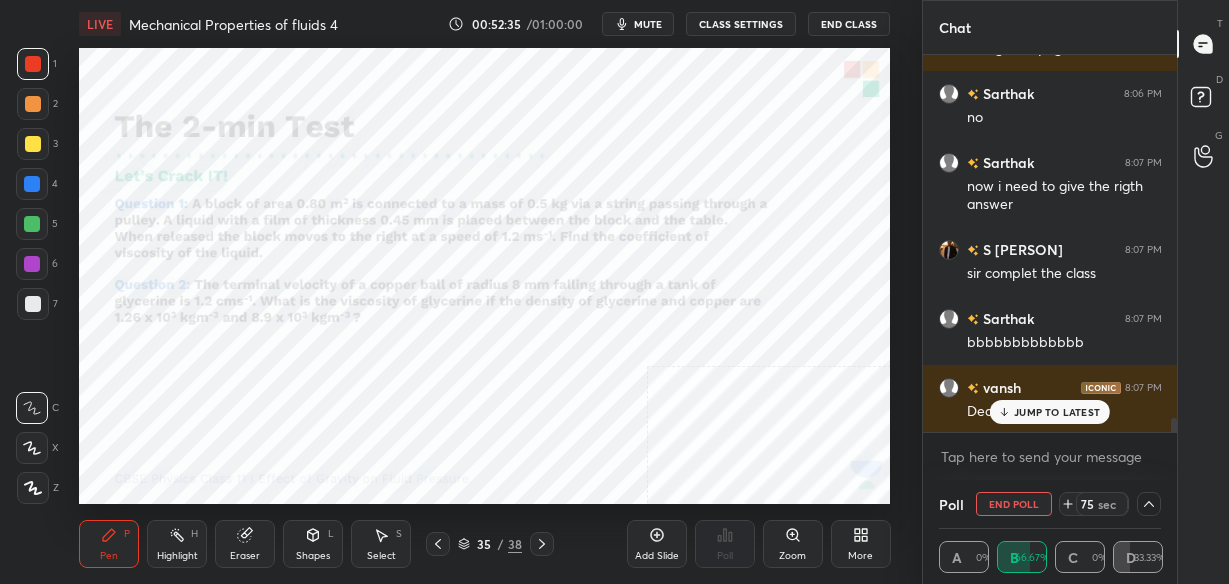 click on "JUMP TO LATEST" at bounding box center (1050, 412) 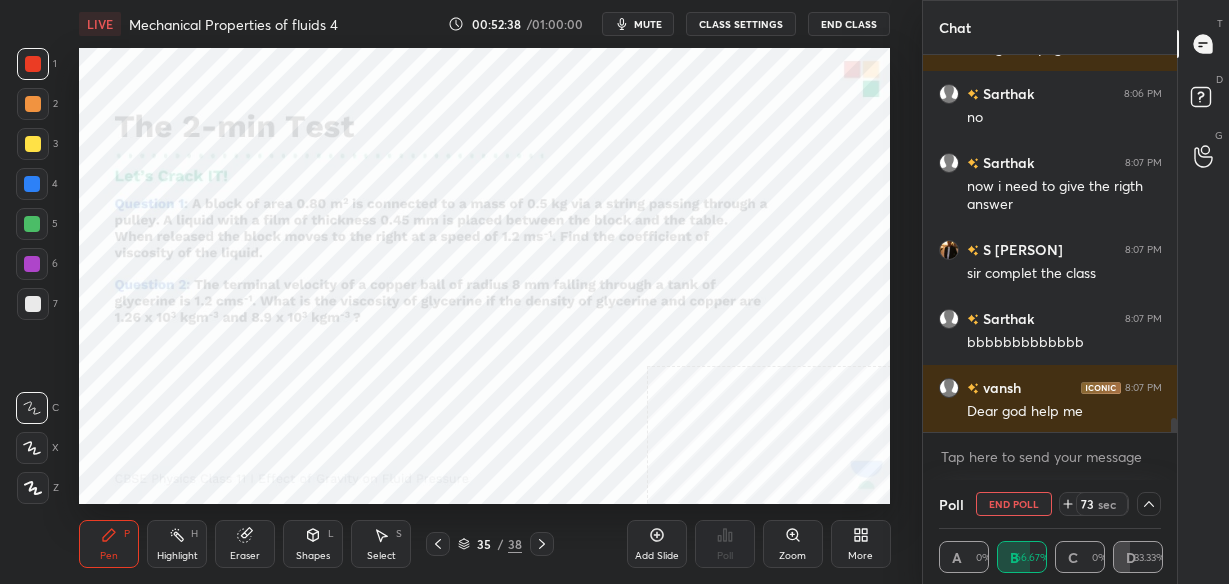 click 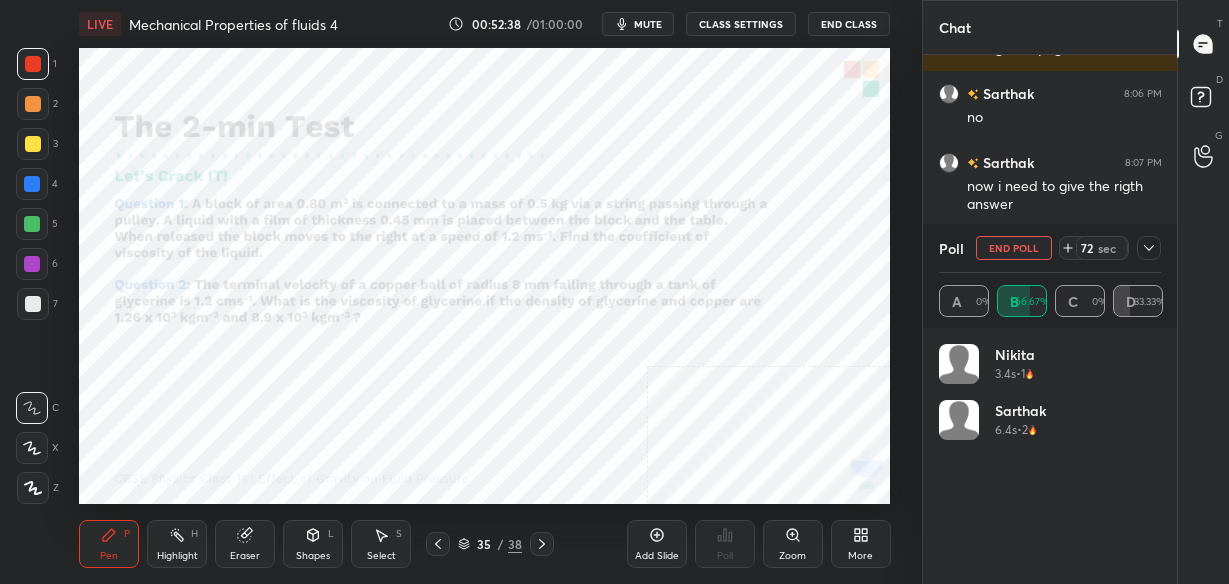 scroll, scrollTop: 7, scrollLeft: 7, axis: both 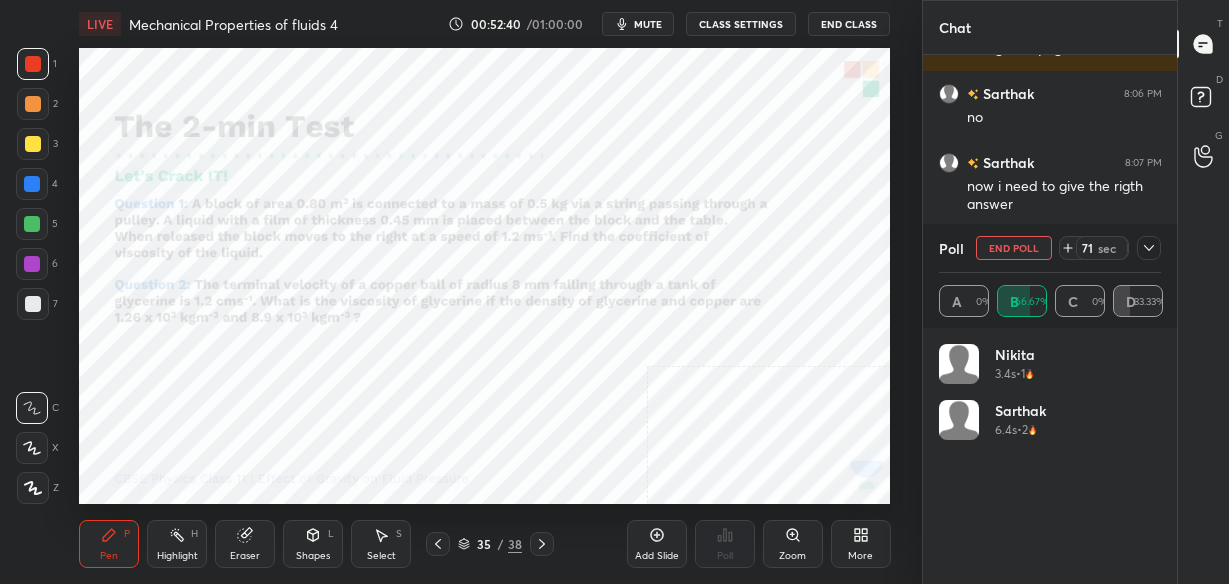 click 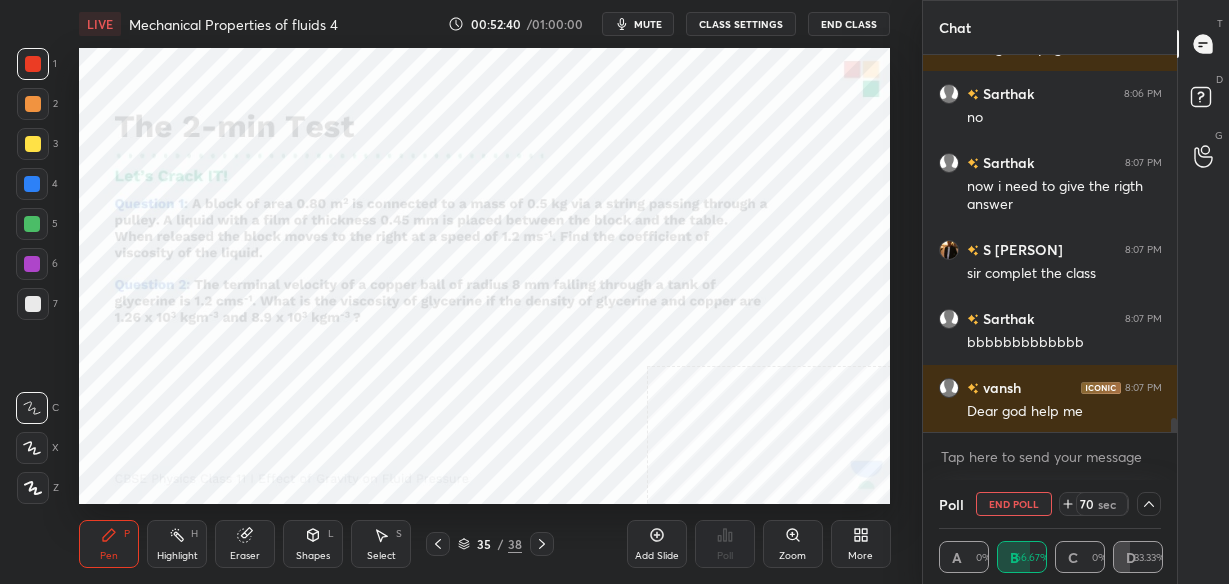 scroll, scrollTop: 0, scrollLeft: 0, axis: both 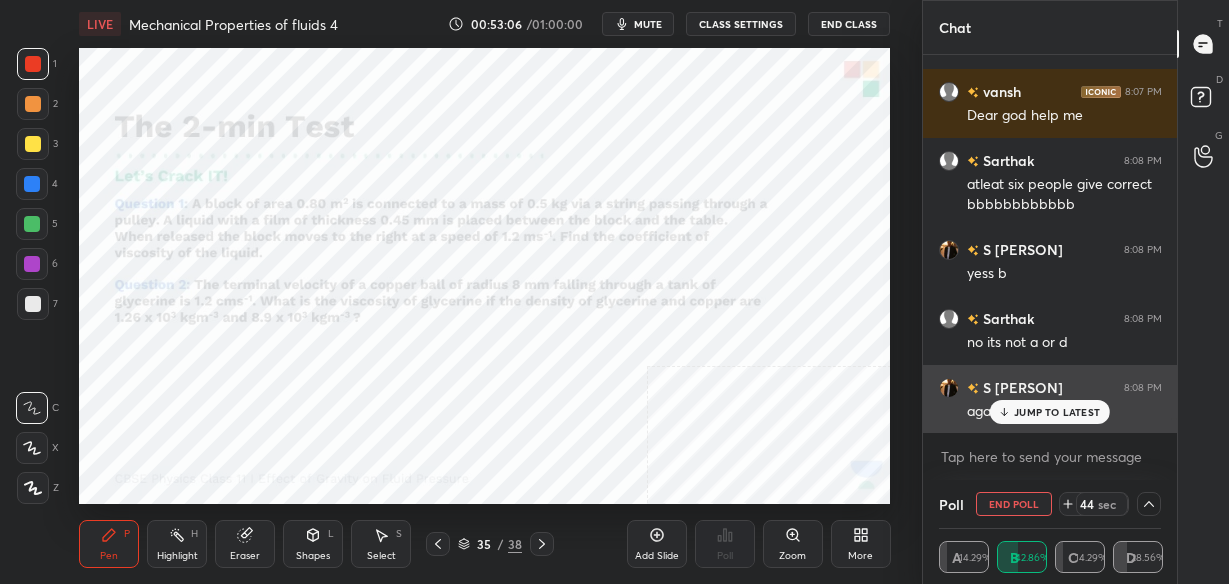 click on "again trap" at bounding box center [1064, 410] 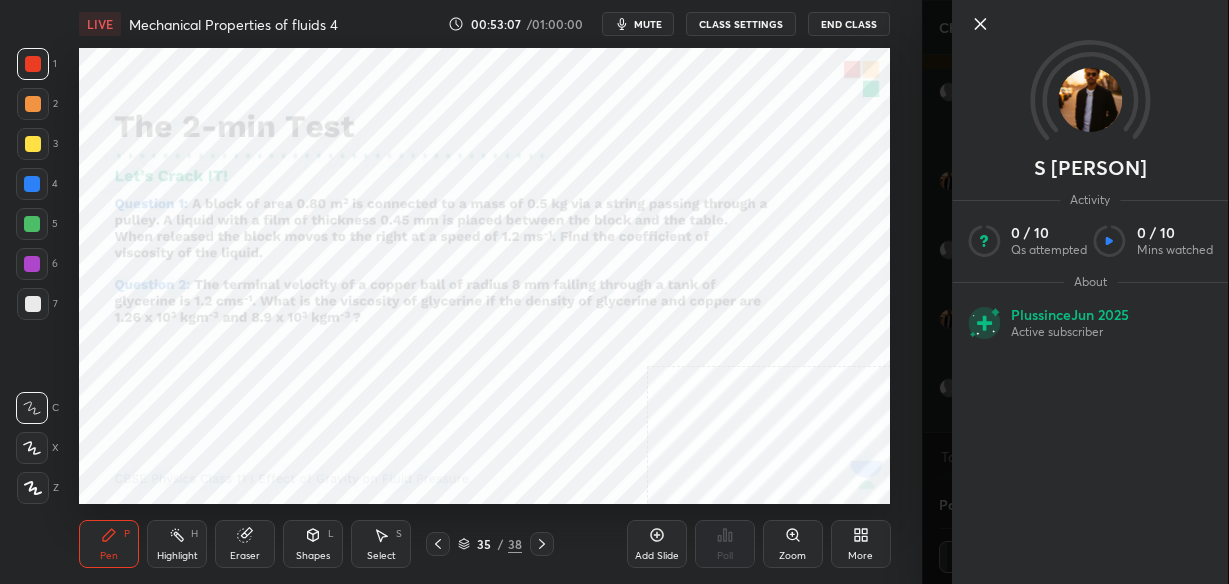 click on "S Harshith Activity 0 / 10 Qs attempted 0 / 10 Mins watched About Plus since Jun 2025 Active subscriber" at bounding box center [1090, 292] 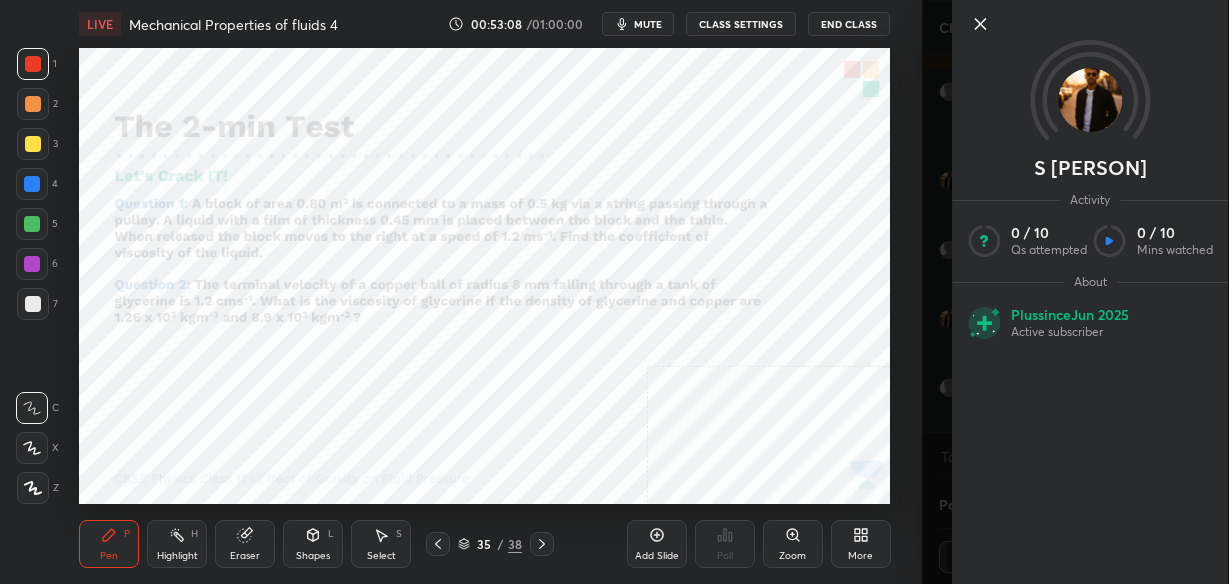 click on "1 2 3 4 5 6 7 C X Z C X Z E E Erase all   H H LIVE Mechanical Properties of fluids 4 00:53:08 /  01:00:00 mute CLASS SETTINGS End Class Setting up your live class Poll for   secs No correct answer Start poll Back Mechanical Properties of fluids 4 • L7 of Comprehensive Course on properties of matter Madhu Kashyap Pen P Highlight H Eraser Shapes L Select S 35 / 38 Add Slide Poll Zoom More" at bounding box center (461, 292) 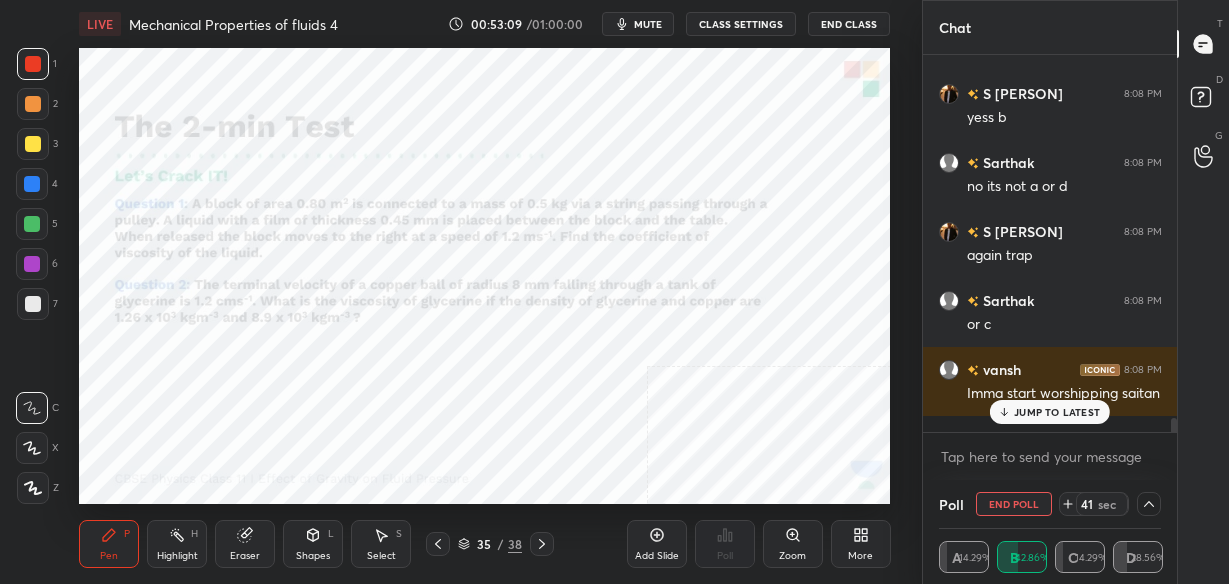 click on "JUMP TO LATEST" at bounding box center [1057, 412] 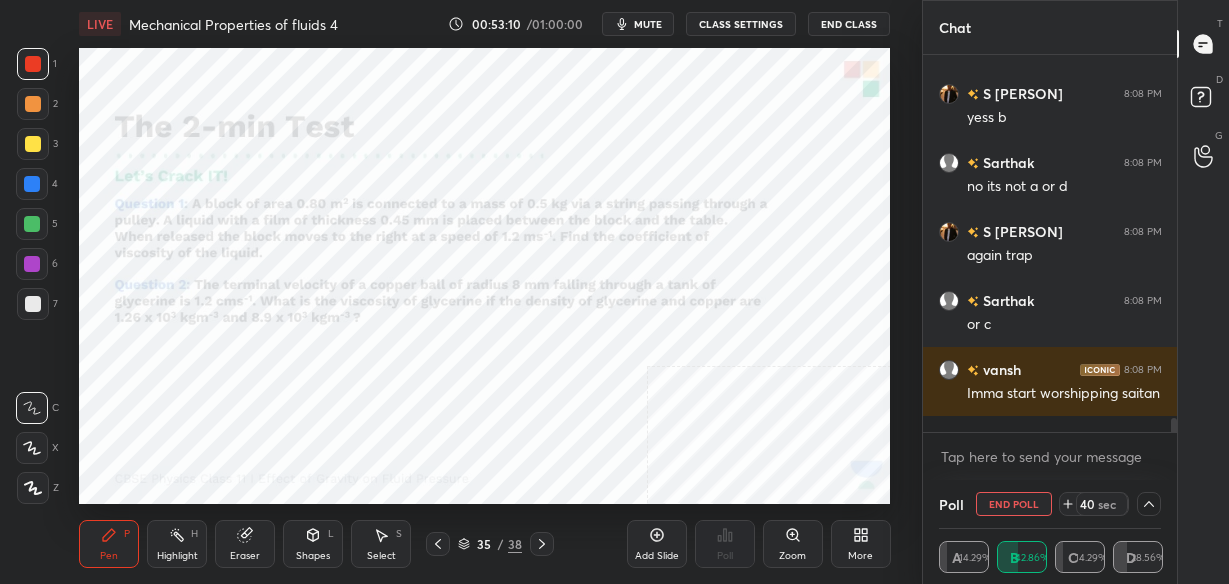 click 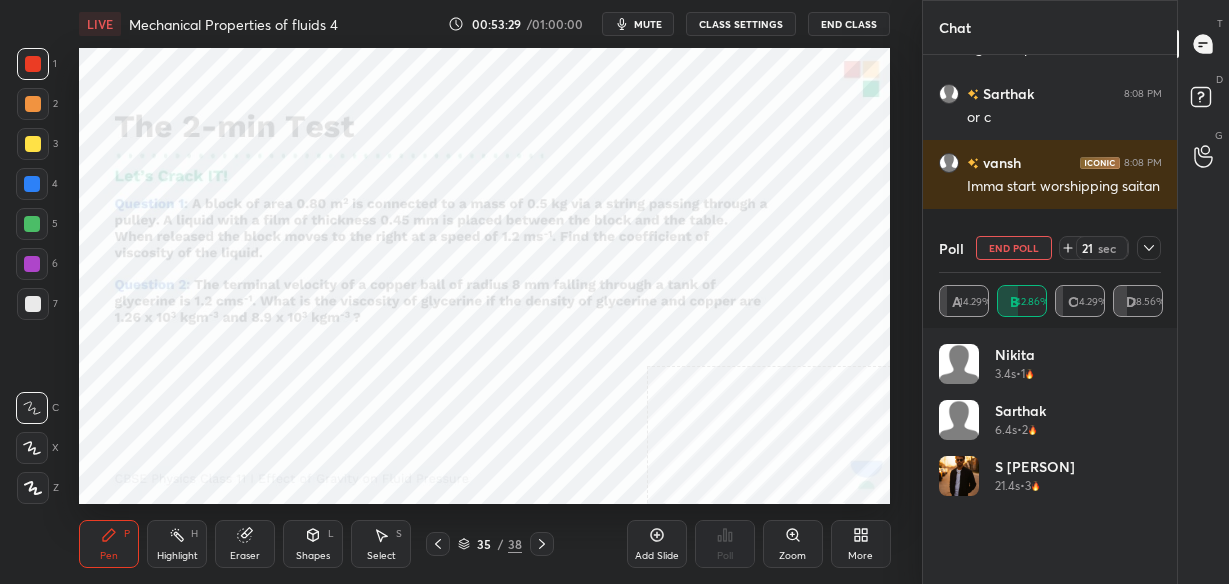 scroll, scrollTop: 10331, scrollLeft: 0, axis: vertical 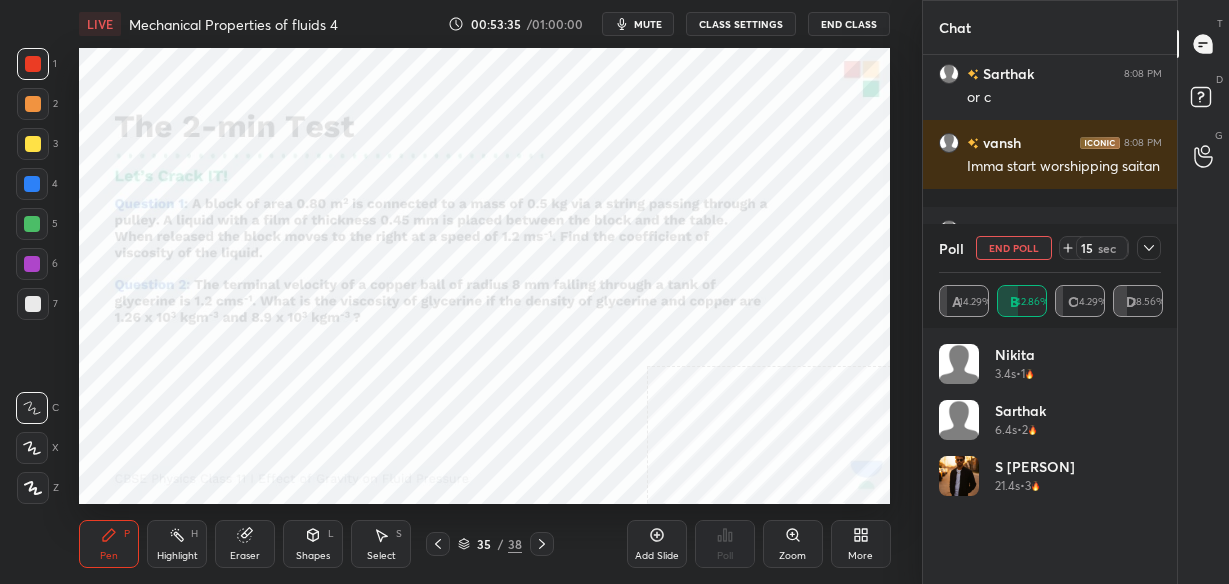 click 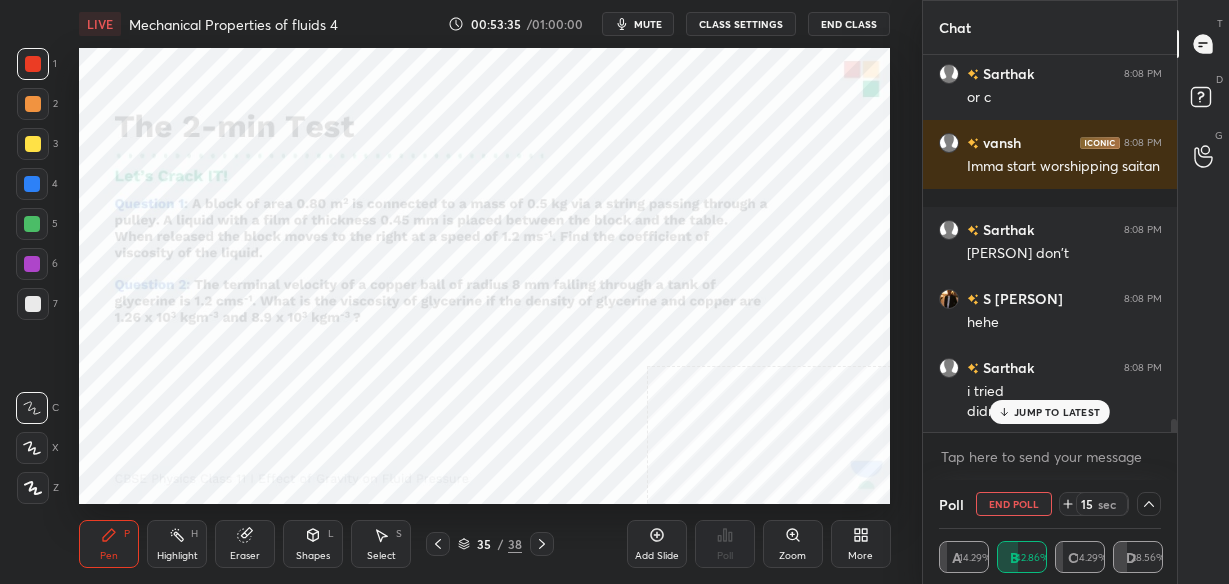 scroll, scrollTop: 0, scrollLeft: 0, axis: both 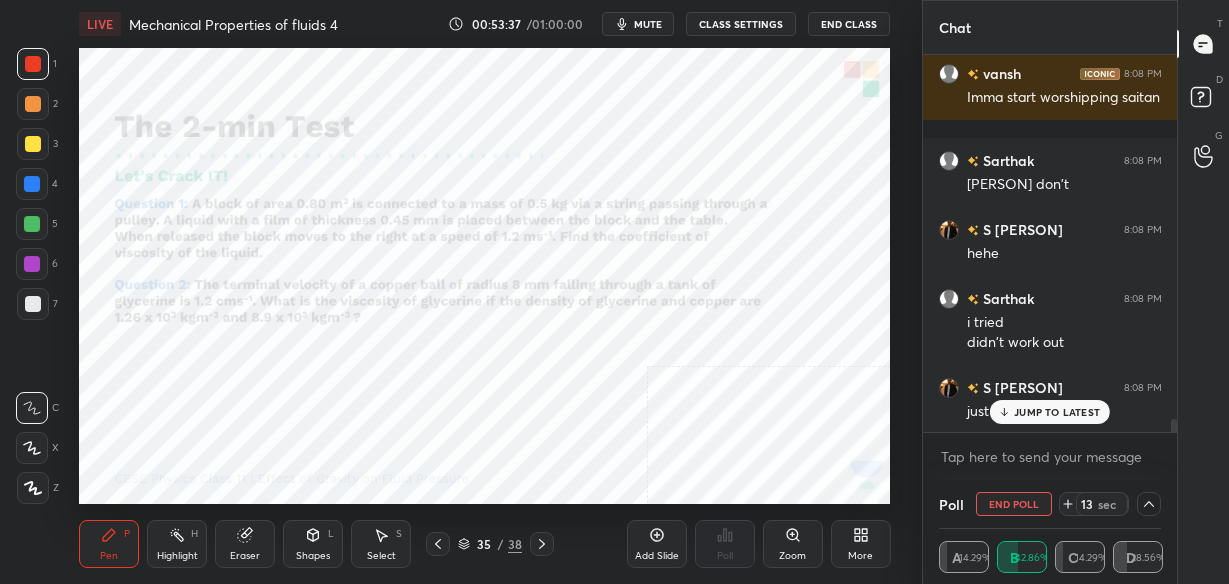 click on "JUMP TO LATEST" at bounding box center [1057, 412] 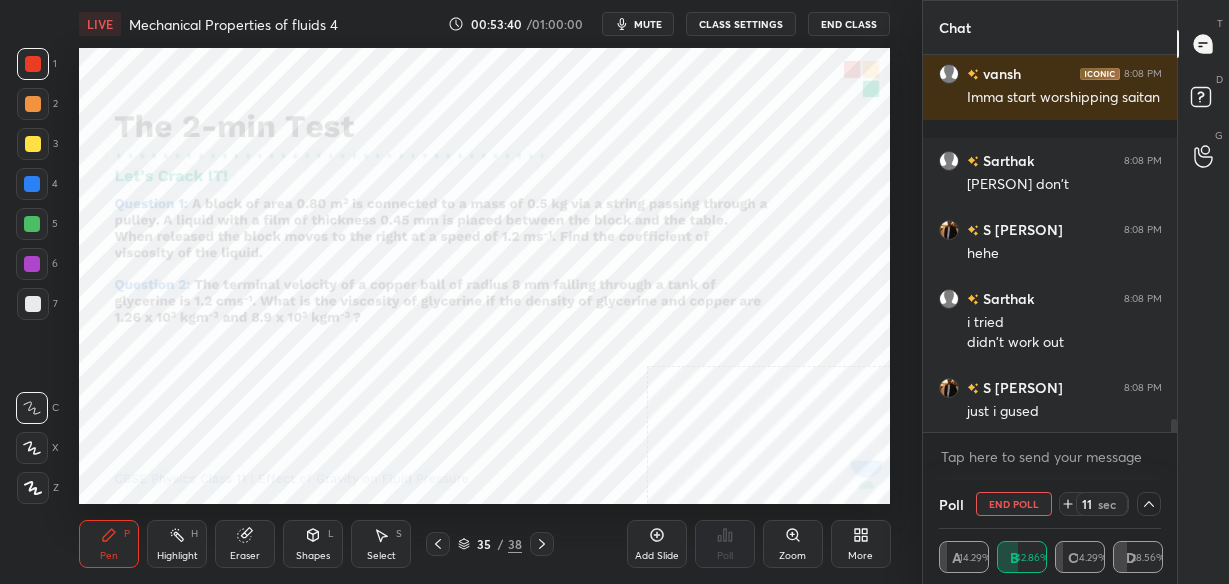 click 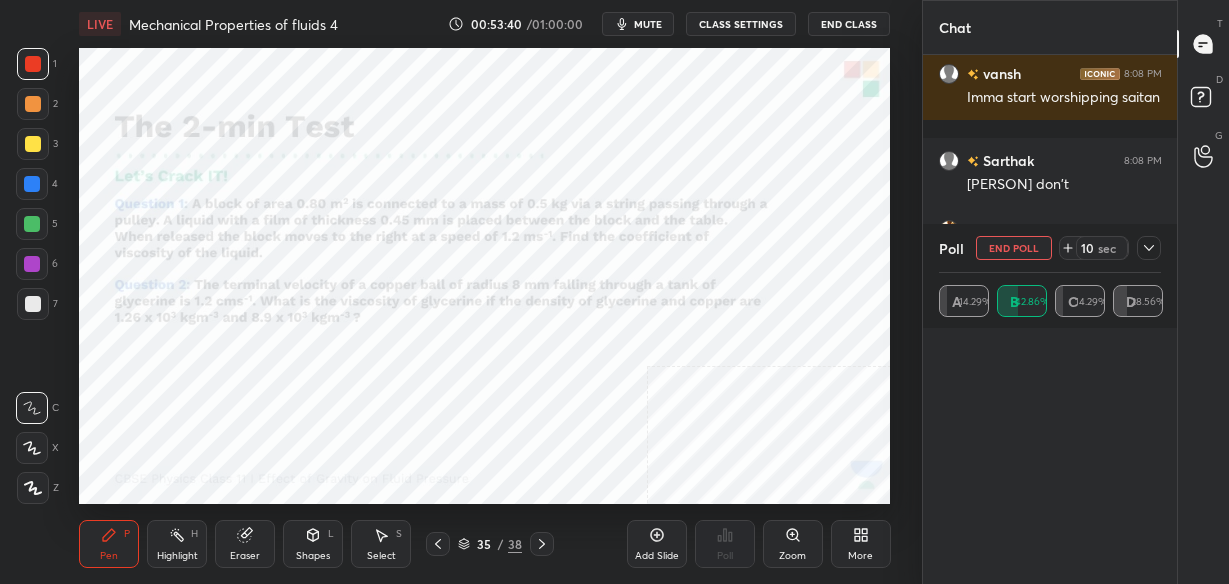 scroll, scrollTop: 6, scrollLeft: 7, axis: both 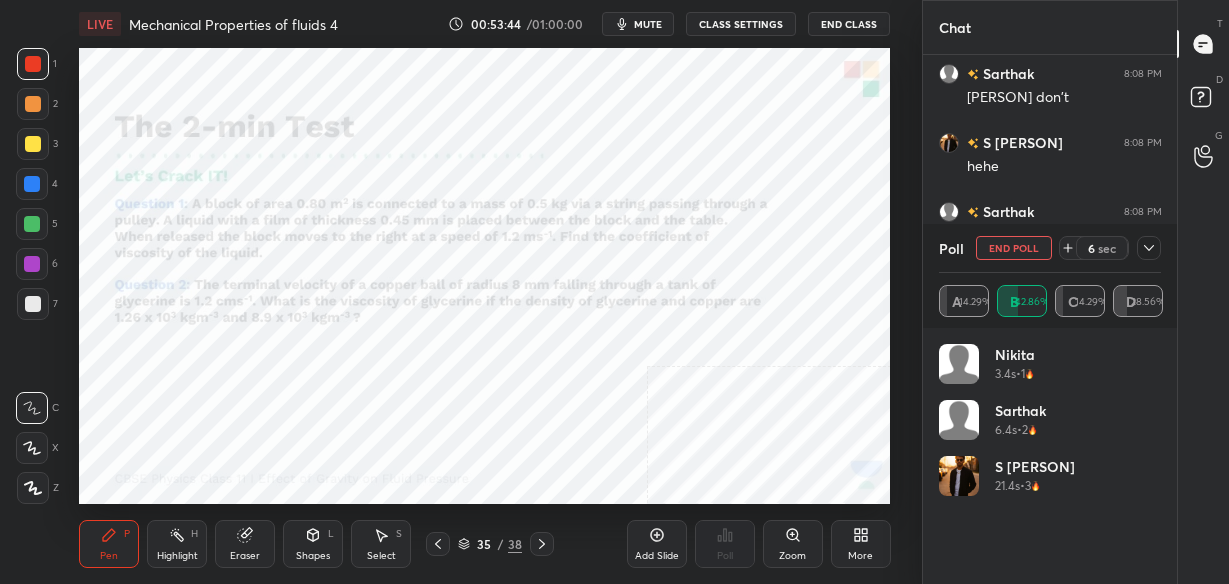 click 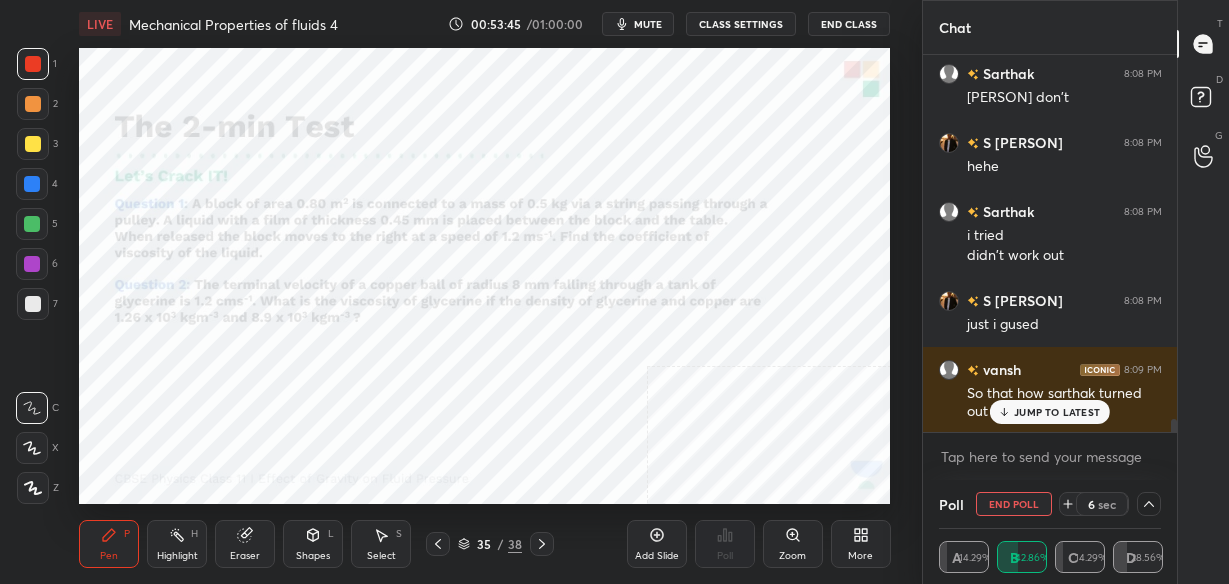 scroll, scrollTop: 0, scrollLeft: 0, axis: both 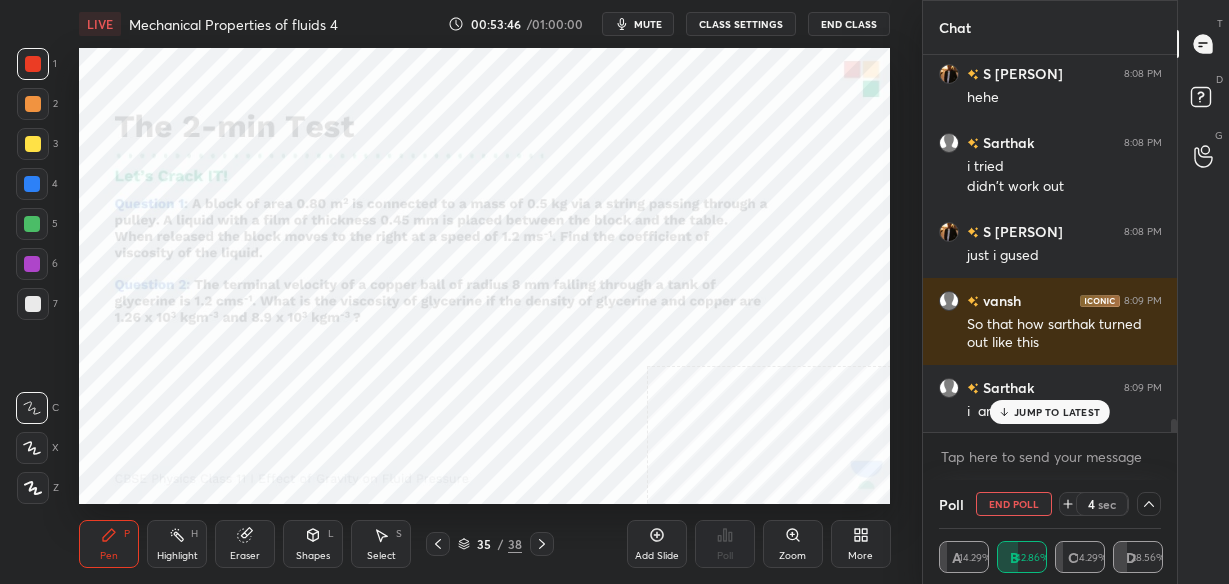 click on "JUMP TO LATEST" at bounding box center [1057, 412] 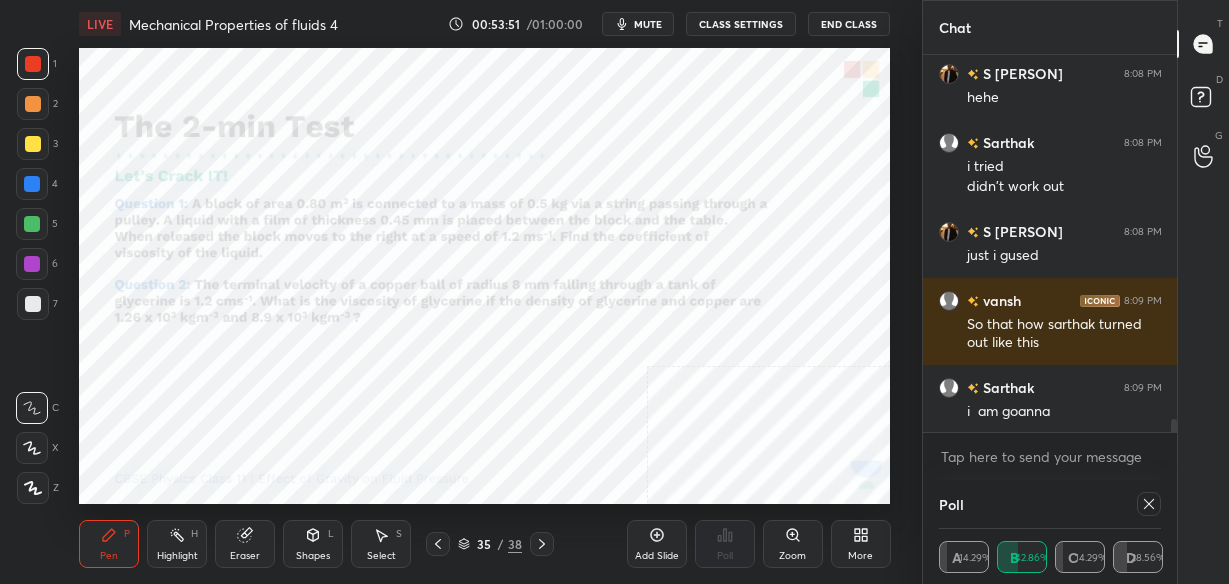 click 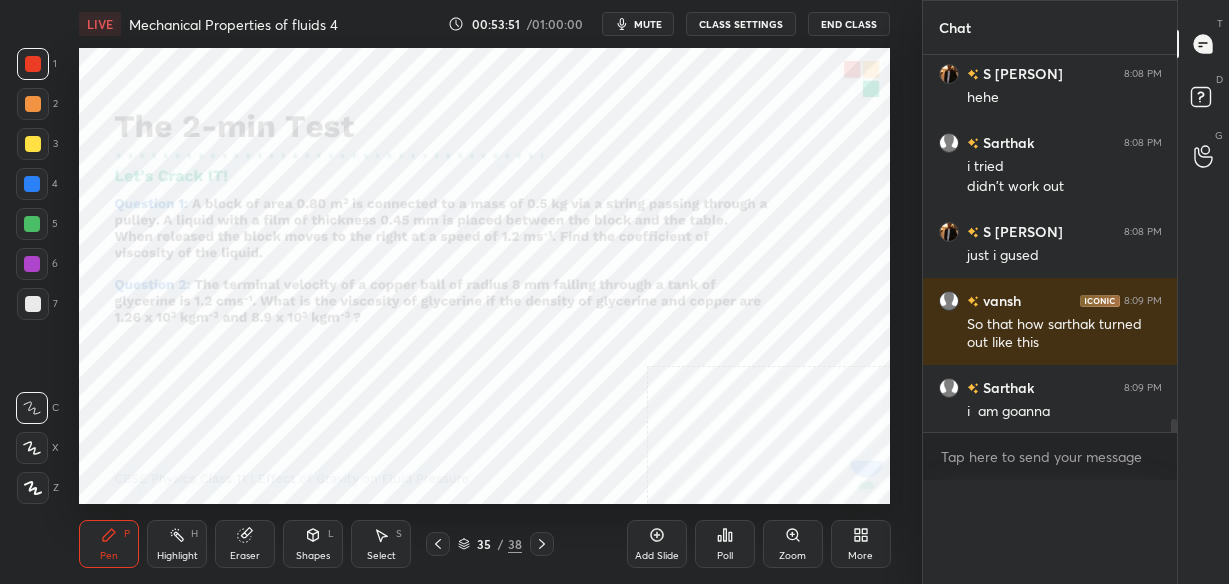 scroll, scrollTop: 7, scrollLeft: 7, axis: both 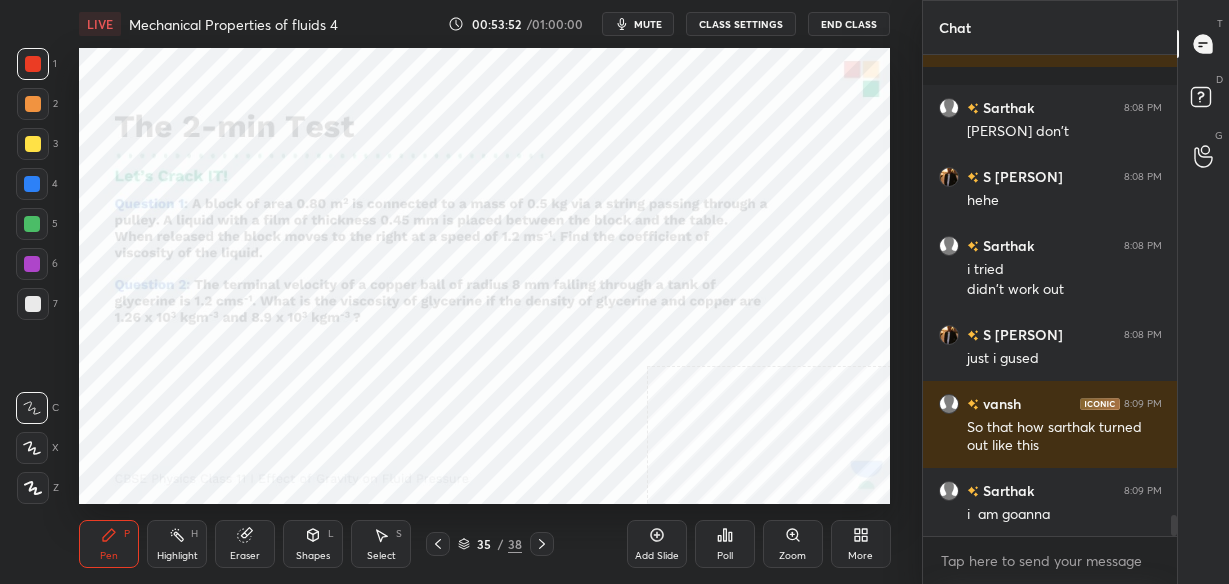 click 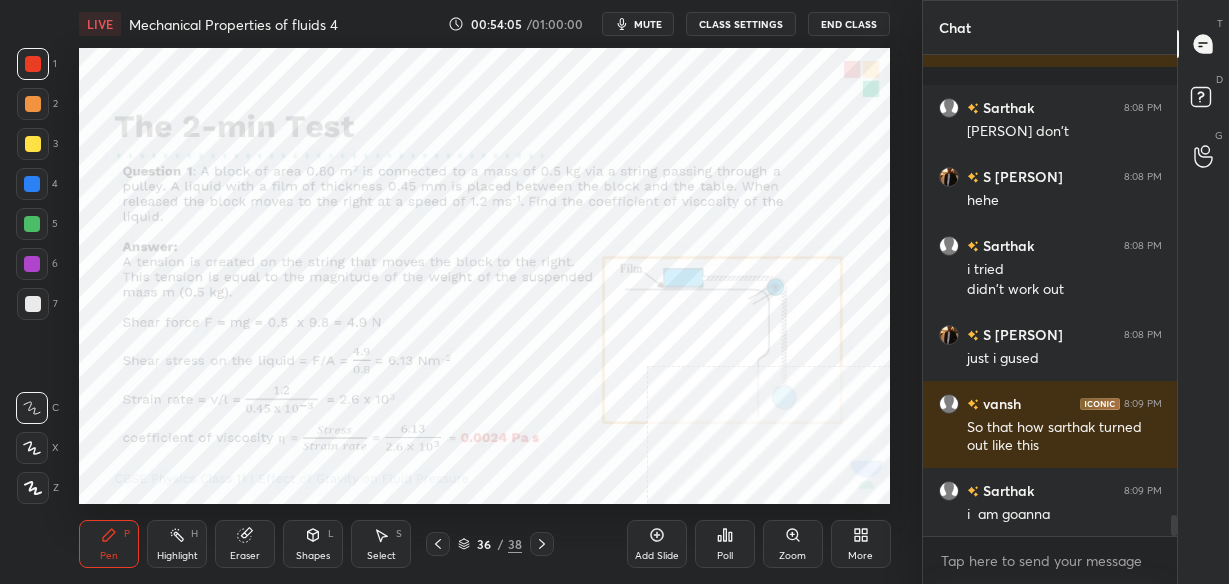 click 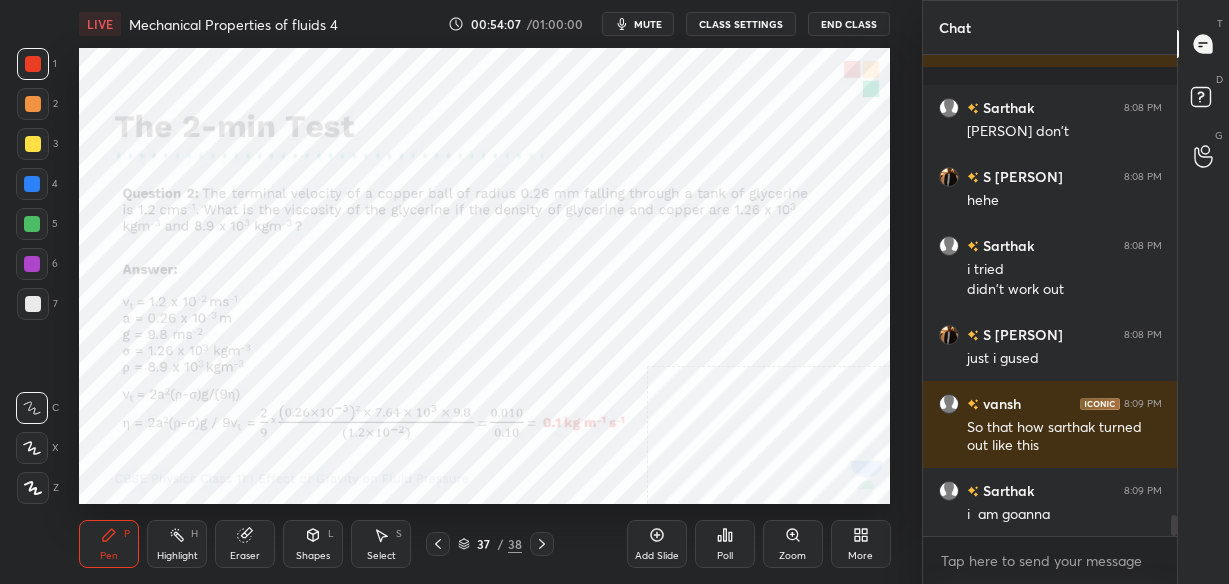 click 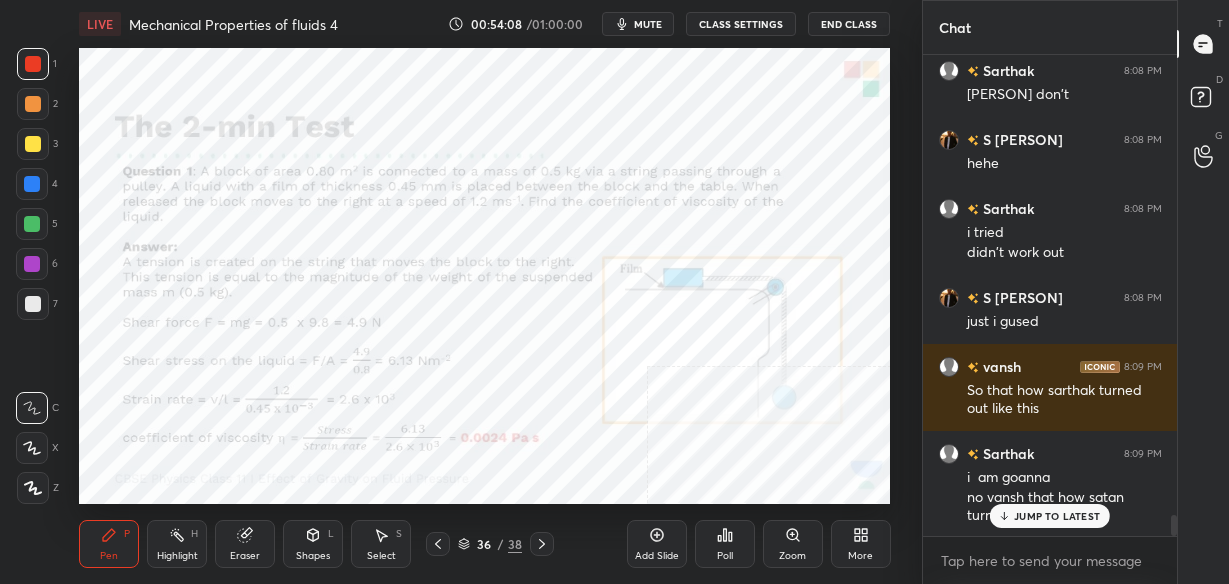 click 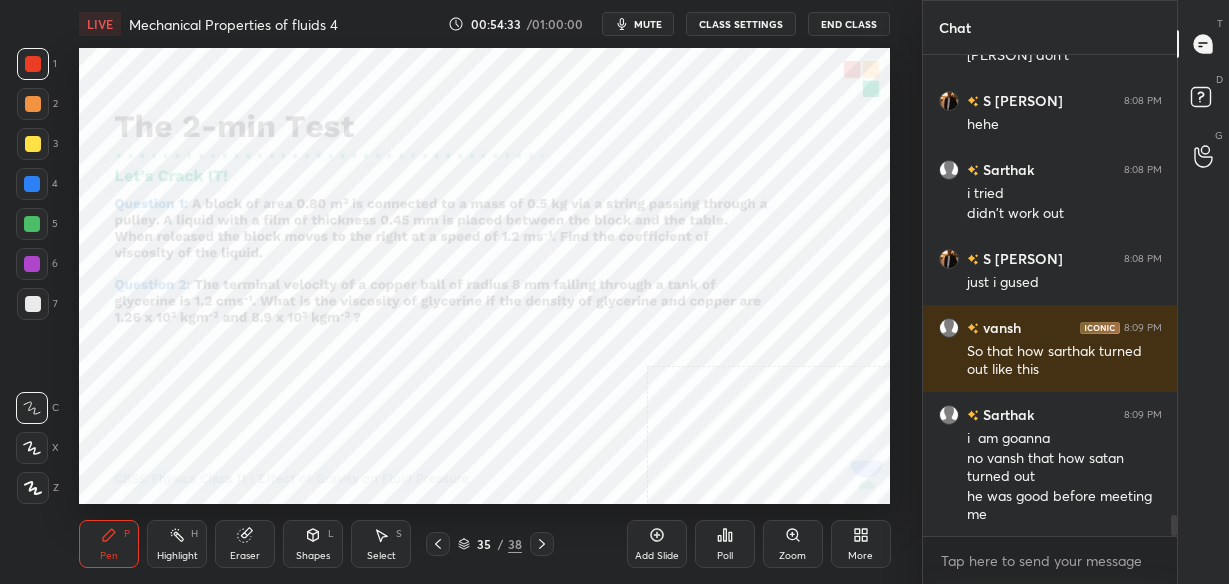 click on "Poll" at bounding box center [725, 544] 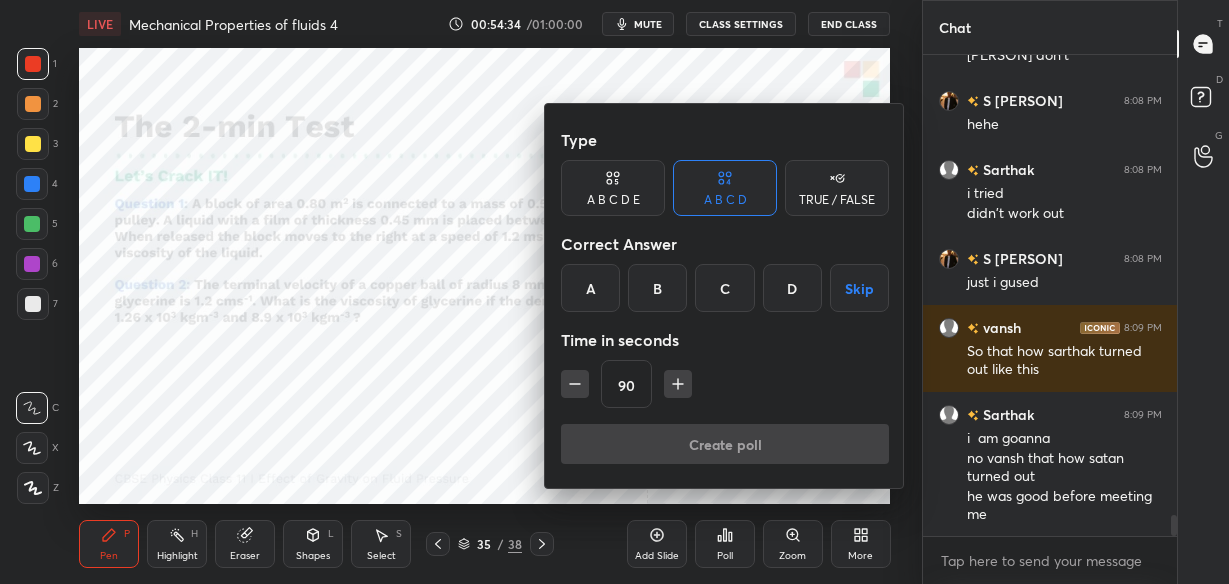 click on "A" at bounding box center [590, 288] 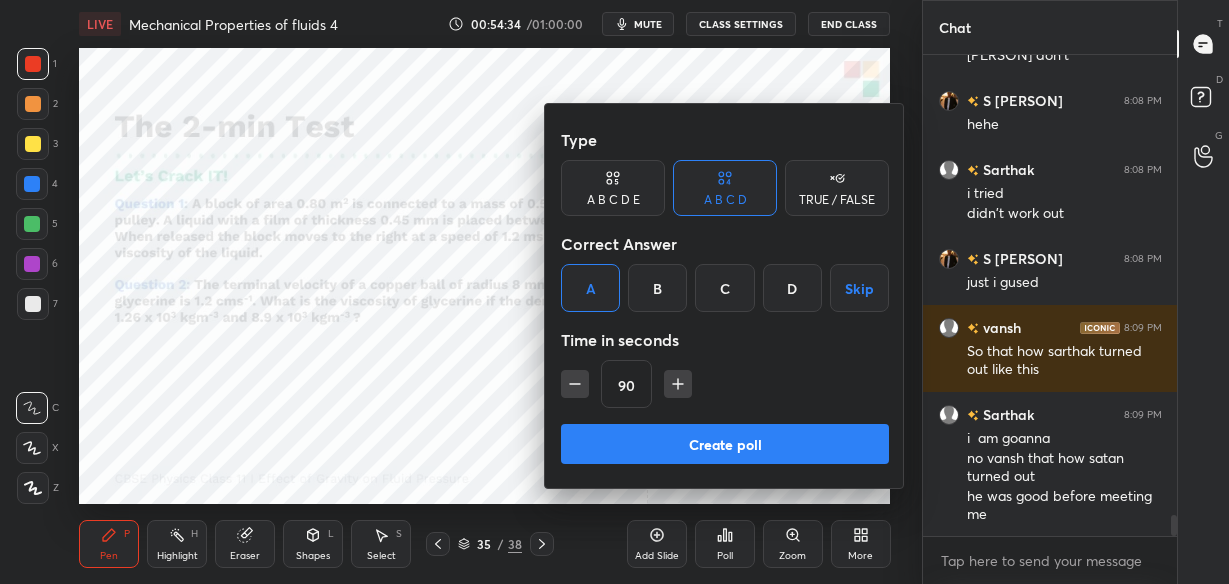 click on "Create poll" at bounding box center [725, 444] 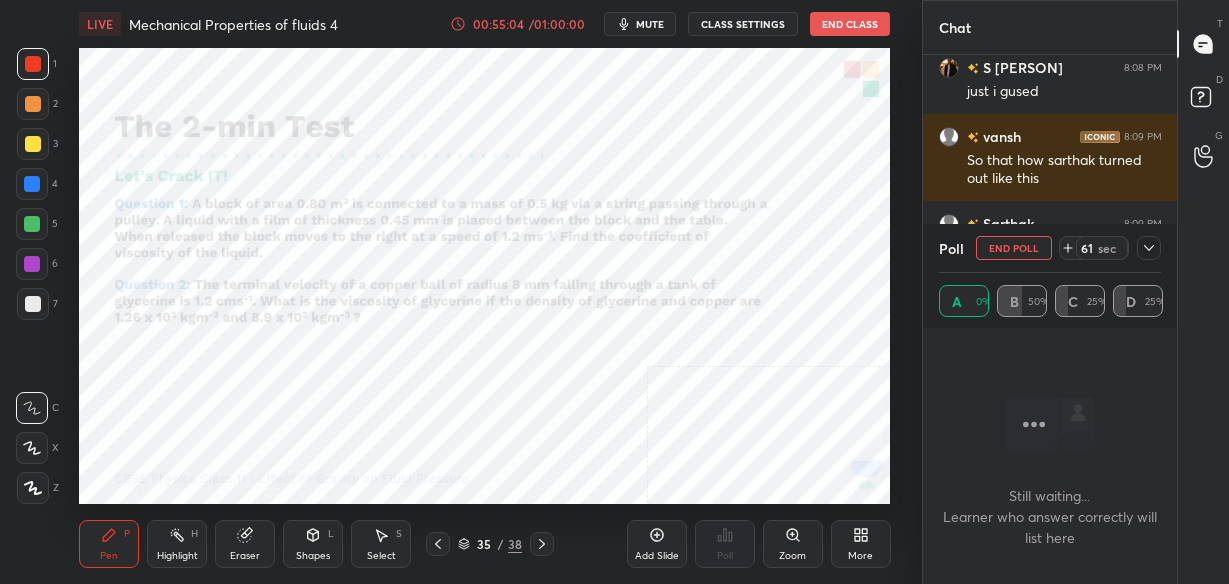 scroll, scrollTop: 10788, scrollLeft: 0, axis: vertical 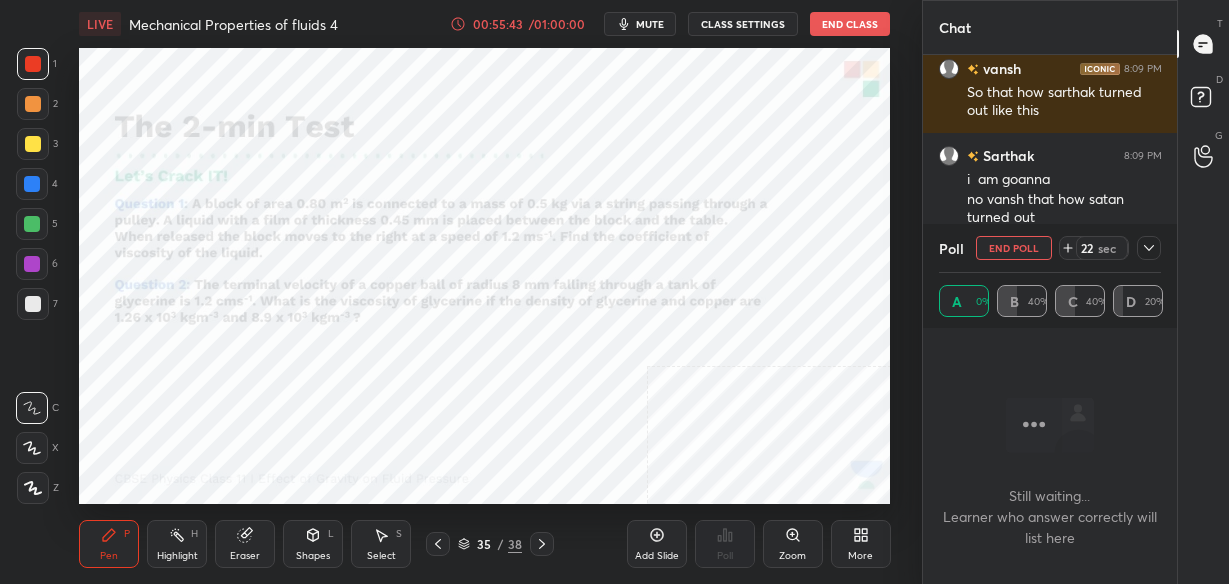 click at bounding box center (1149, 248) 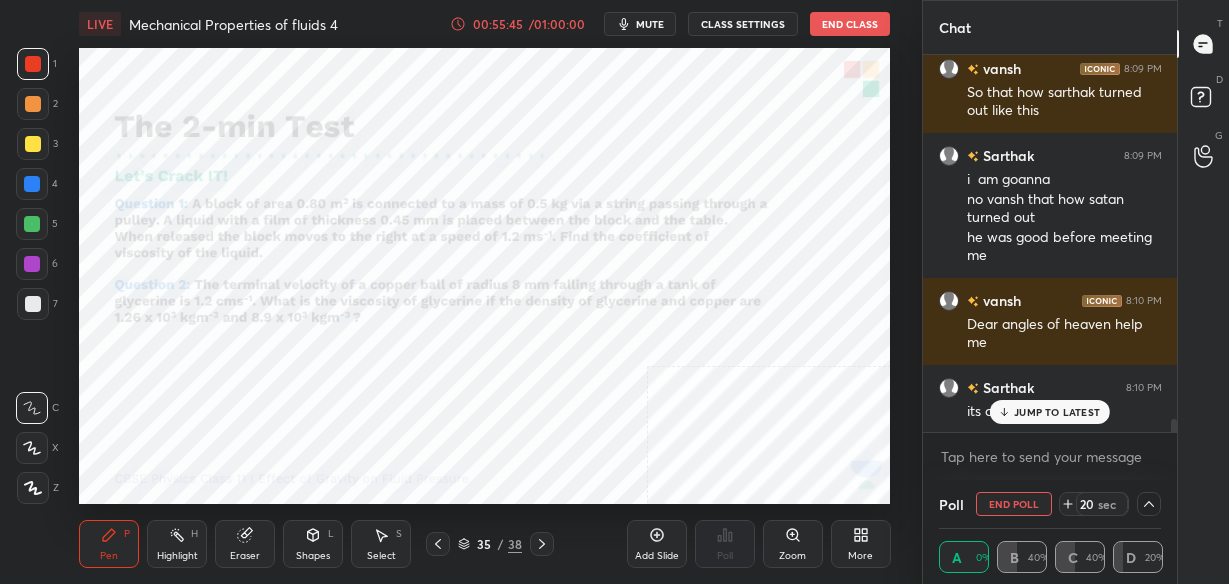 click on "JUMP TO LATEST" at bounding box center [1057, 412] 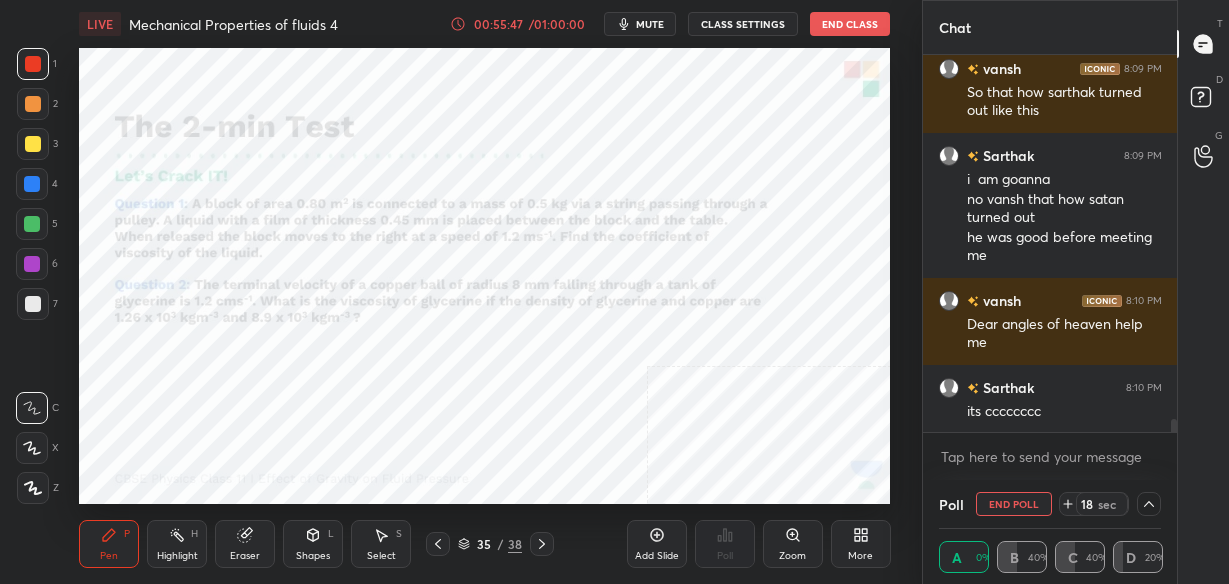 click 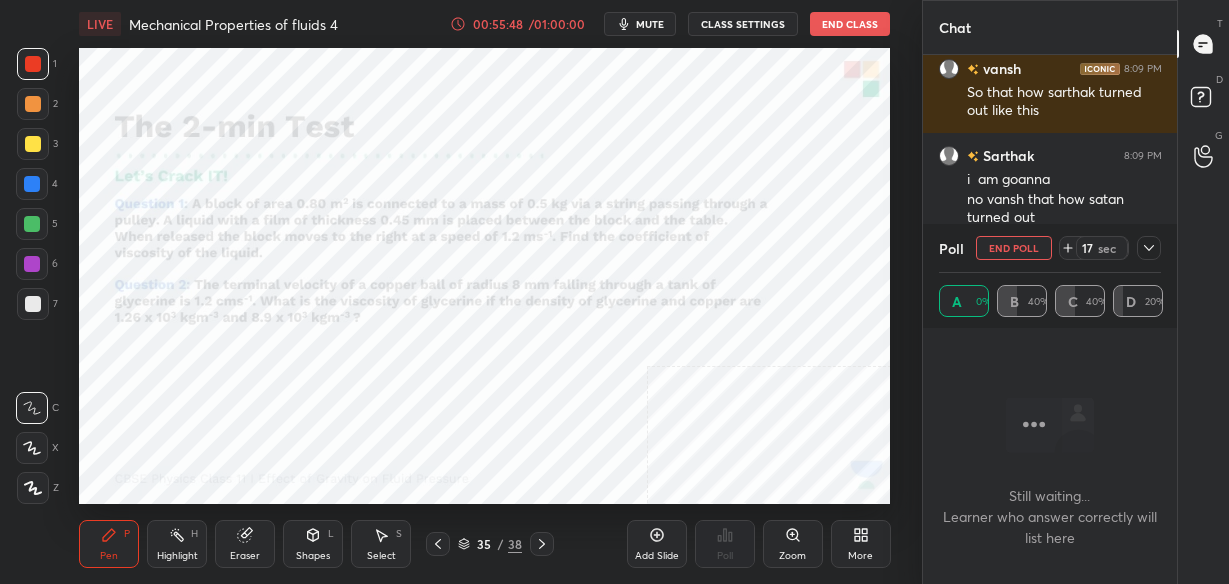 click 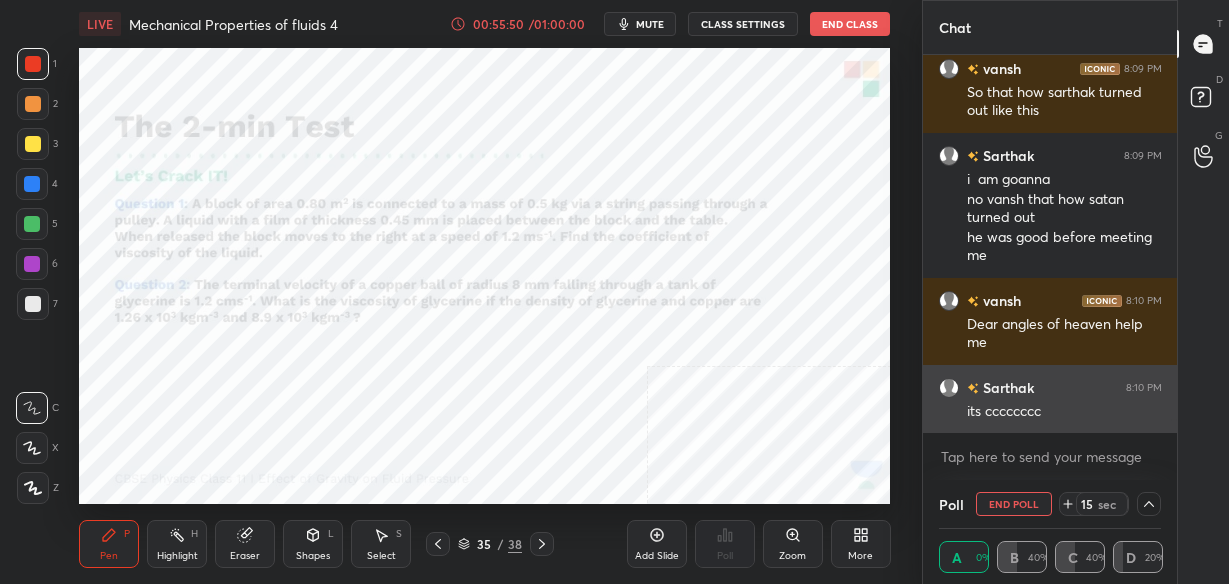 scroll, scrollTop: 10894, scrollLeft: 0, axis: vertical 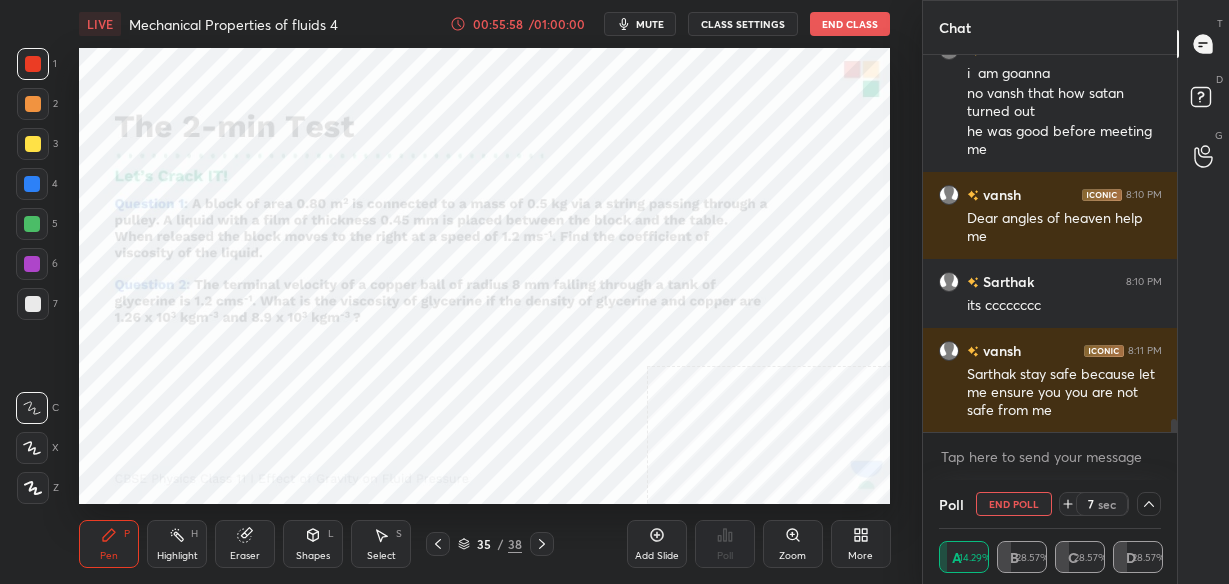 click 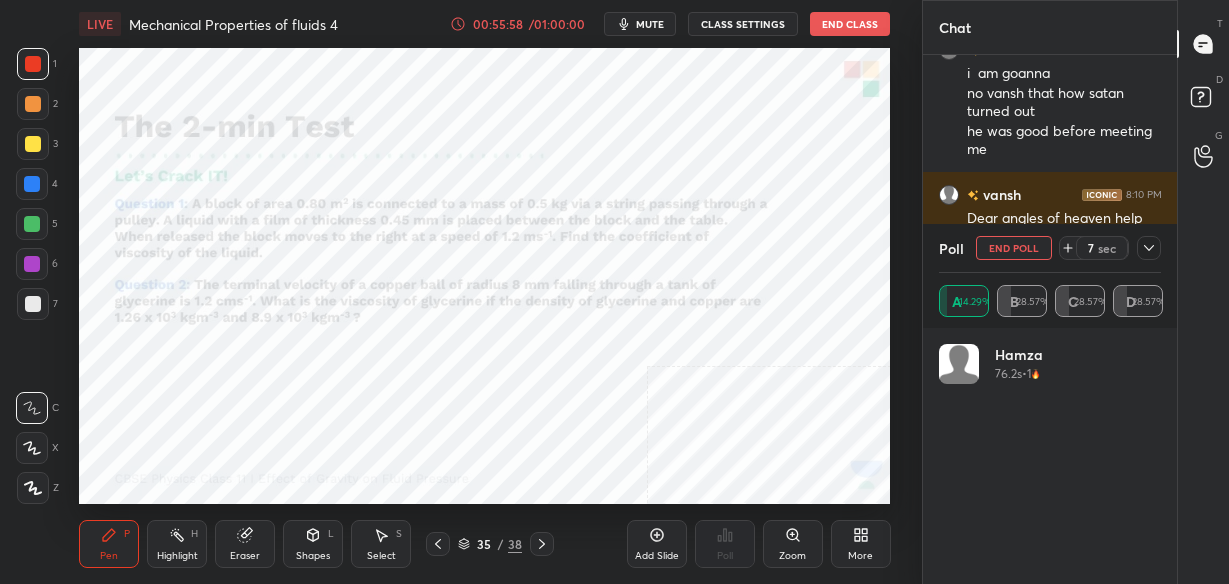 scroll, scrollTop: 7, scrollLeft: 7, axis: both 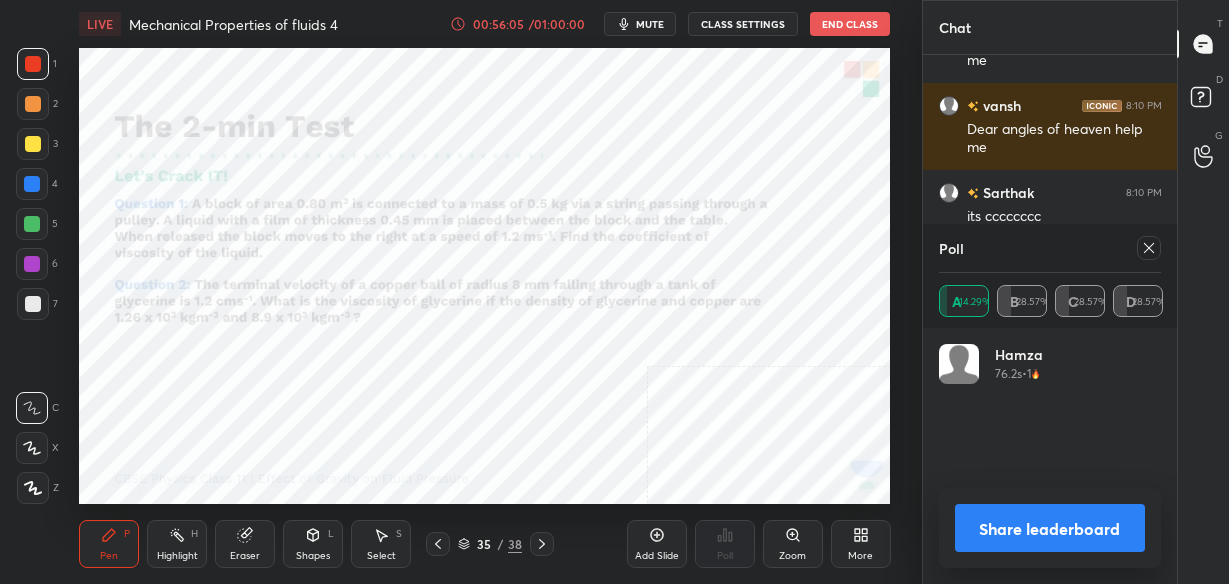 click on "Share leaderboard" at bounding box center (1050, 528) 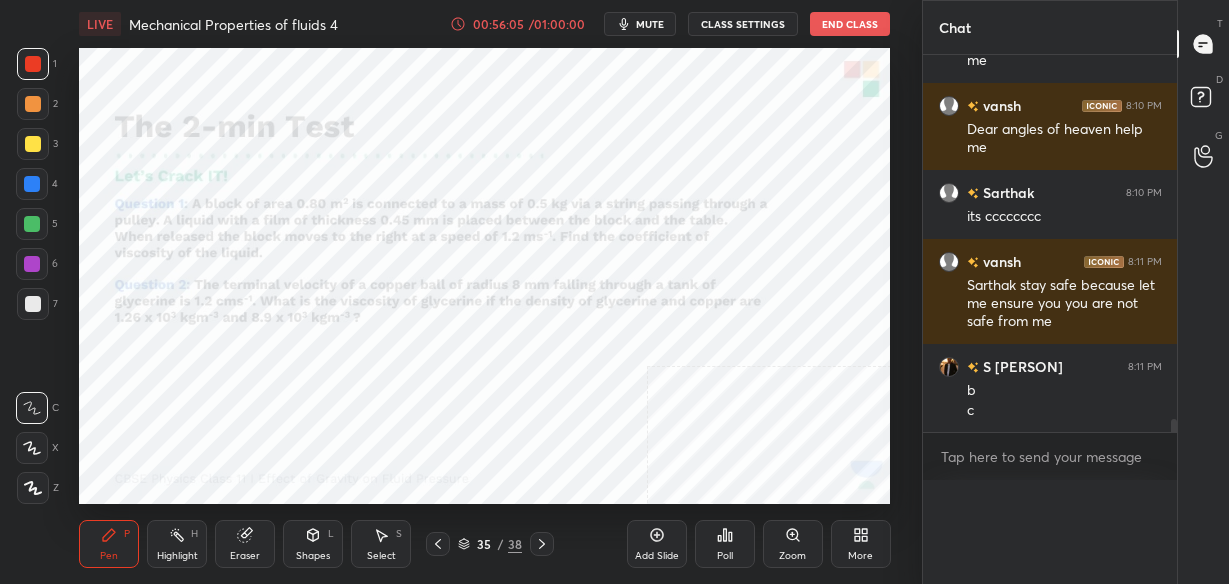 scroll, scrollTop: 88, scrollLeft: 216, axis: both 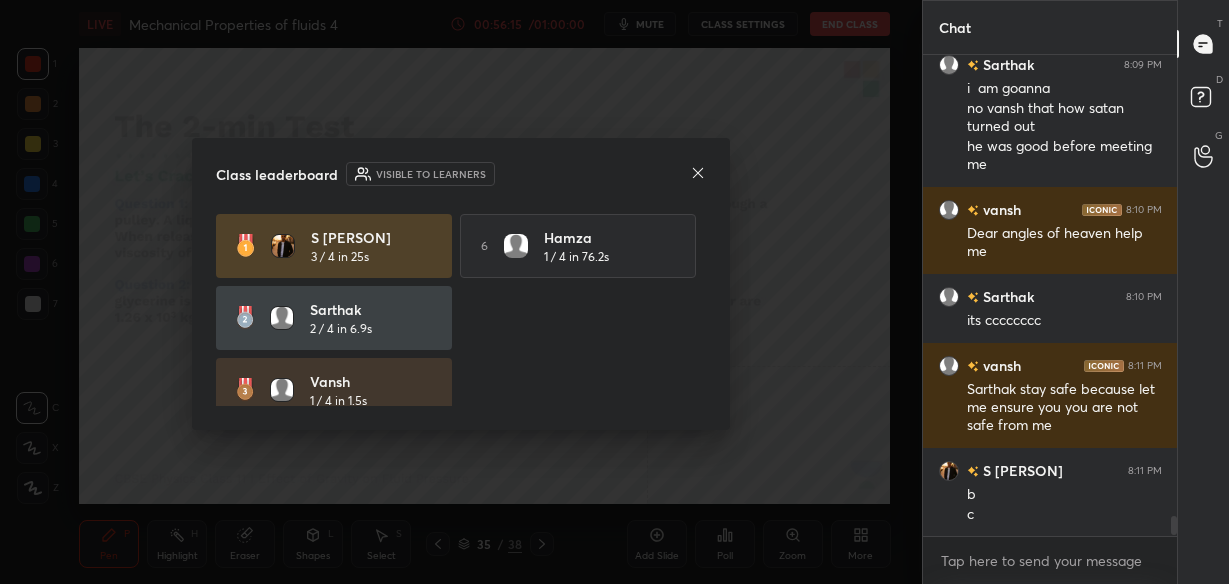 click 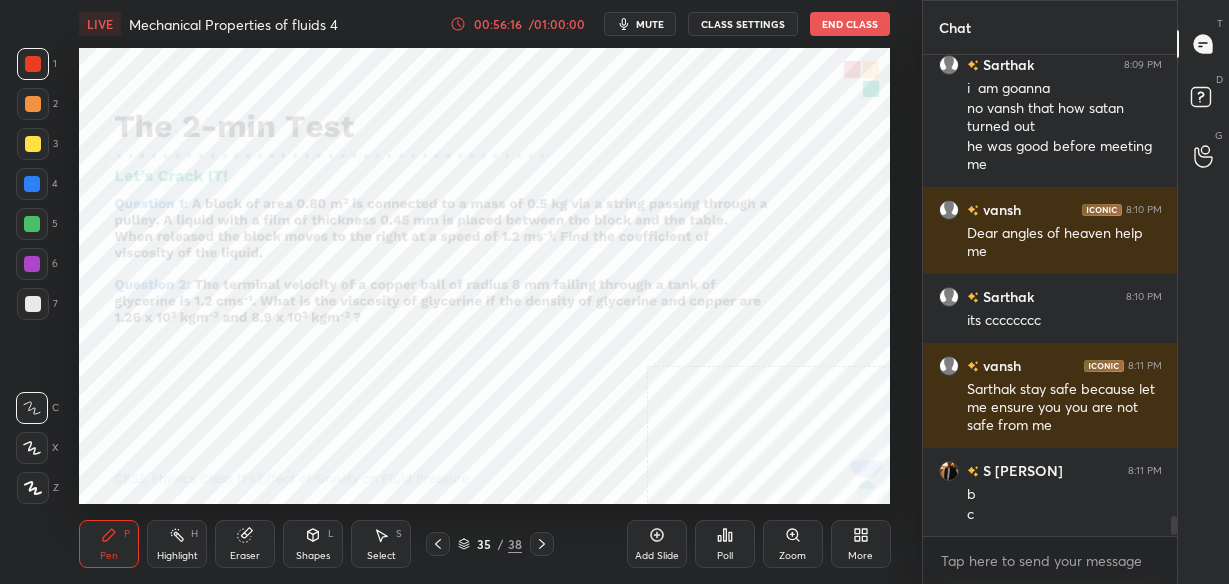 click 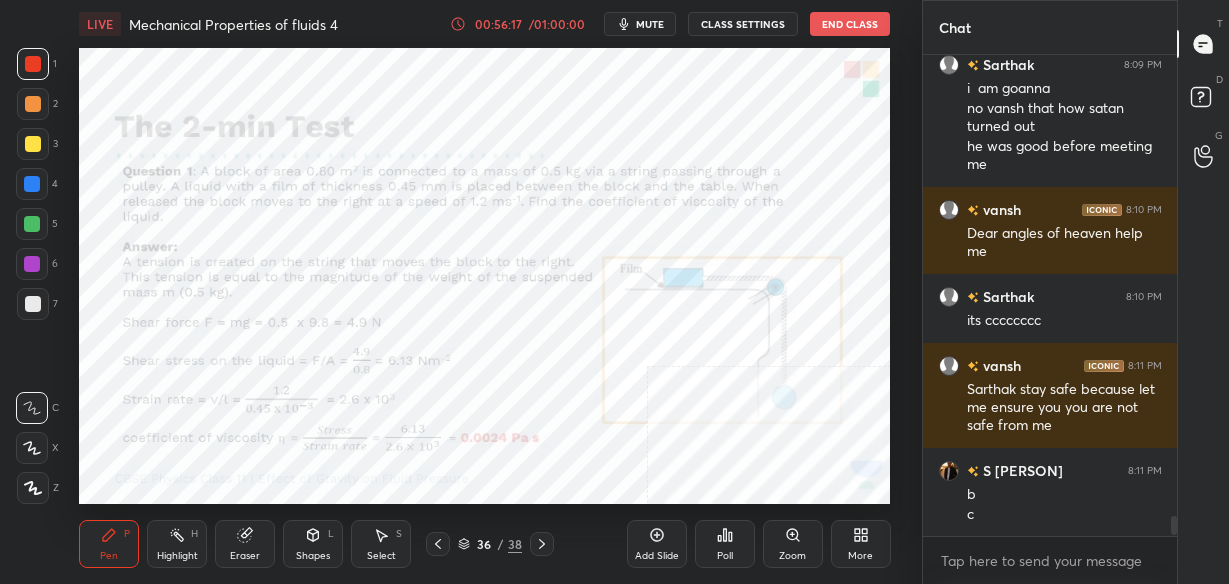 click 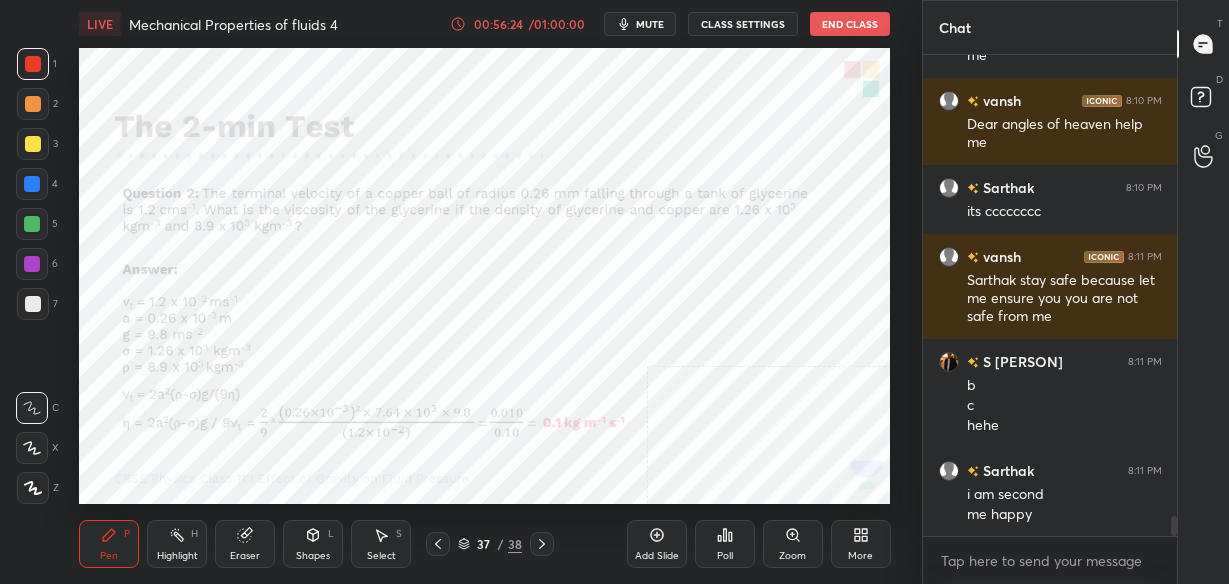 click on "Eraser" at bounding box center (245, 544) 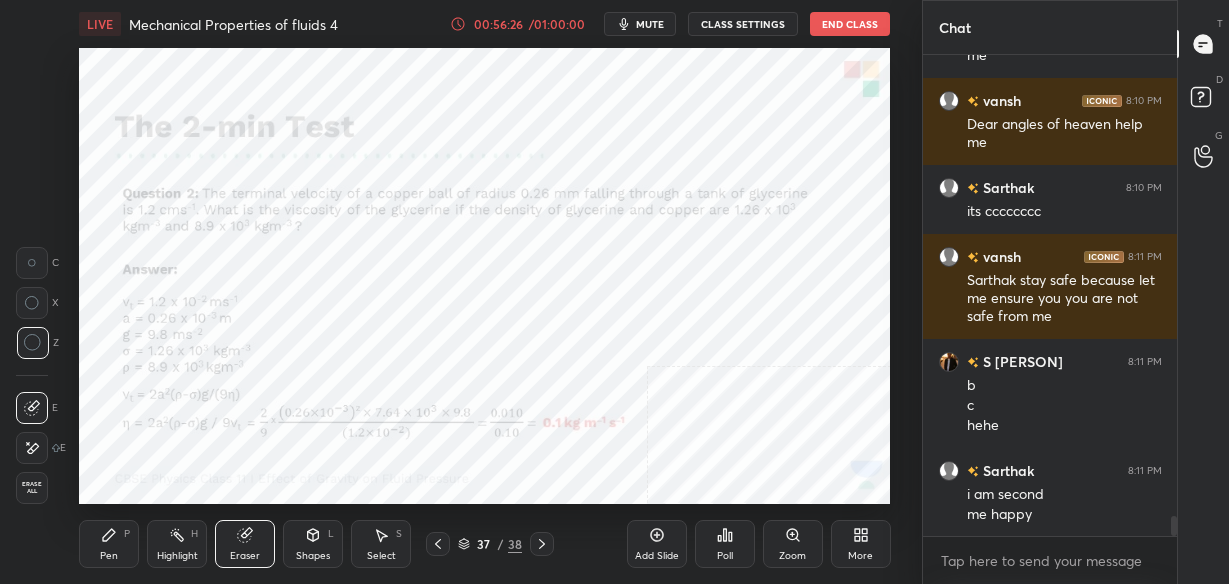 click on "Pen P Highlight H Eraser Shapes L Select S 37 / 38 Add Slide Poll Zoom More" at bounding box center (484, 544) 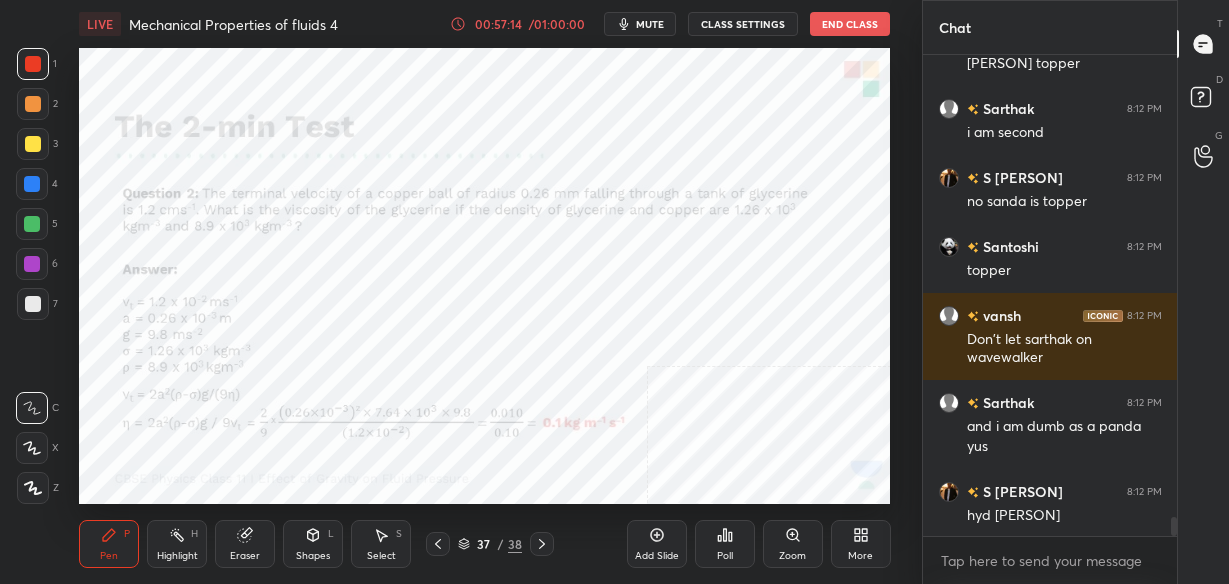 scroll, scrollTop: 11891, scrollLeft: 0, axis: vertical 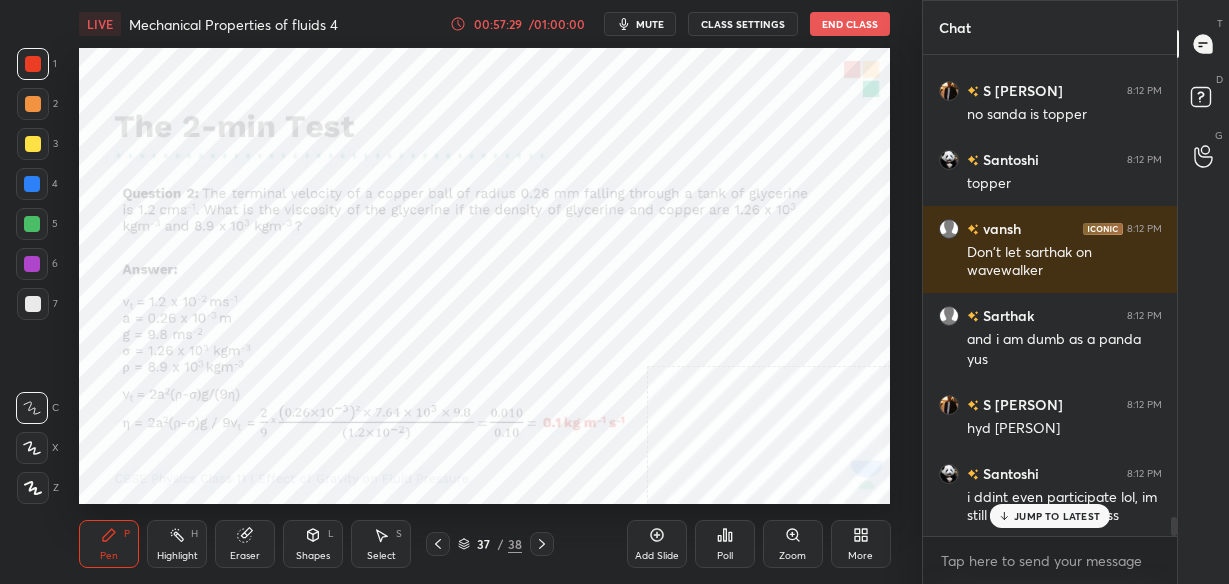 click 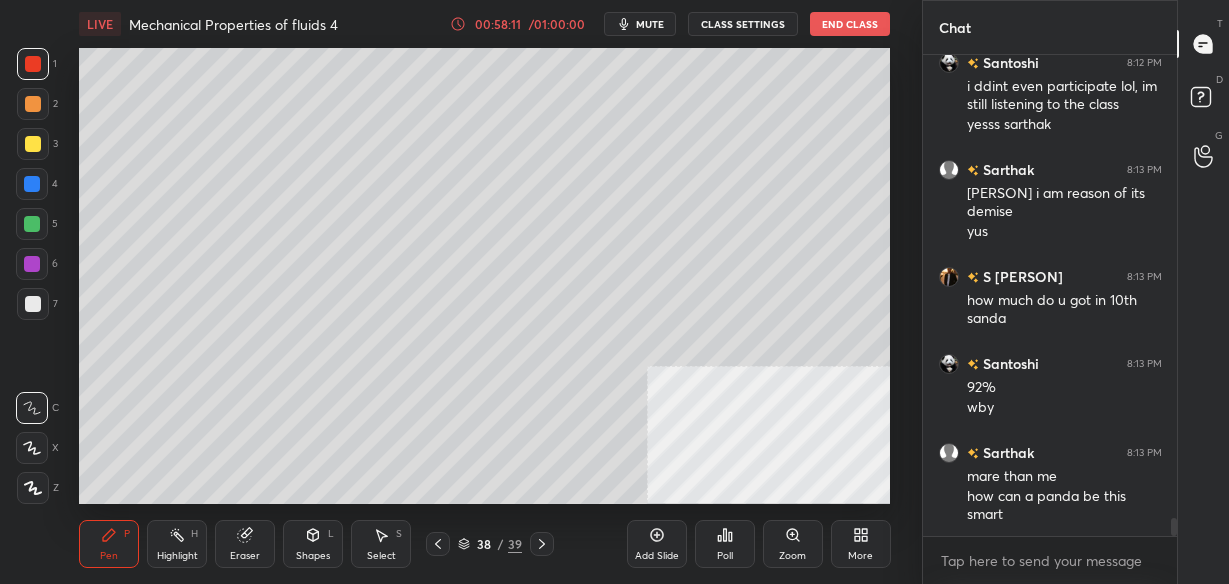 scroll, scrollTop: 12371, scrollLeft: 0, axis: vertical 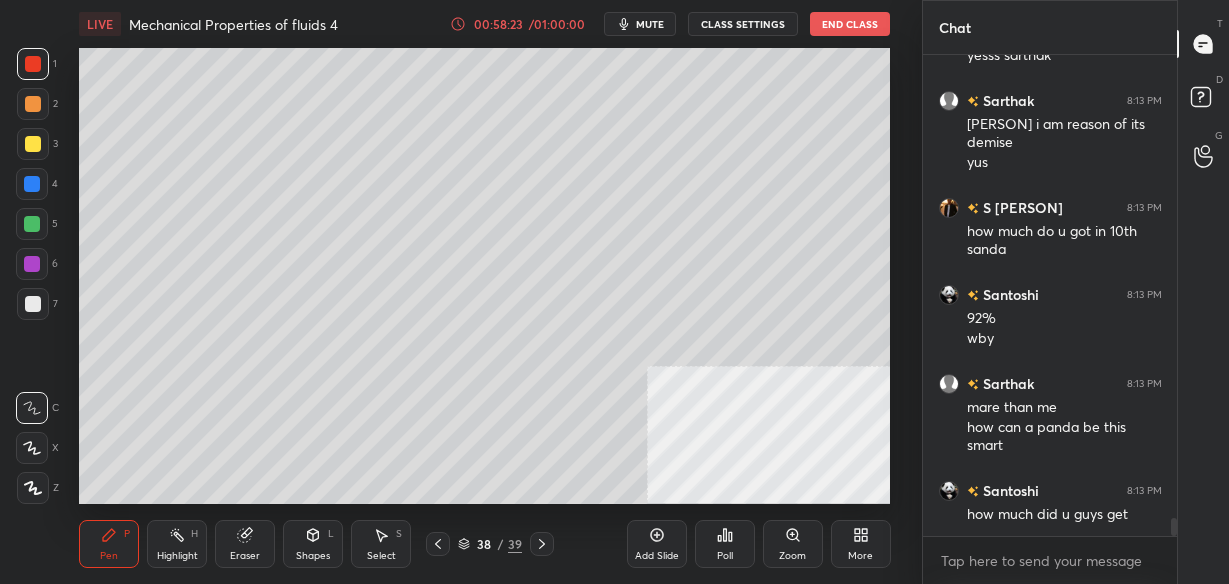 click on "Poll" at bounding box center (725, 544) 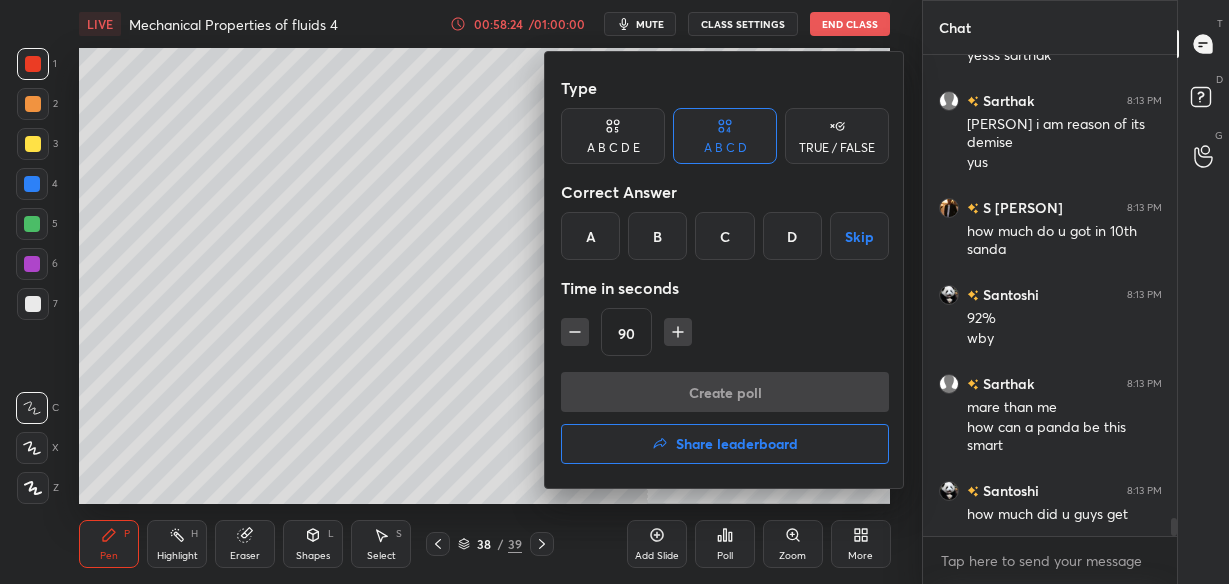 click on "C" at bounding box center [724, 236] 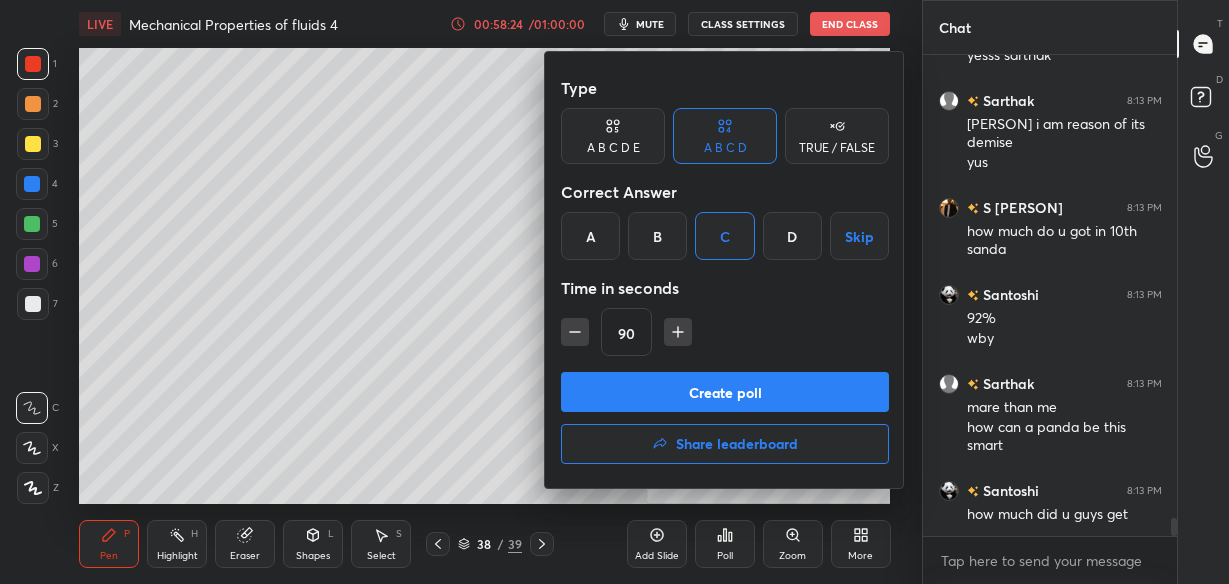 click on "Type A B C D E A B C D TRUE / FALSE Correct Answer A B C D Skip Time in seconds 90 Create poll Share leaderboard" at bounding box center (725, 270) 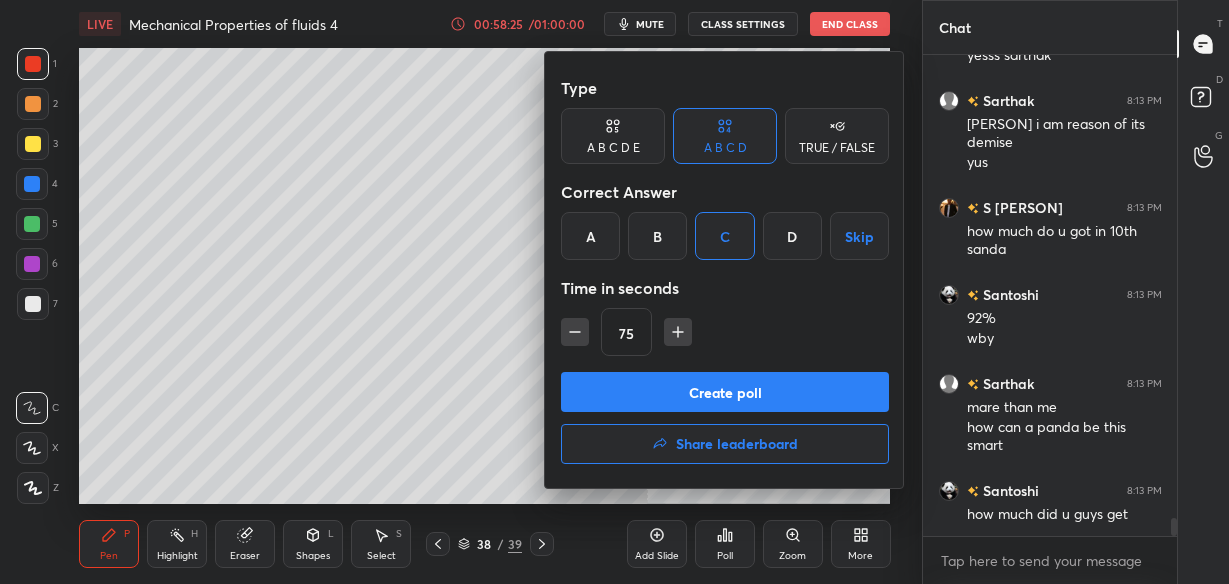 click 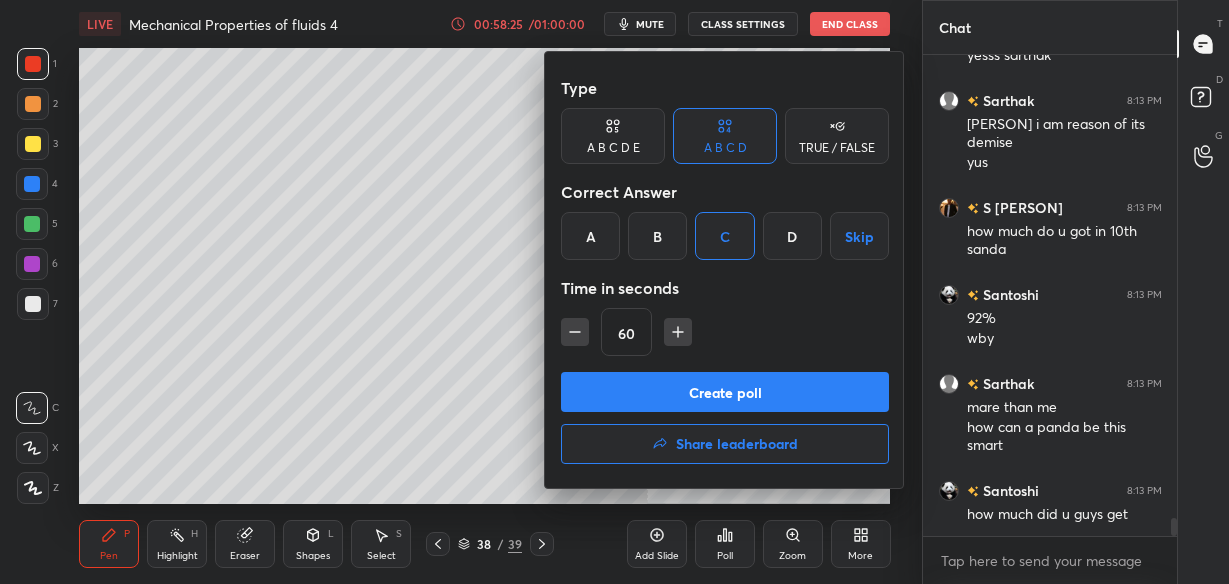 click on "Create poll" at bounding box center [725, 392] 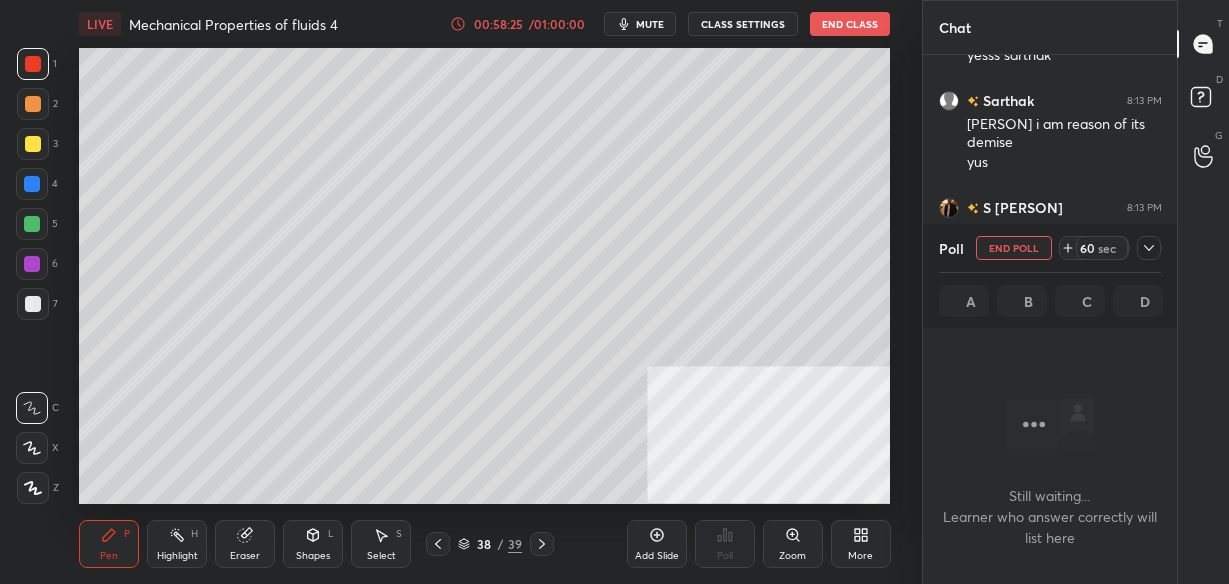 scroll, scrollTop: 378, scrollLeft: 248, axis: both 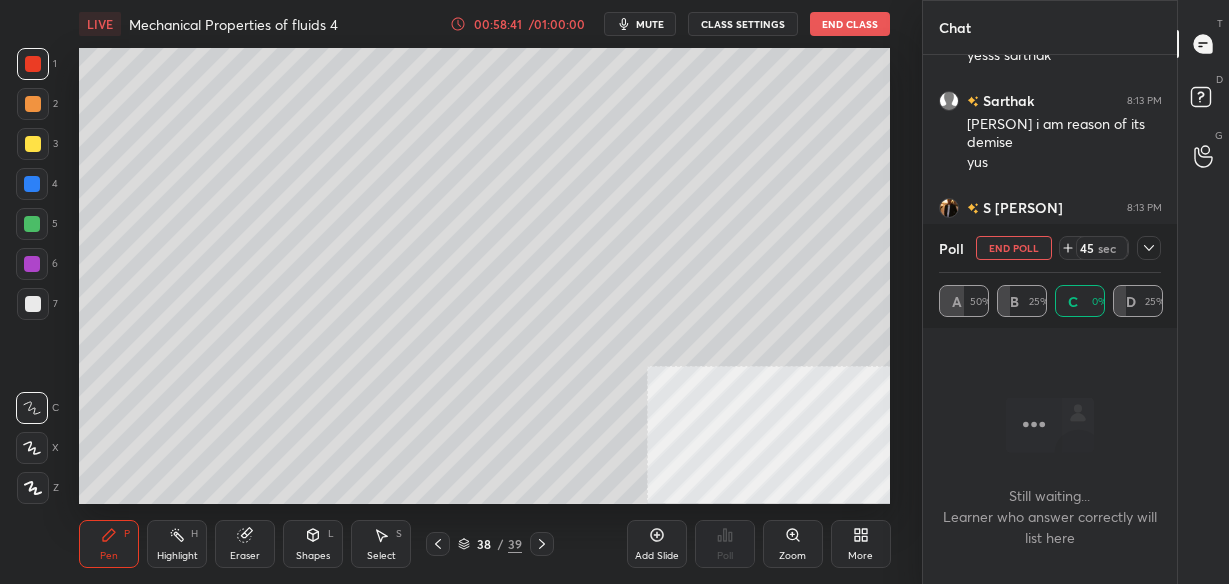 click 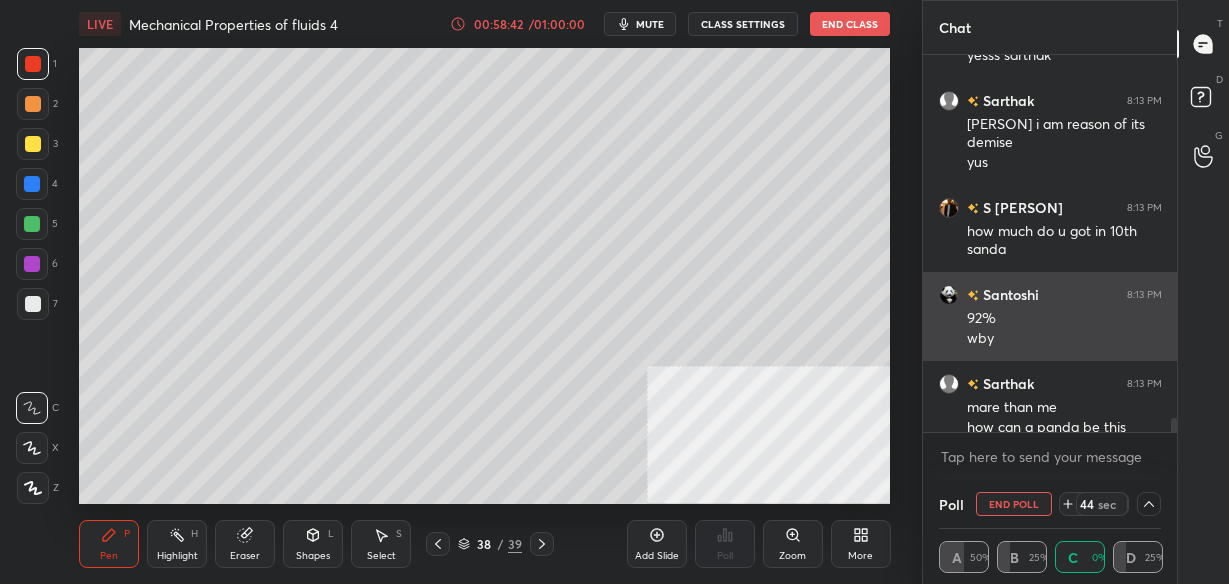 scroll, scrollTop: 0, scrollLeft: 0, axis: both 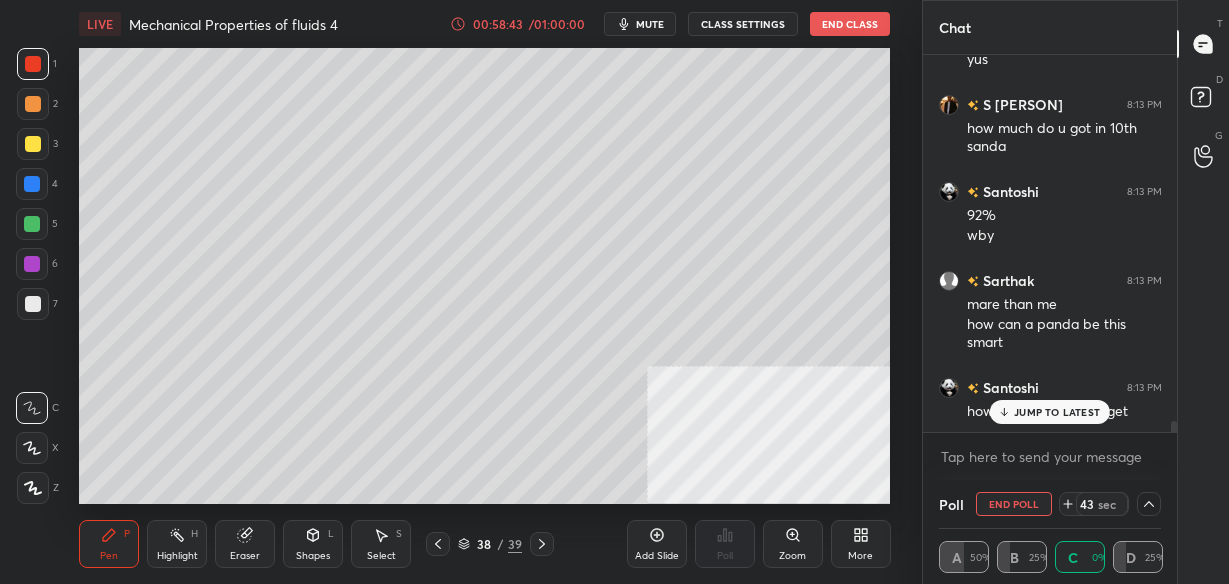 click on "JUMP TO LATEST" at bounding box center (1057, 412) 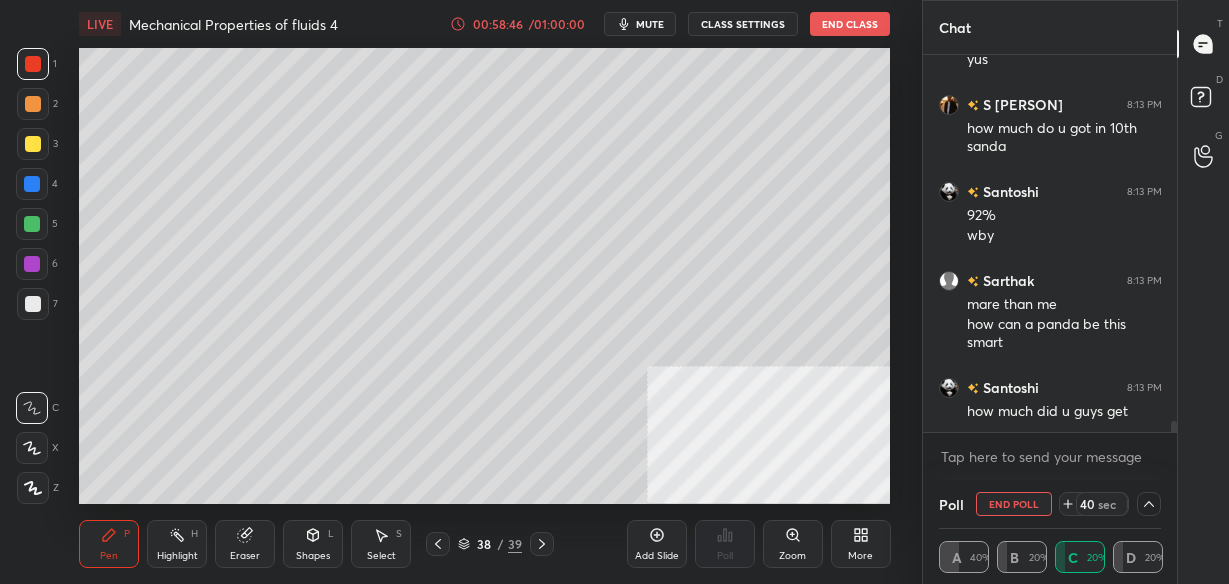 click at bounding box center [1149, 504] 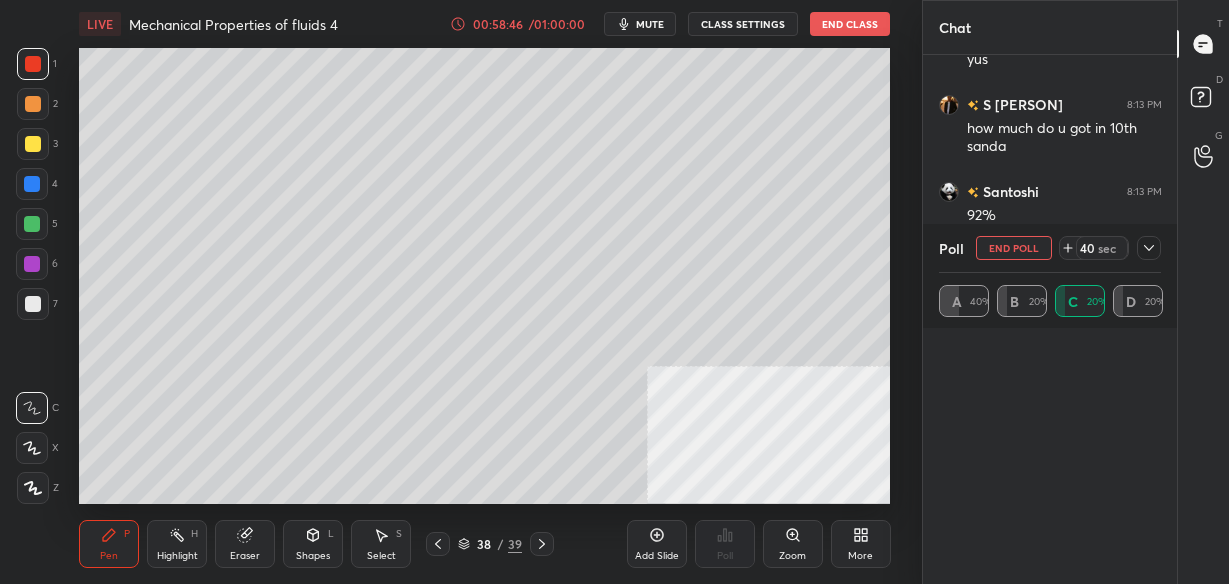 scroll, scrollTop: 6, scrollLeft: 7, axis: both 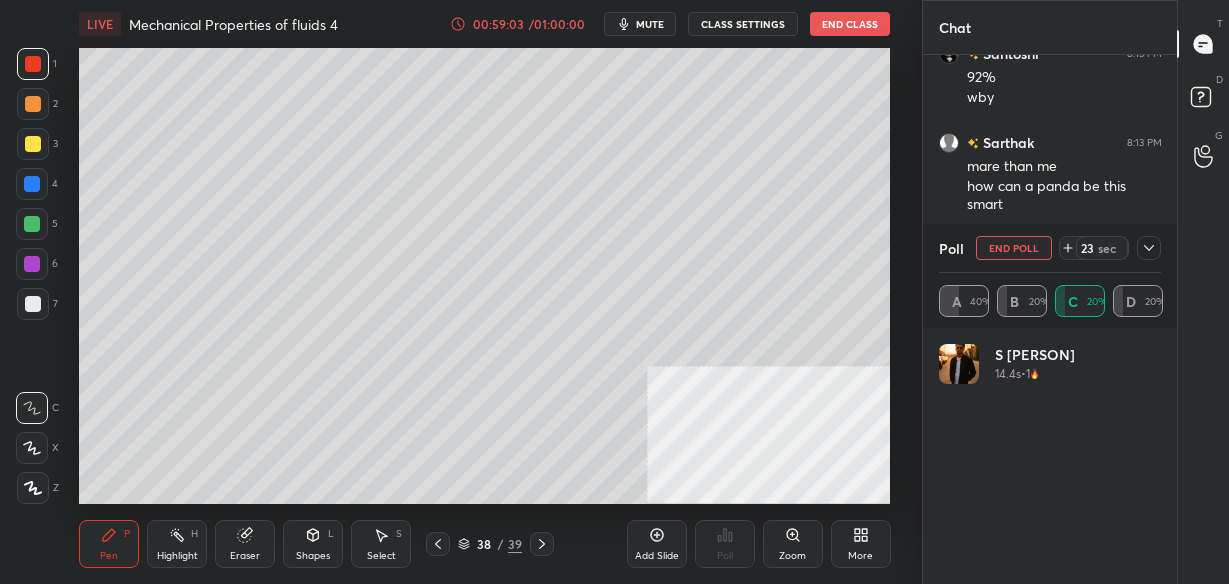 click 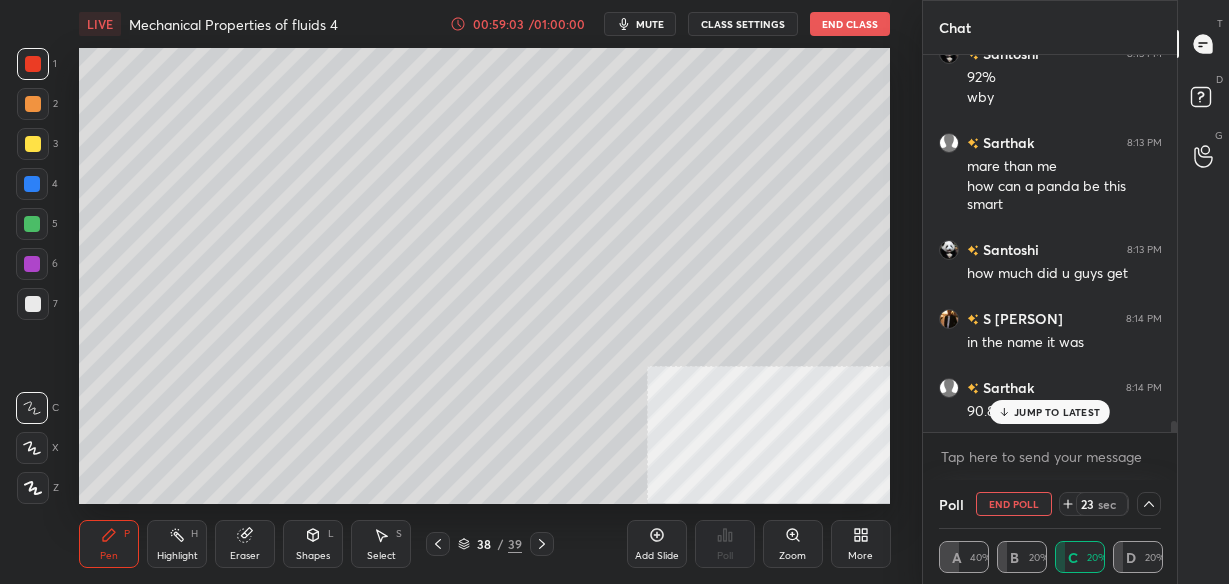 scroll, scrollTop: 19, scrollLeft: 216, axis: both 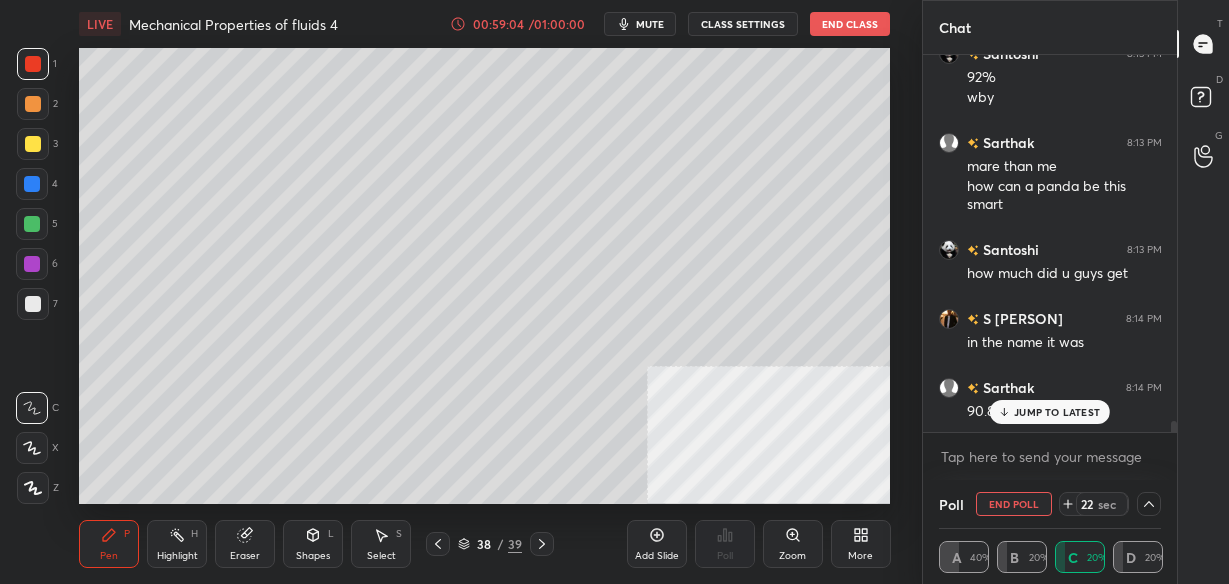 click on "JUMP TO LATEST" at bounding box center [1050, 412] 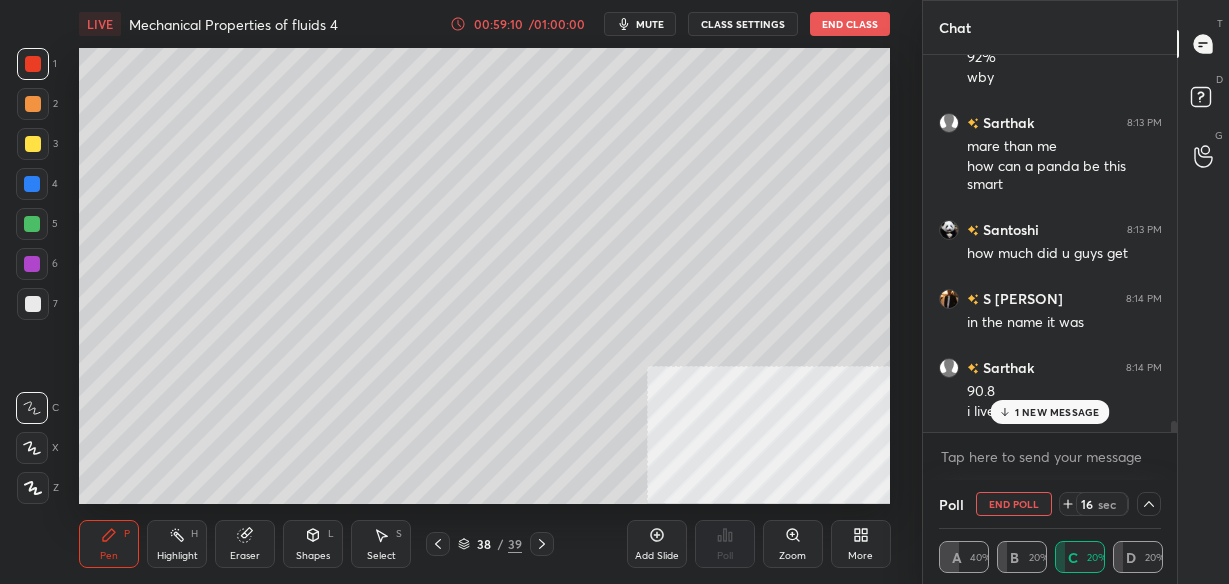 scroll, scrollTop: 12702, scrollLeft: 0, axis: vertical 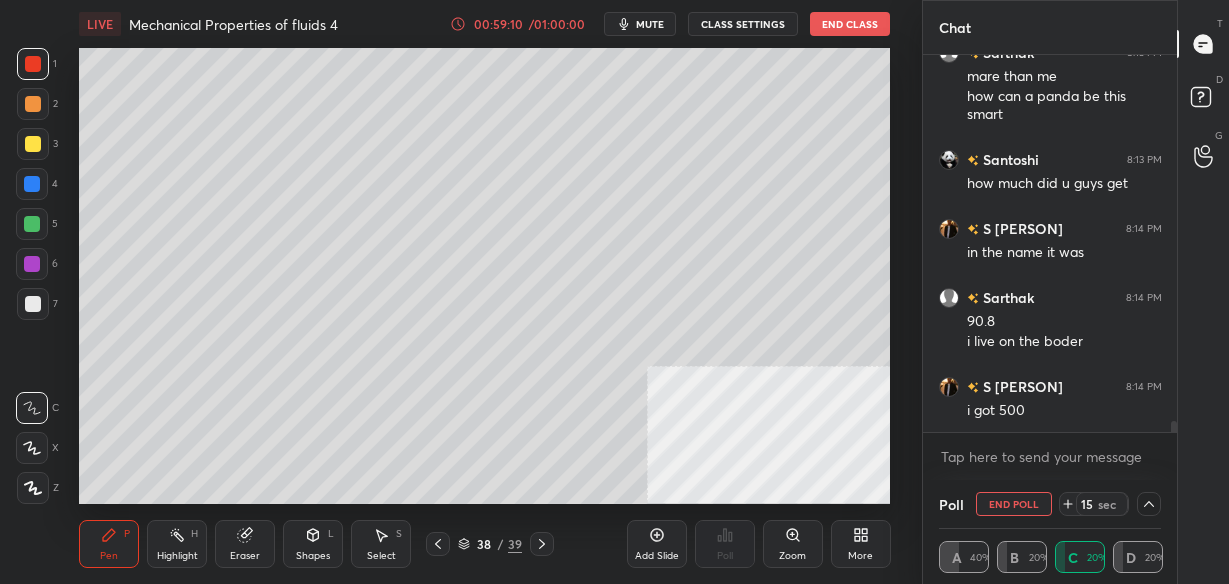 click on "[PERSON] 8:13 PM 92% wby [PERSON] 8:13 PM mare than me how can a panda be this smart [PERSON] 8:13 PM how much did u guys get S [PERSON] 8:14 PM in the name it was [PERSON] 8:14 PM 90.8 i live on the boder S [PERSON] 8:14 PM i got 500" at bounding box center (1050, 244) 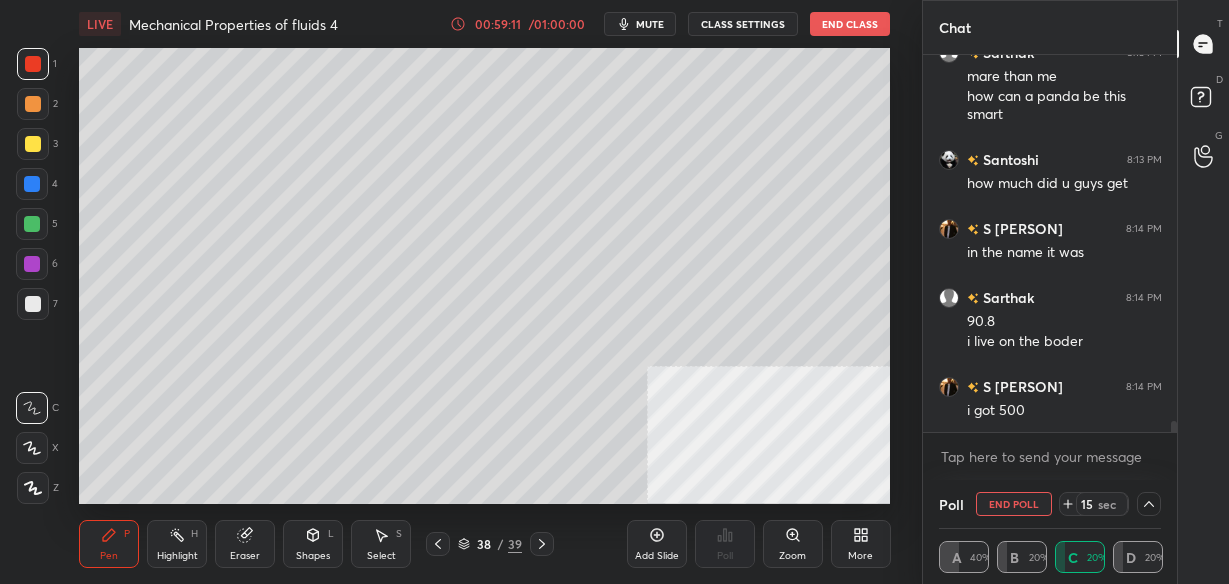 scroll, scrollTop: 12770, scrollLeft: 0, axis: vertical 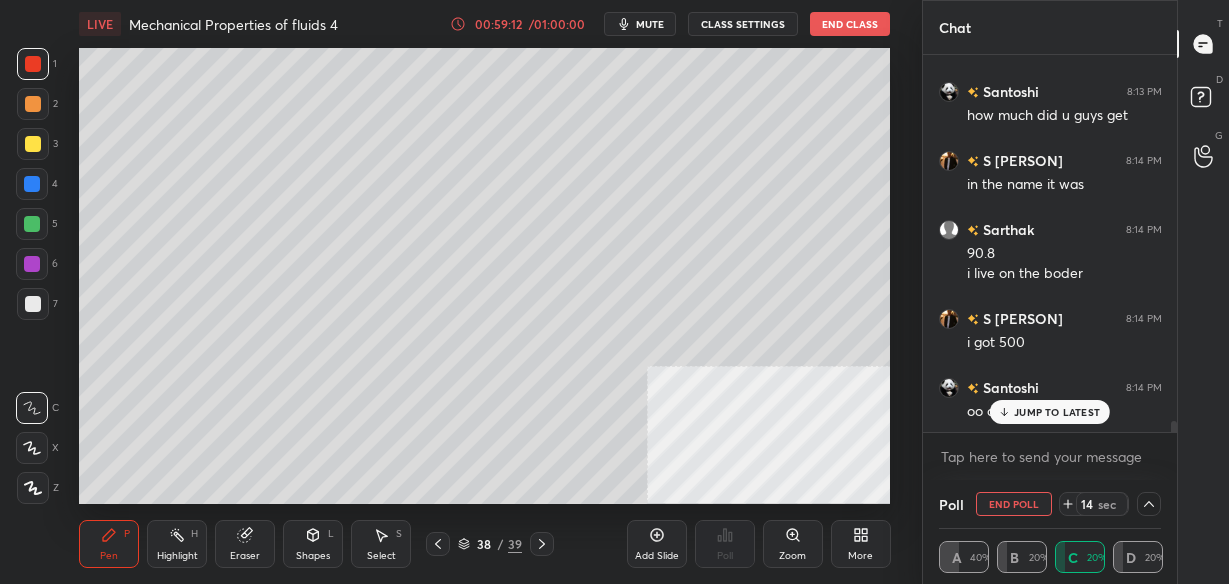 click on "JUMP TO LATEST" at bounding box center (1057, 412) 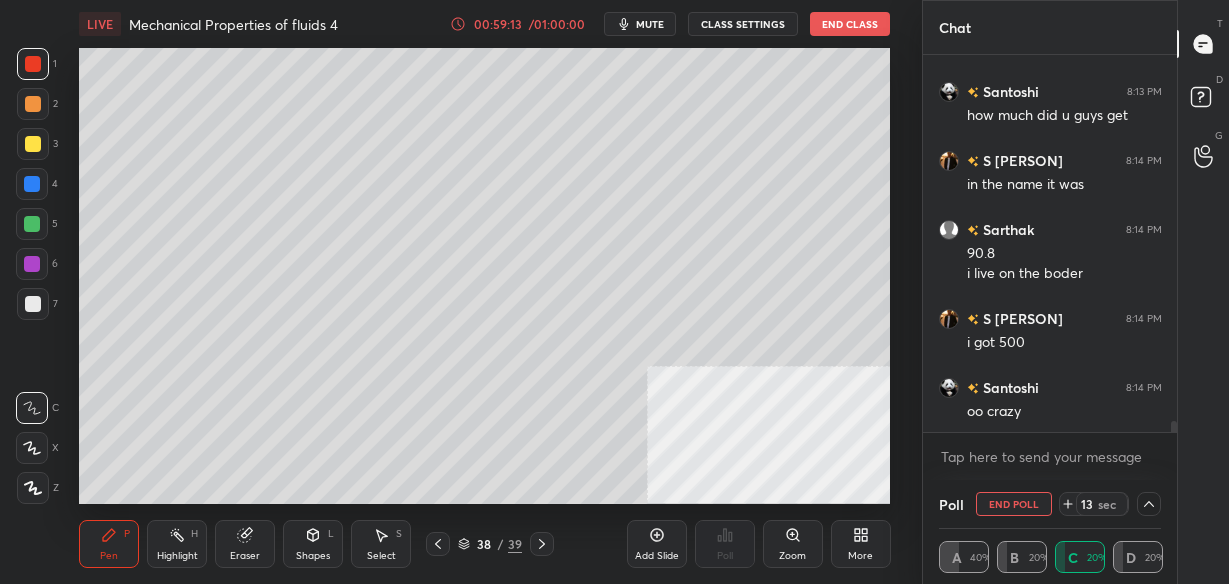scroll, scrollTop: 12857, scrollLeft: 0, axis: vertical 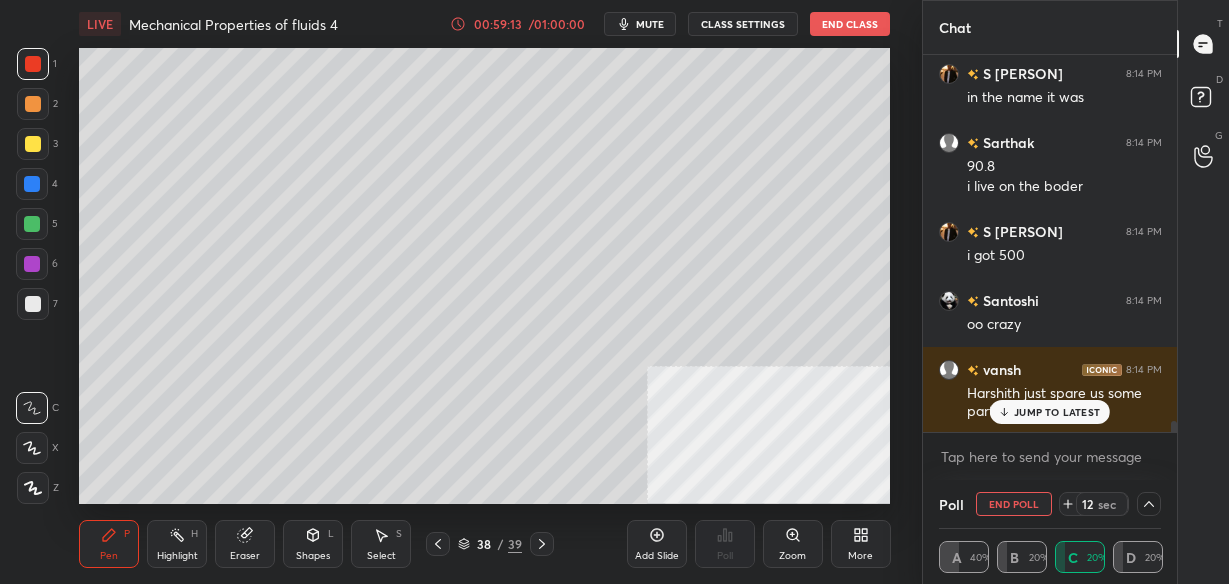 click 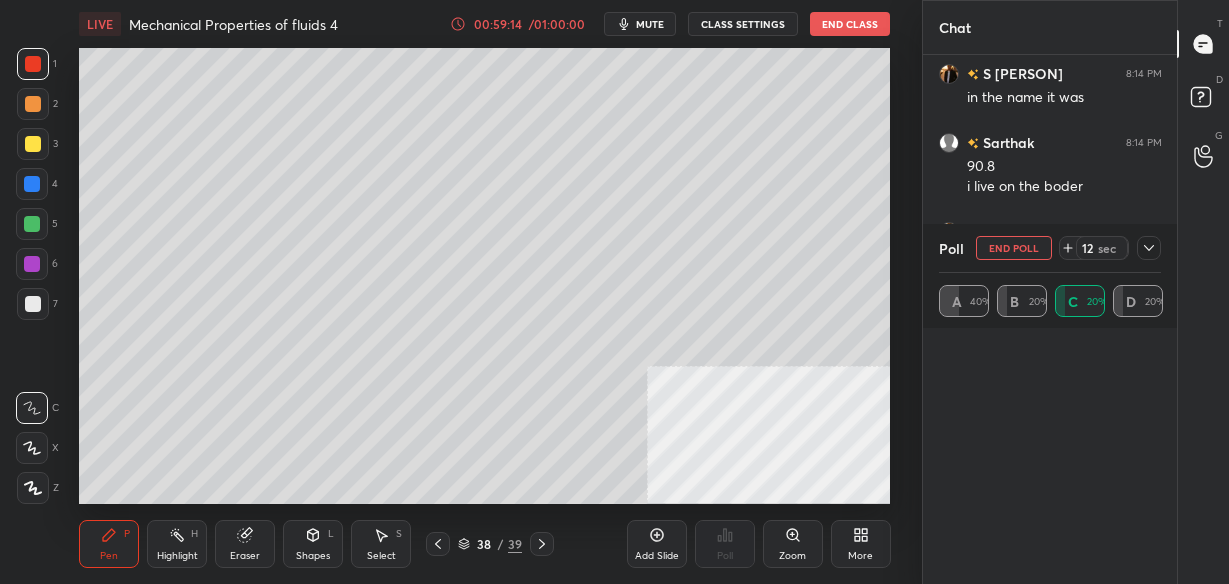 scroll, scrollTop: 7, scrollLeft: 7, axis: both 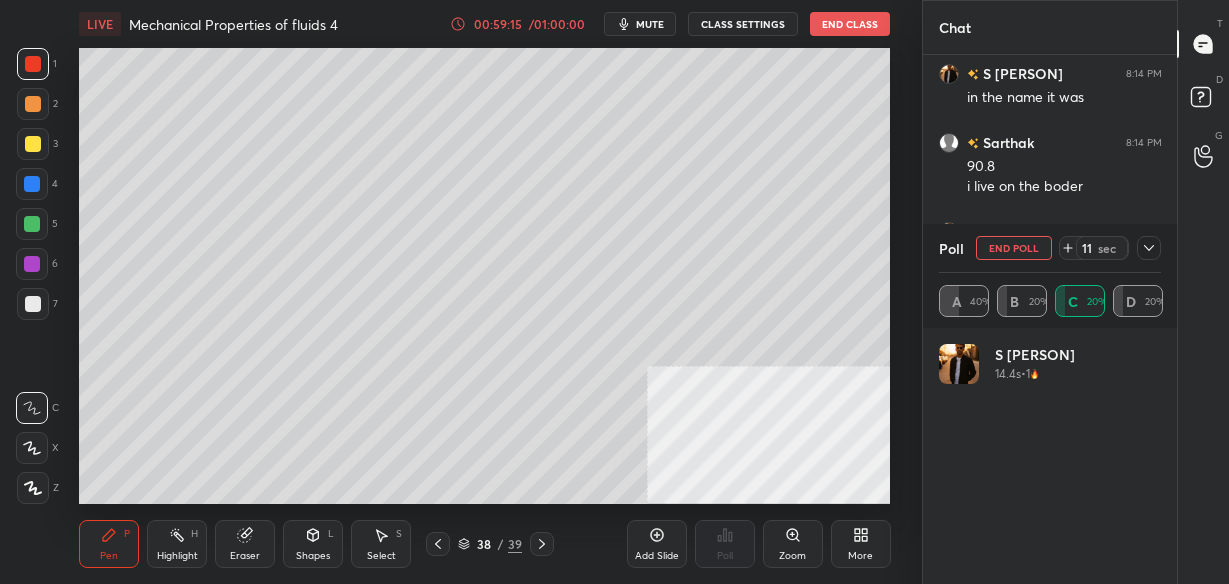 click 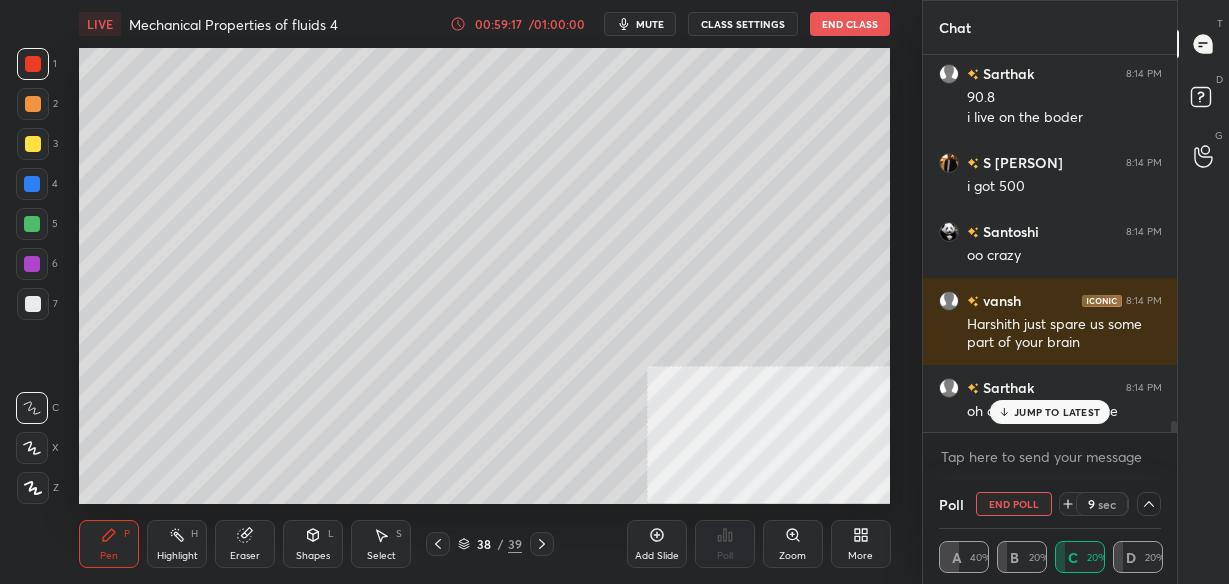 click on "JUMP TO LATEST" at bounding box center [1057, 412] 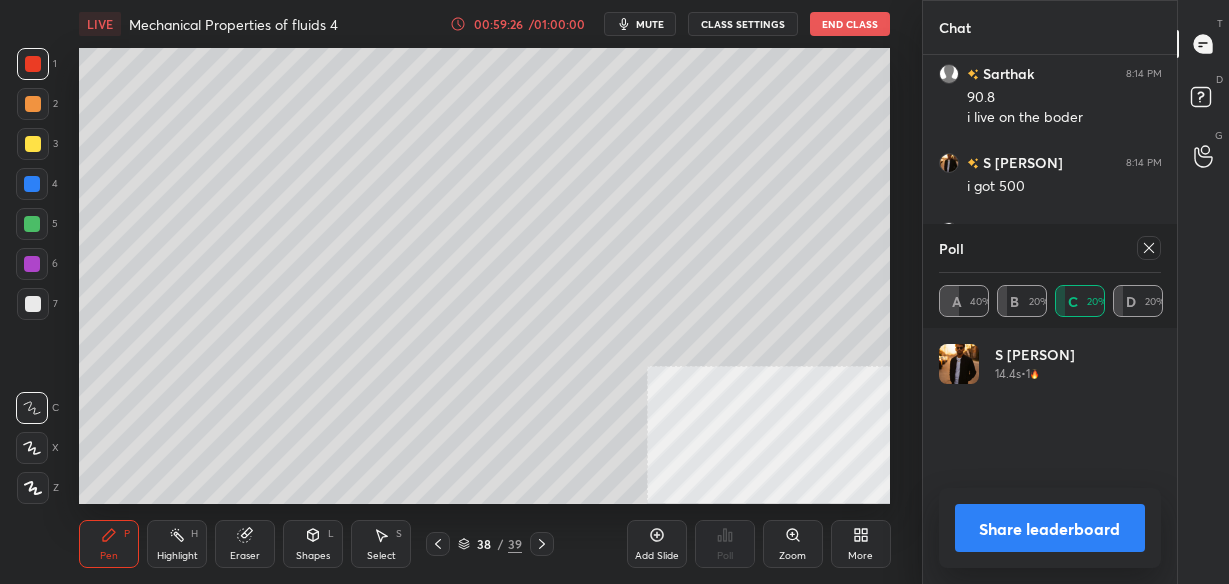 scroll, scrollTop: 7, scrollLeft: 7, axis: both 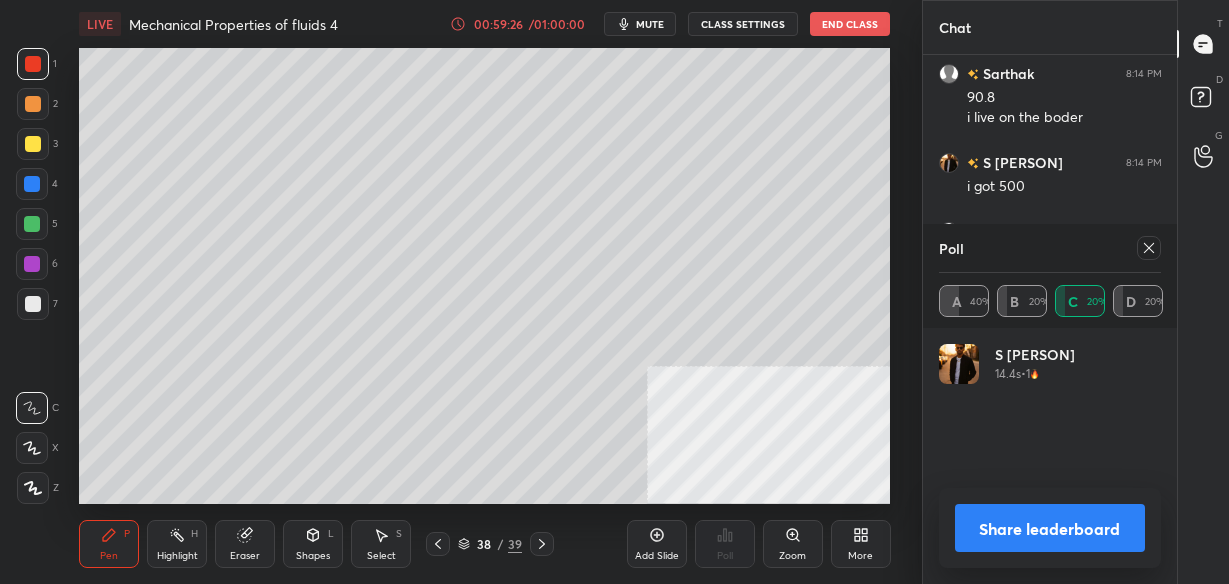 click on "Share leaderboard" at bounding box center (1050, 528) 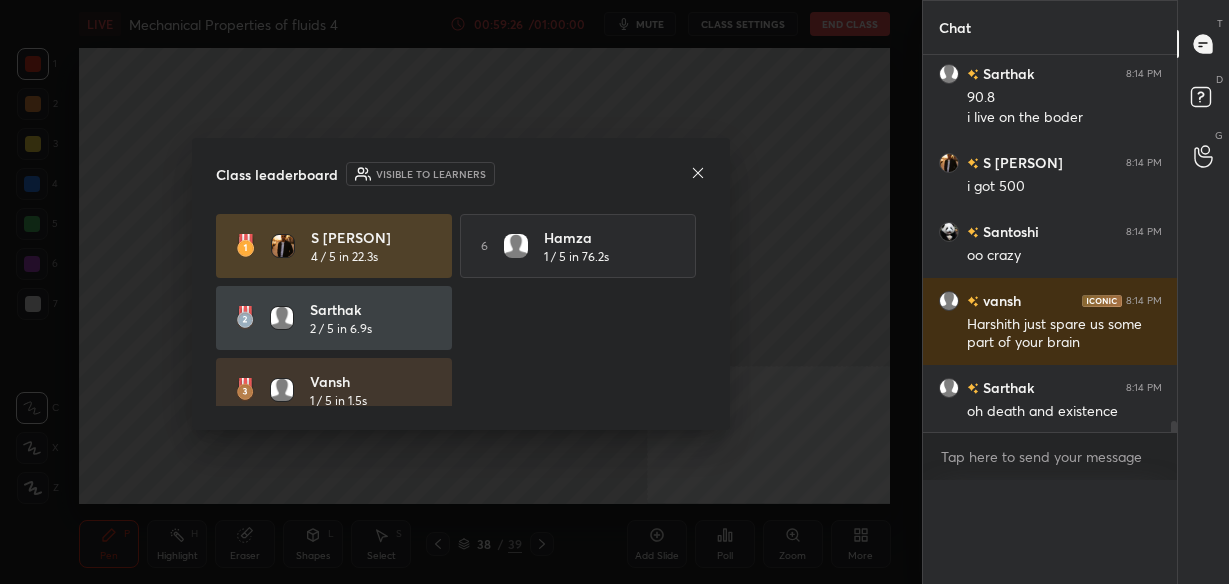 scroll, scrollTop: 0, scrollLeft: 0, axis: both 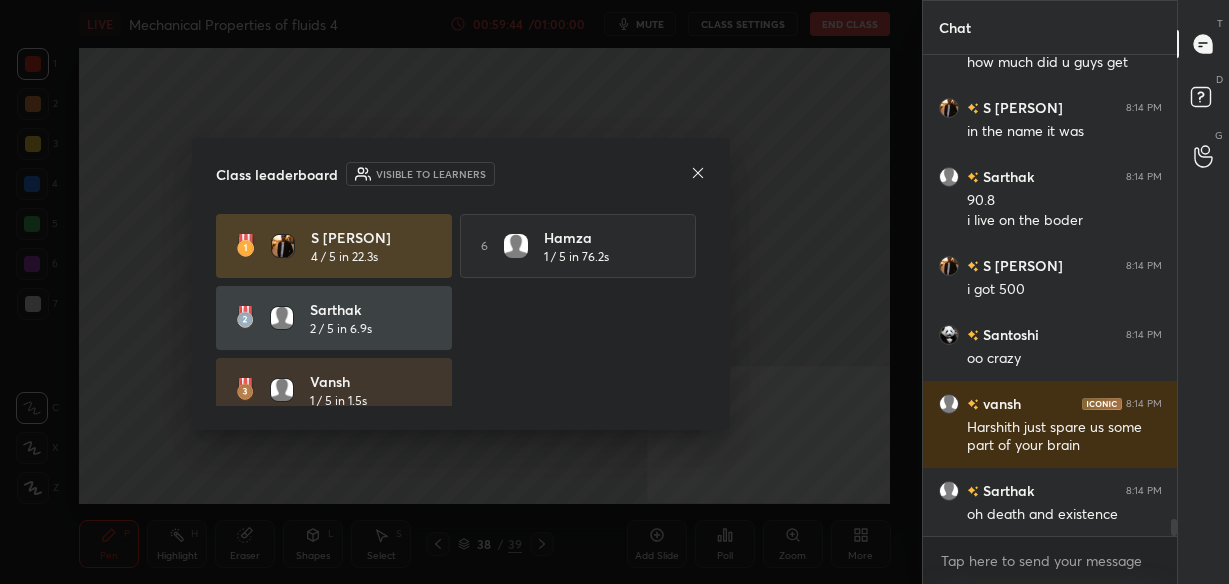 click 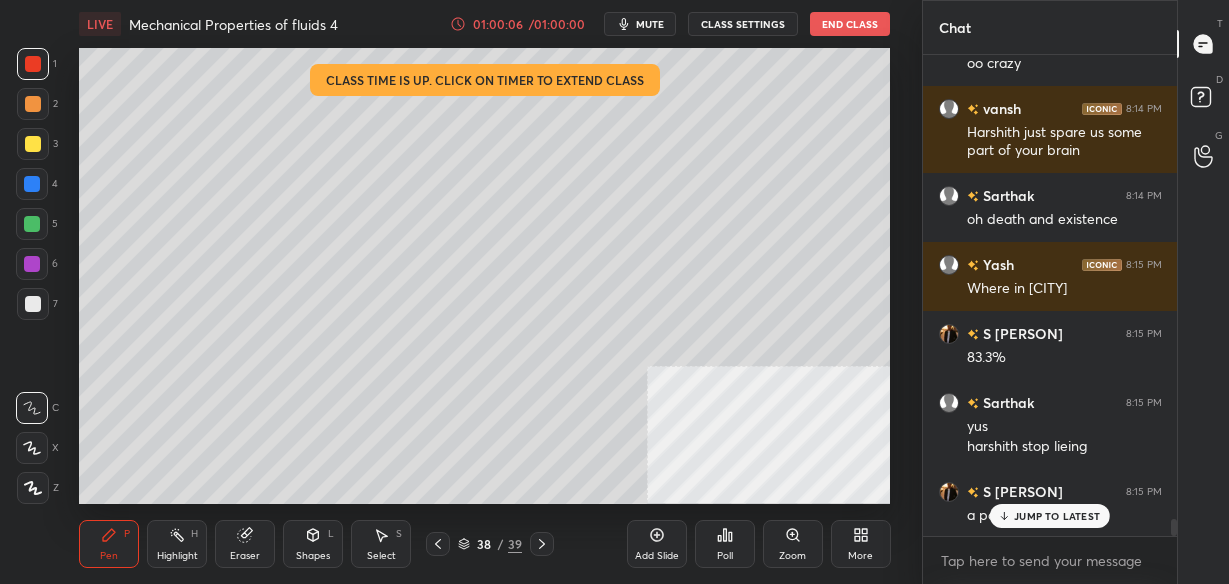 click on "End Class" at bounding box center [850, 24] 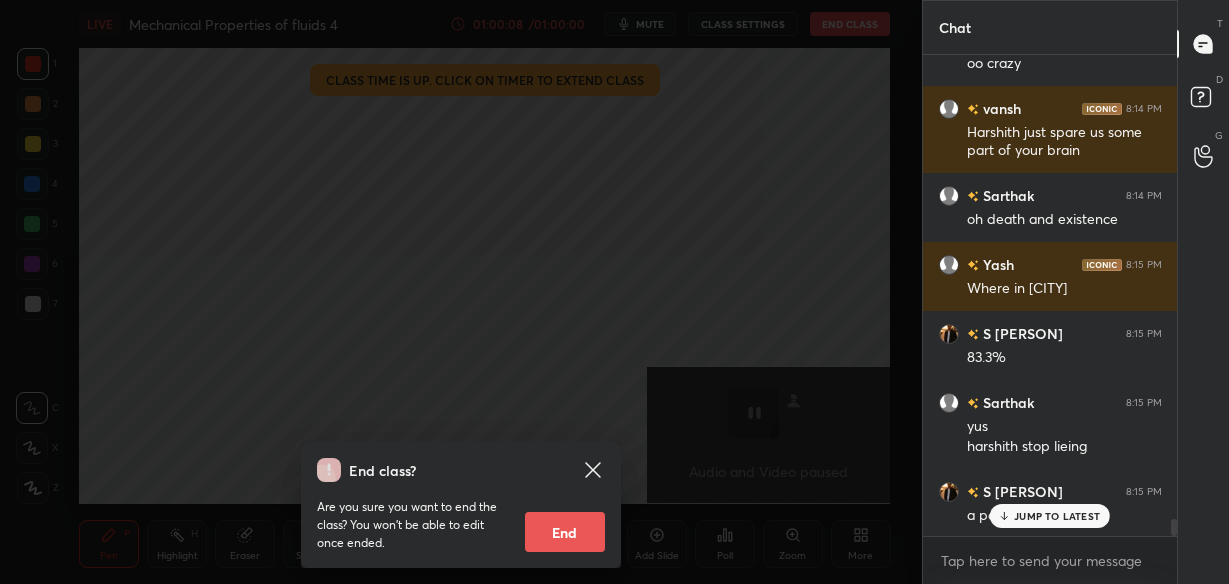 click on "End" at bounding box center (565, 532) 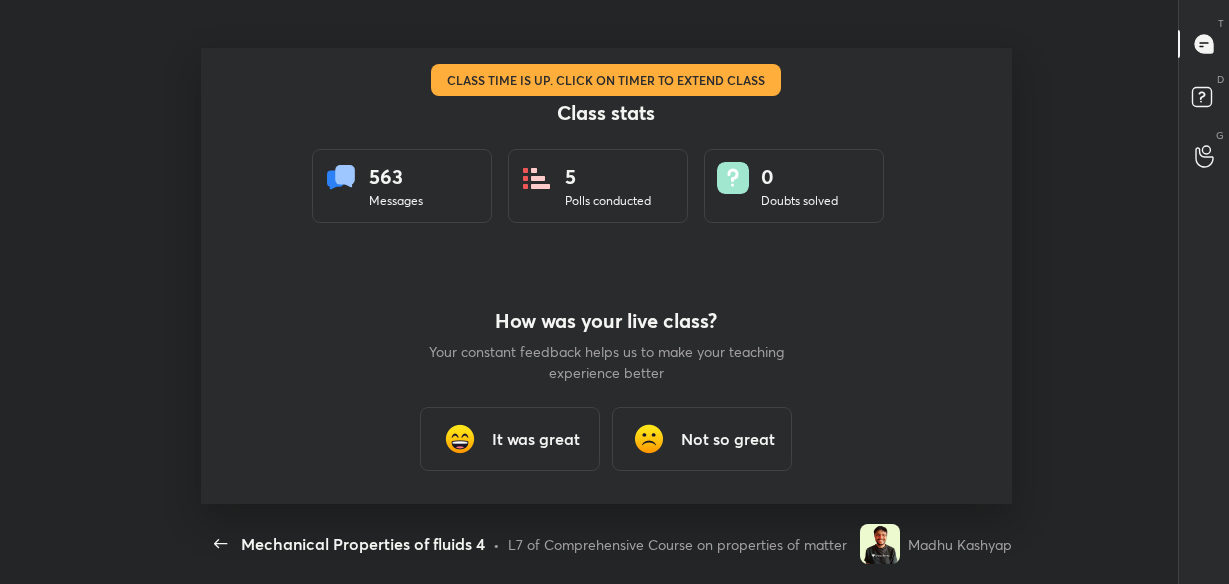 click on "It was great" at bounding box center [536, 439] 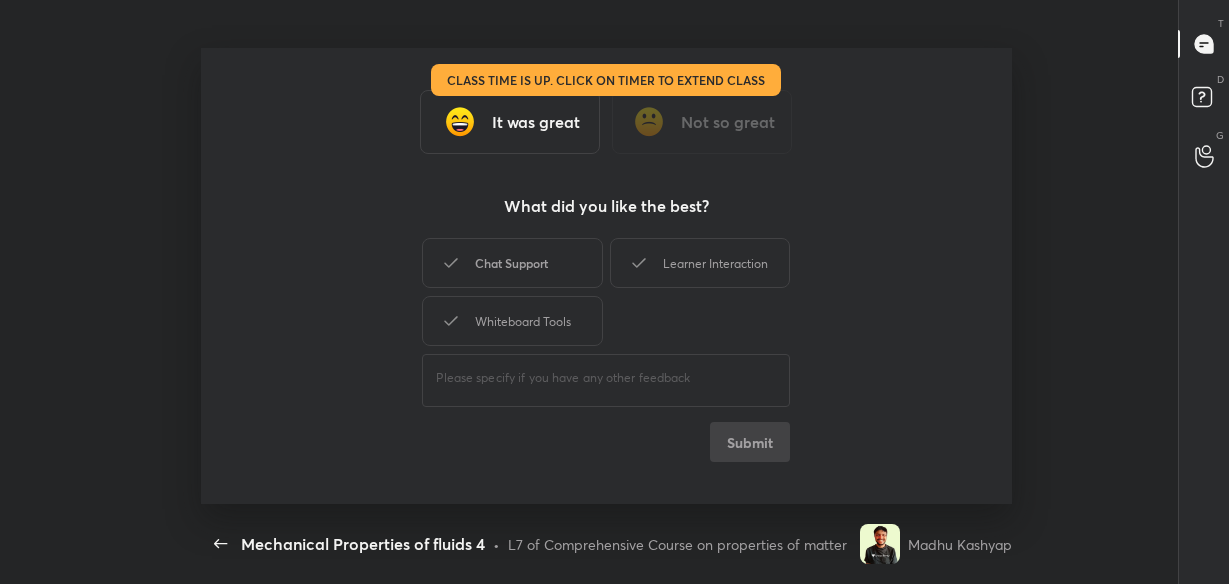 click on "Chat Support" at bounding box center (512, 263) 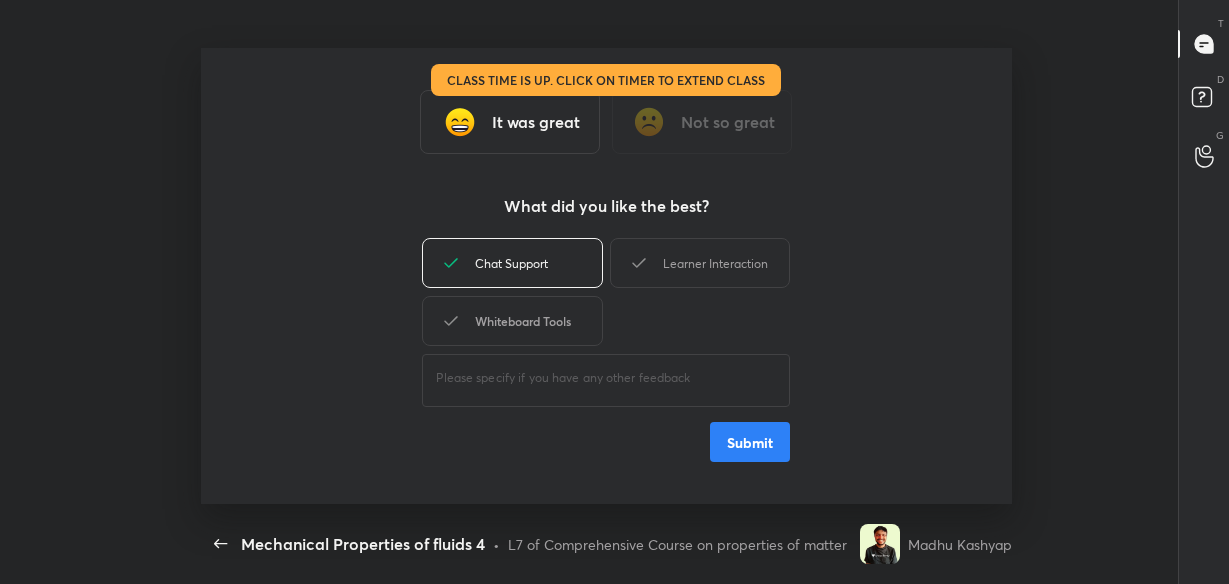 click on "Whiteboard Tools" at bounding box center (512, 321) 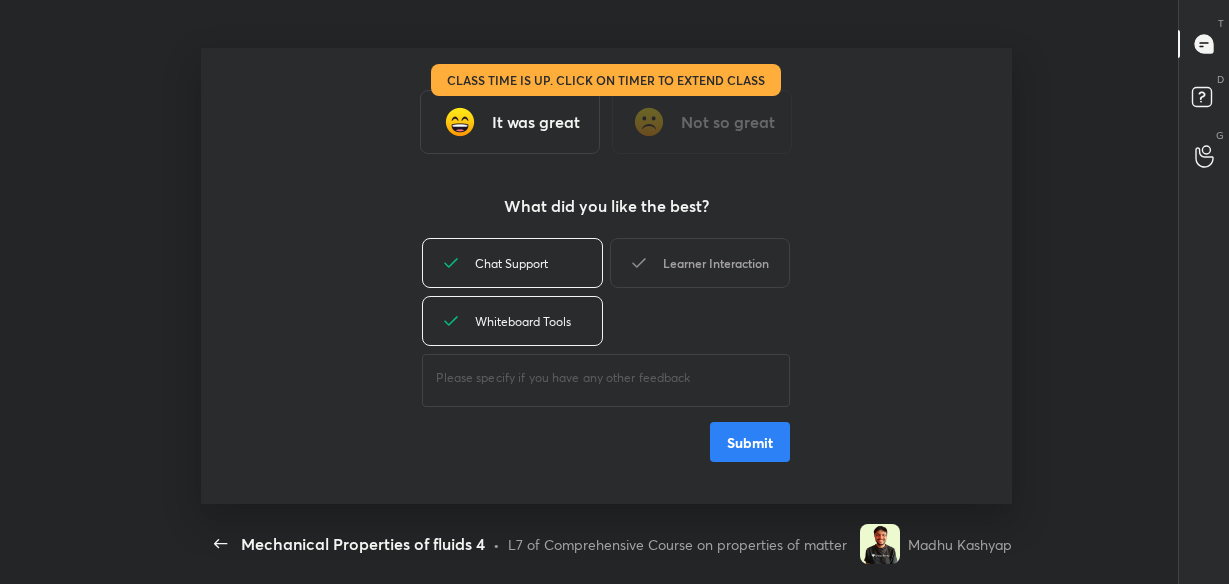 click on "Learner Interaction" at bounding box center (700, 263) 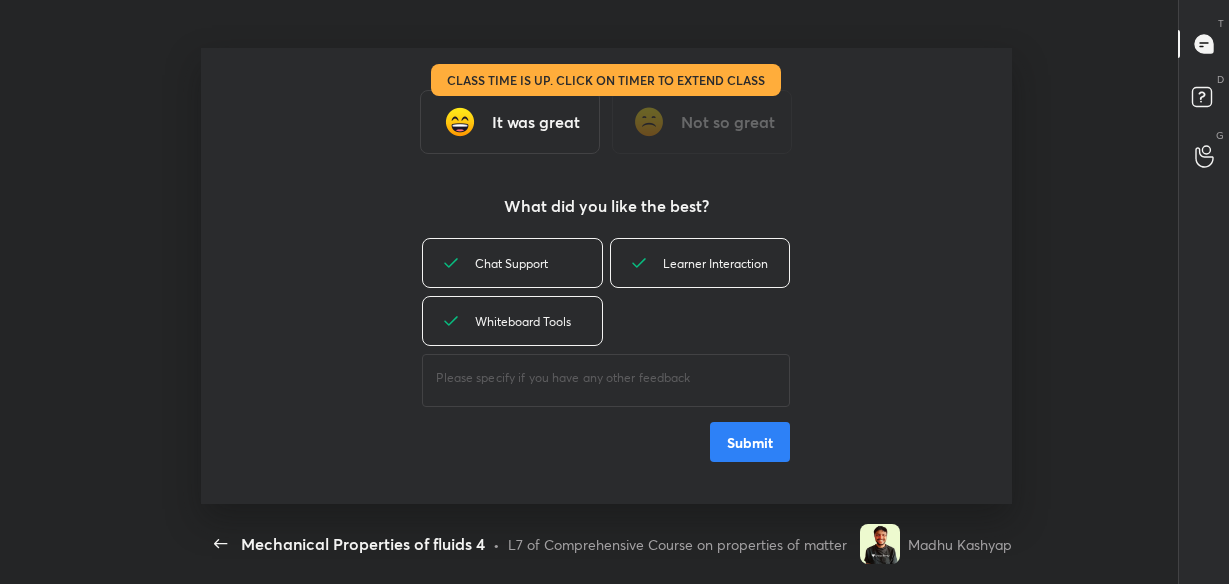 click on "Submit" at bounding box center (750, 442) 